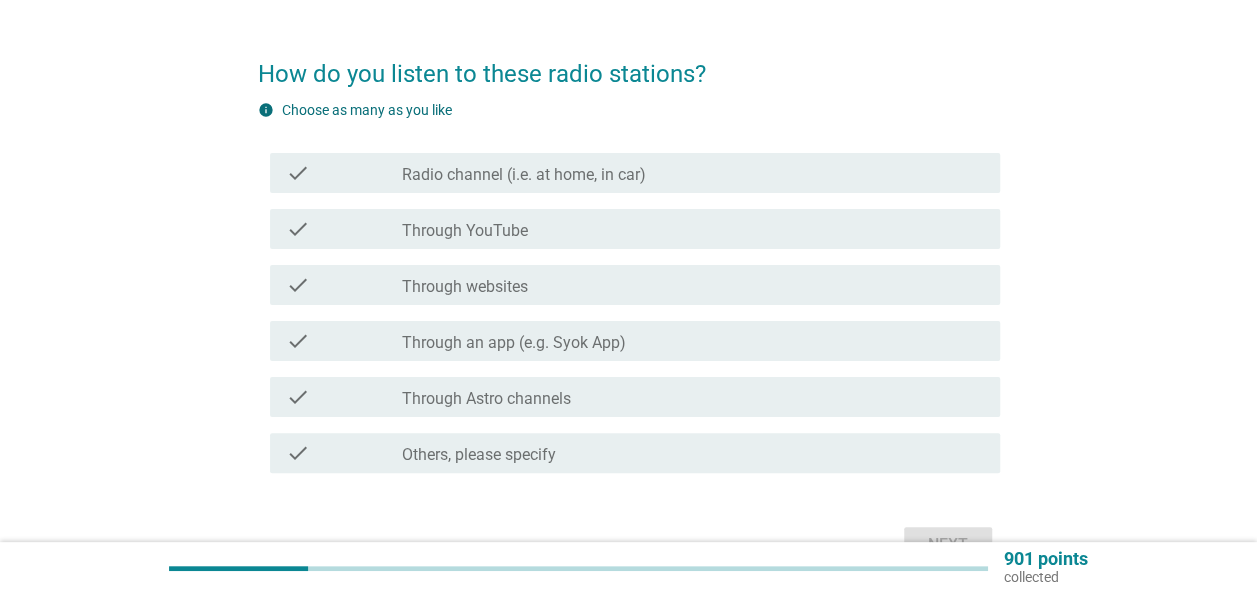 scroll, scrollTop: 100, scrollLeft: 0, axis: vertical 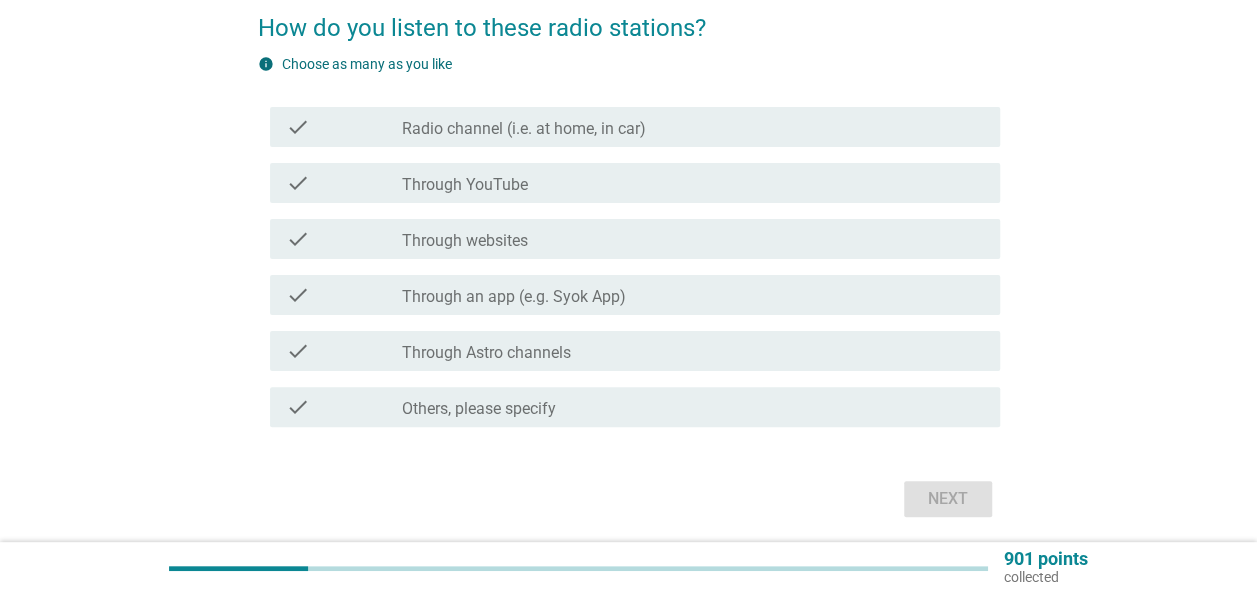 click on "Radio channel (i.e. at home, in car)" at bounding box center [524, 129] 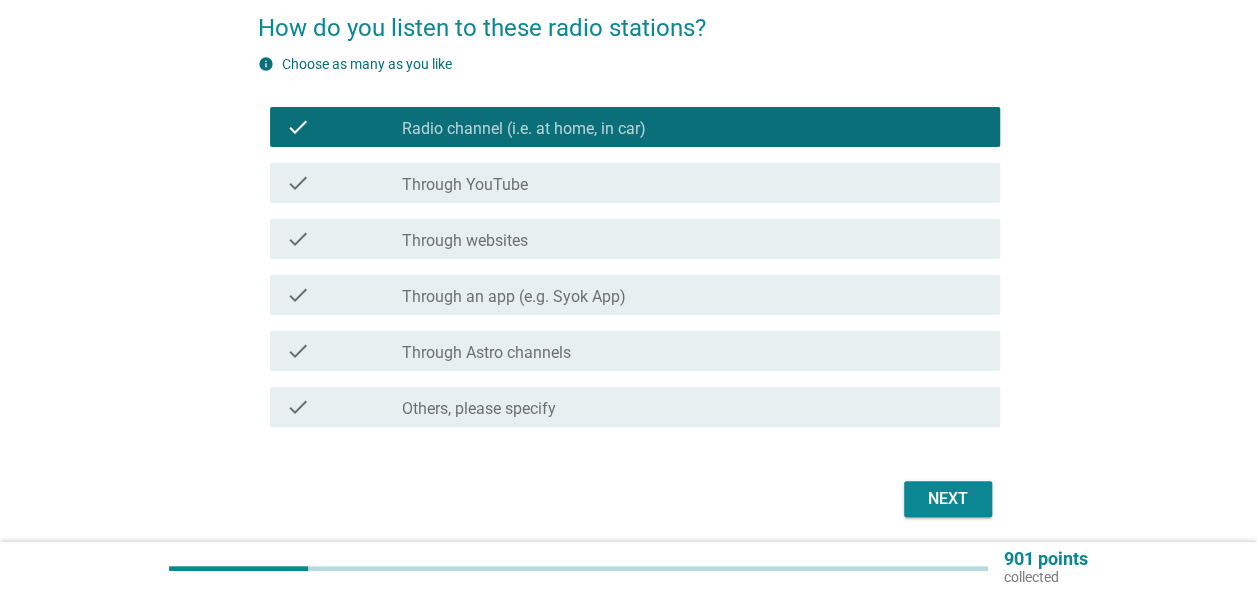 click on "Next" at bounding box center (948, 499) 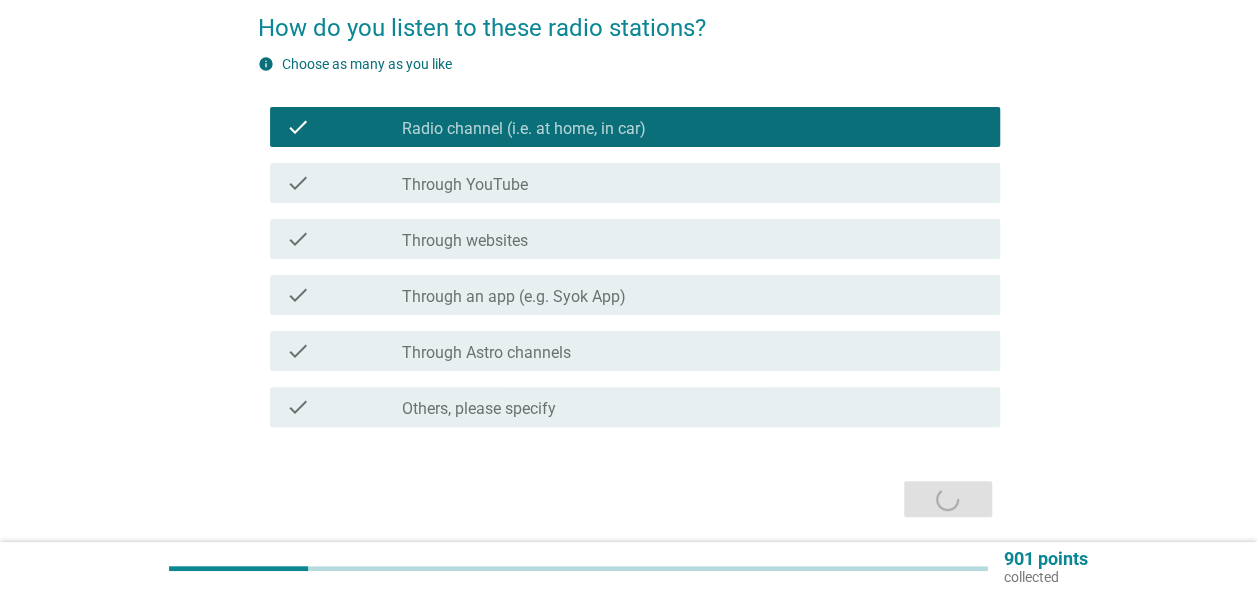 scroll, scrollTop: 0, scrollLeft: 0, axis: both 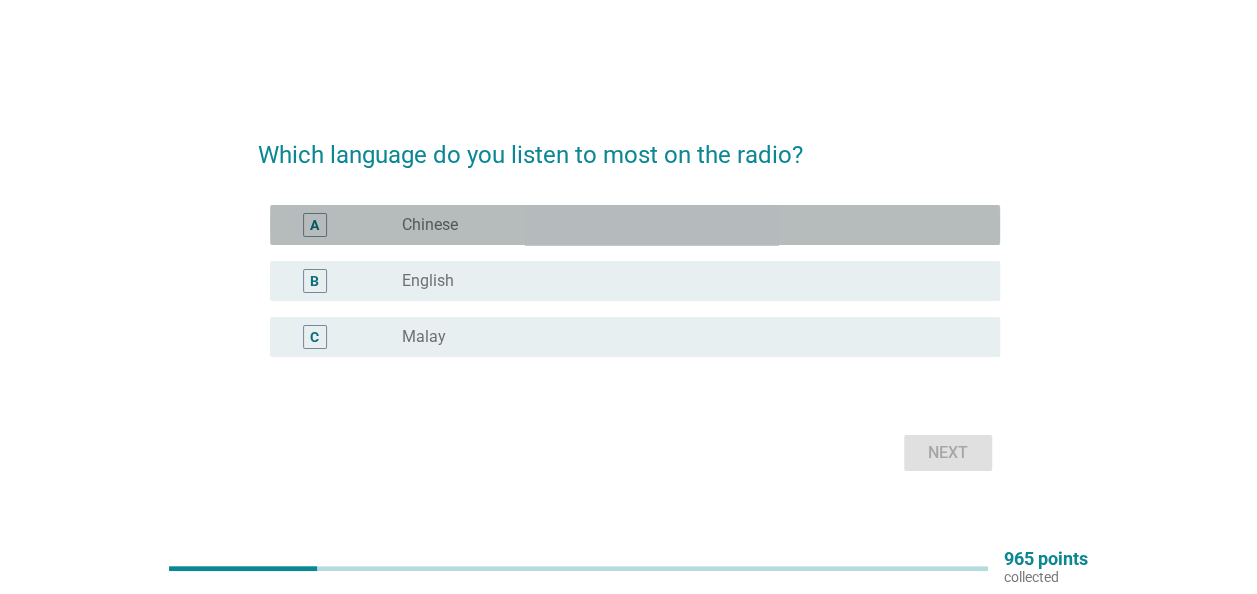 click on "radio_button_unchecked Chinese" at bounding box center (685, 225) 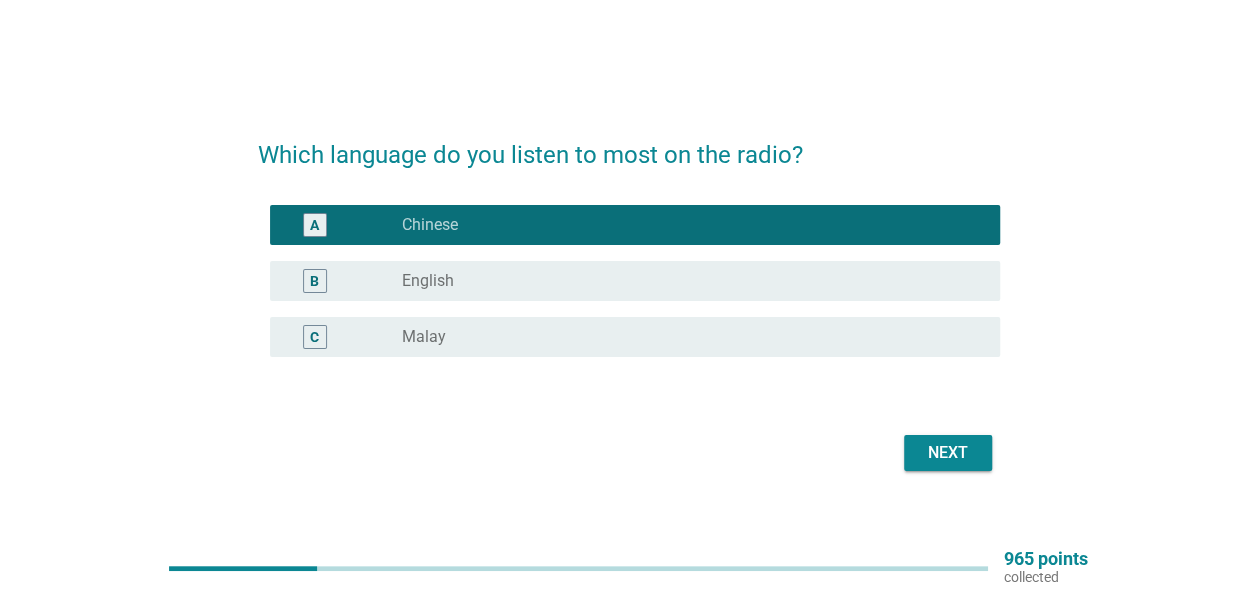 click on "radio_button_unchecked English" at bounding box center (693, 281) 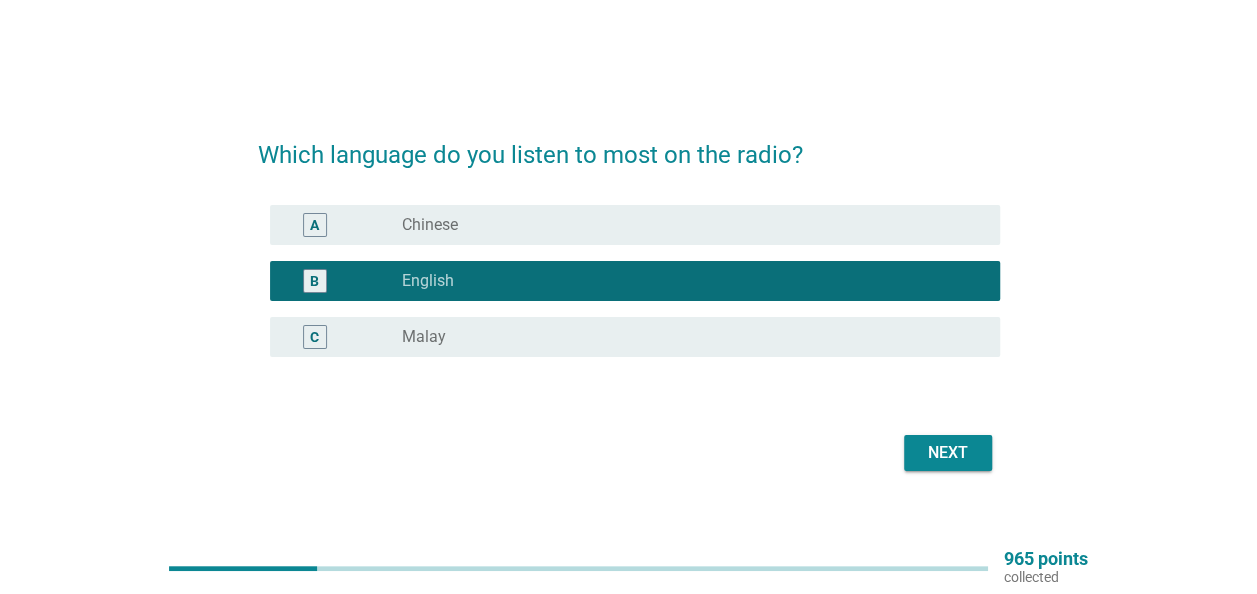 click on "radio_button_unchecked Chinese" at bounding box center (685, 225) 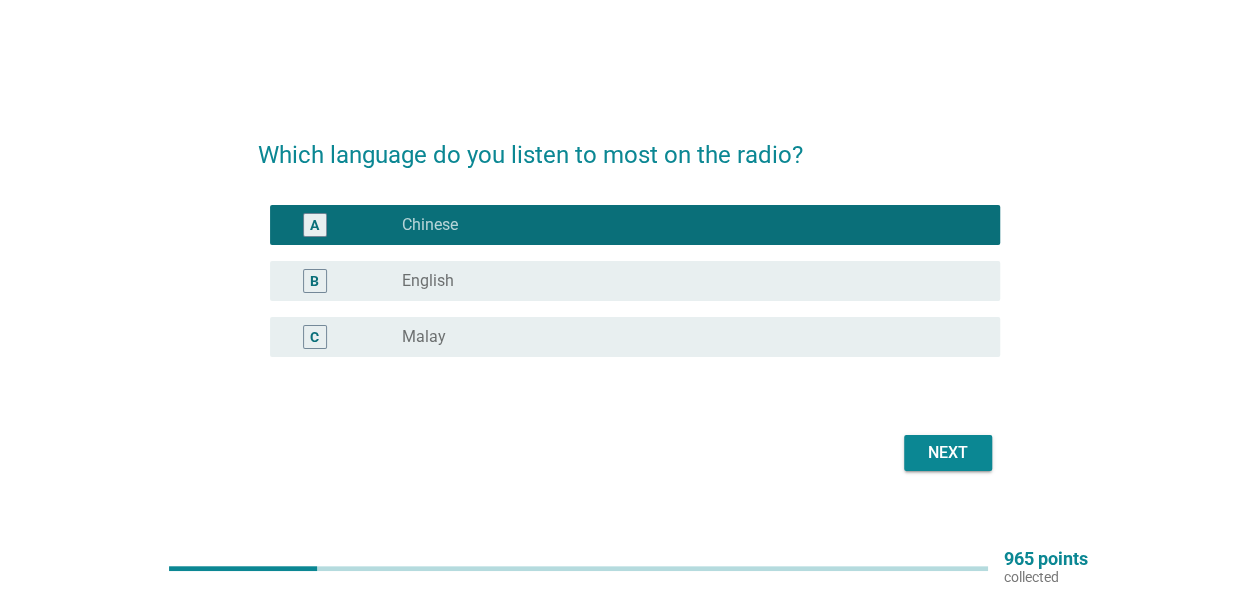 click on "radio_button_unchecked English" at bounding box center (685, 281) 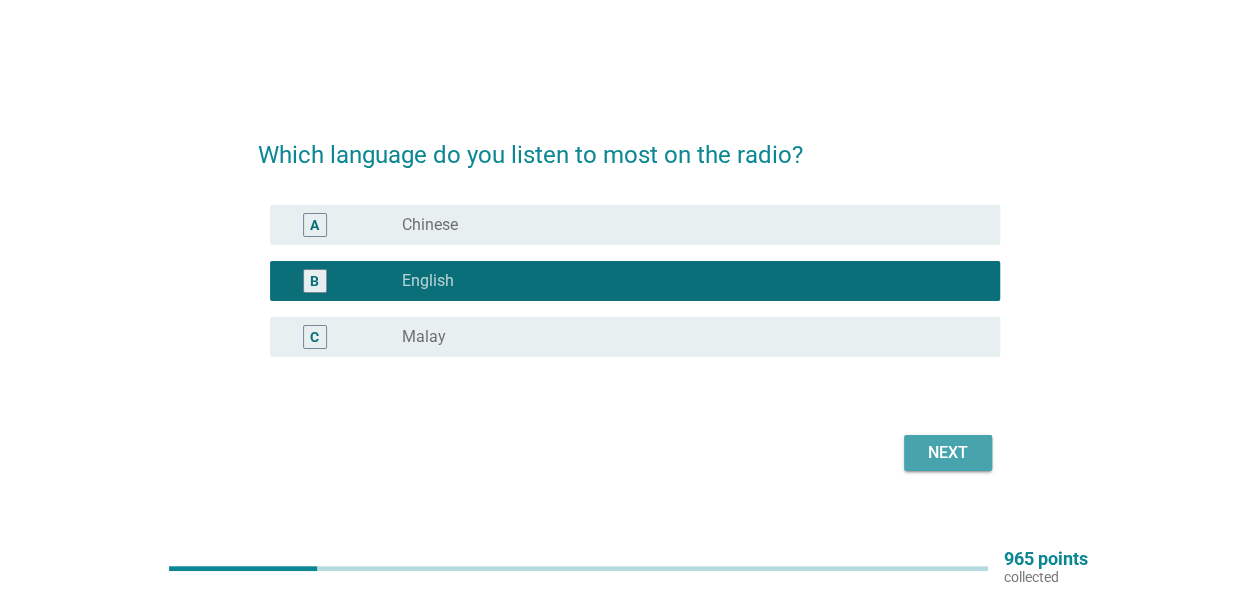 click on "Next" at bounding box center [948, 453] 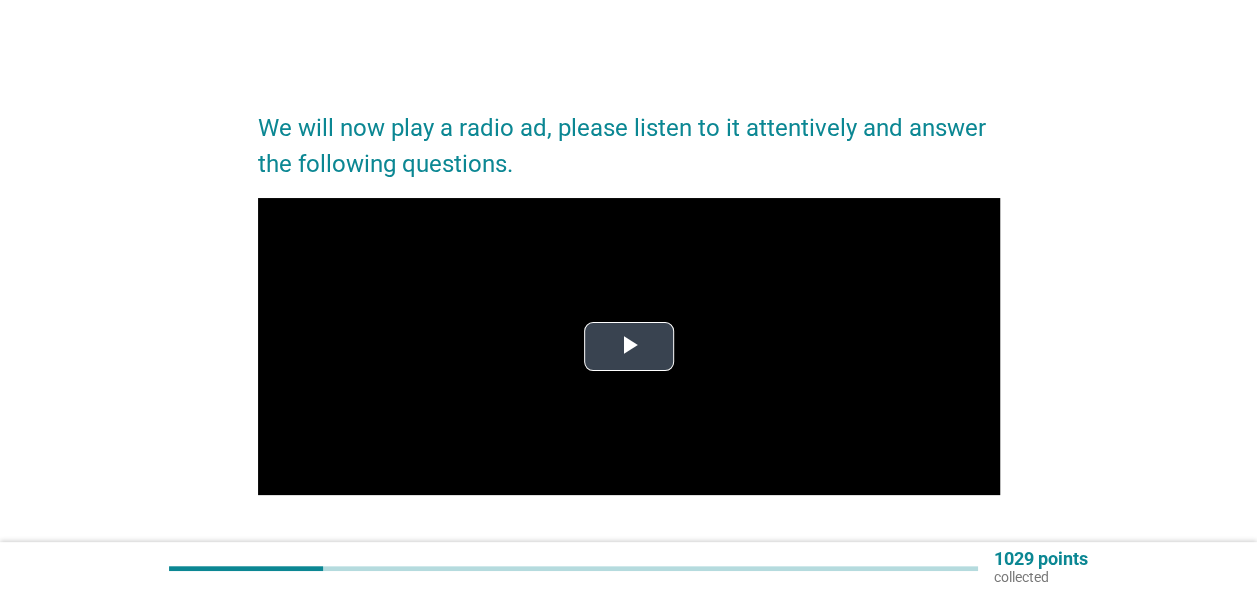 click at bounding box center (629, 347) 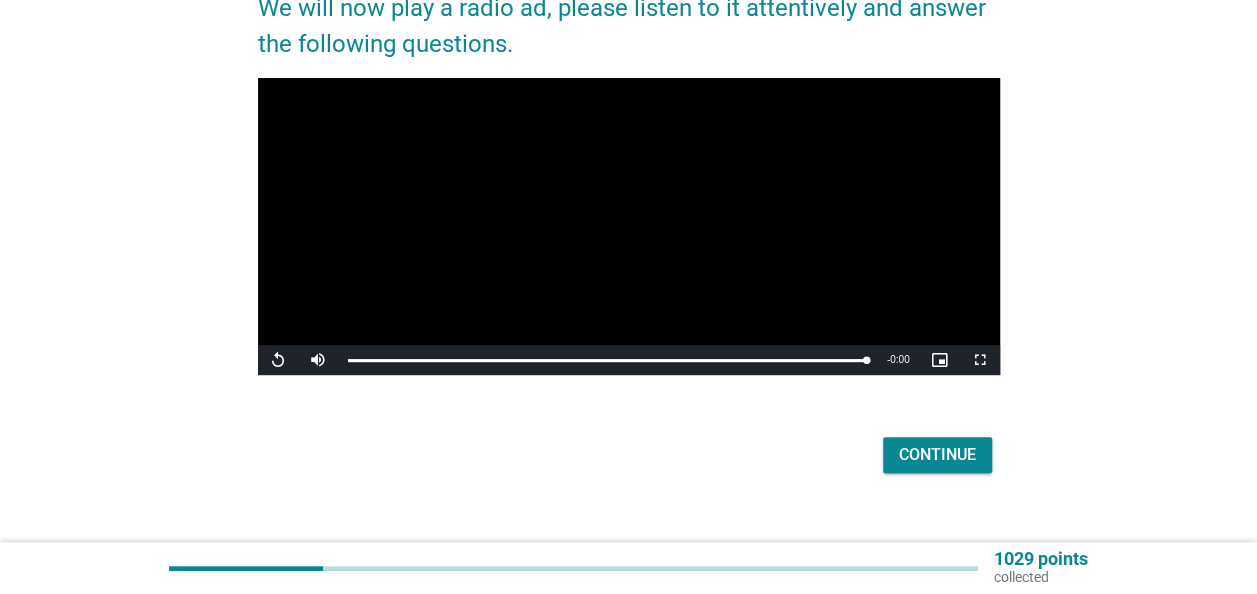 scroll, scrollTop: 147, scrollLeft: 0, axis: vertical 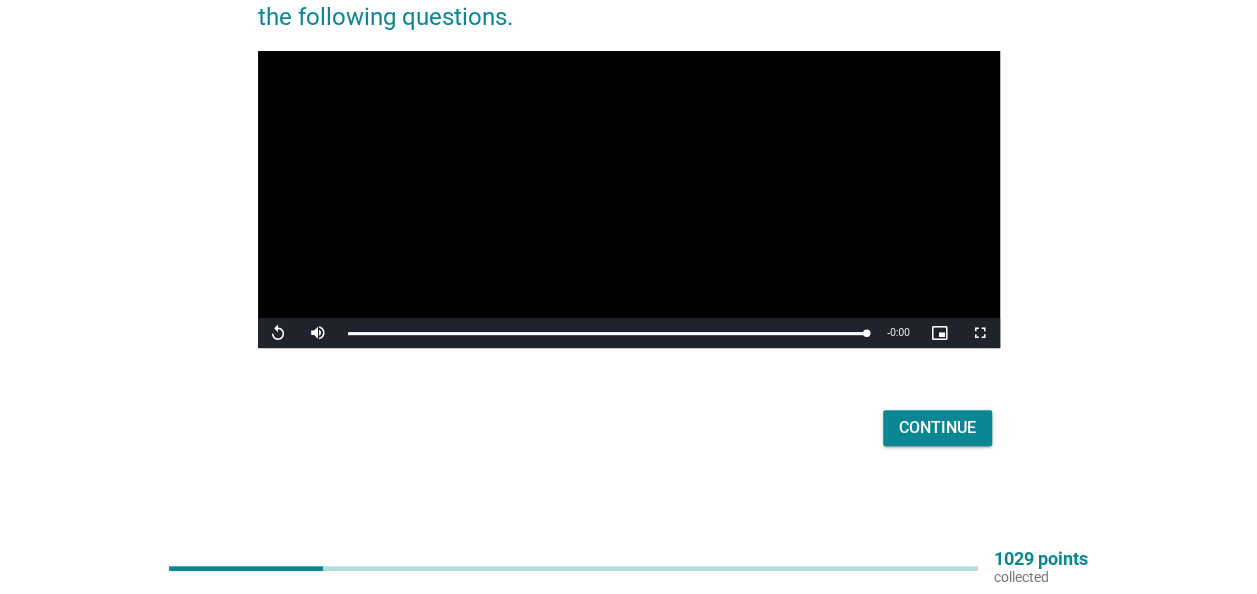 click on "Continue" at bounding box center [937, 428] 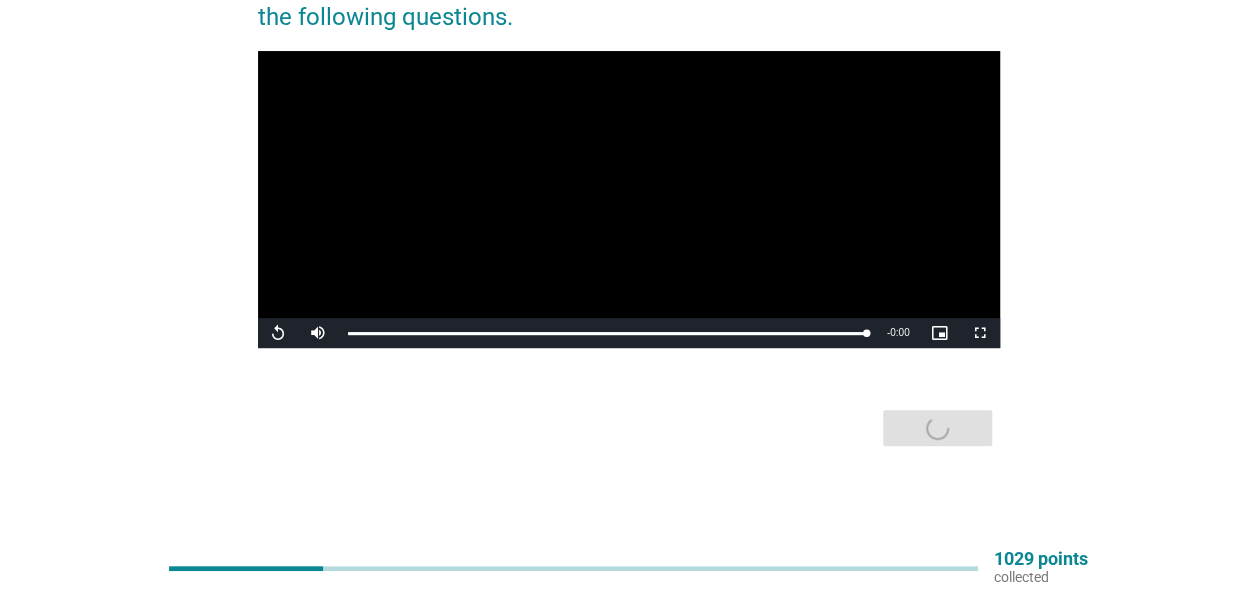 scroll, scrollTop: 0, scrollLeft: 0, axis: both 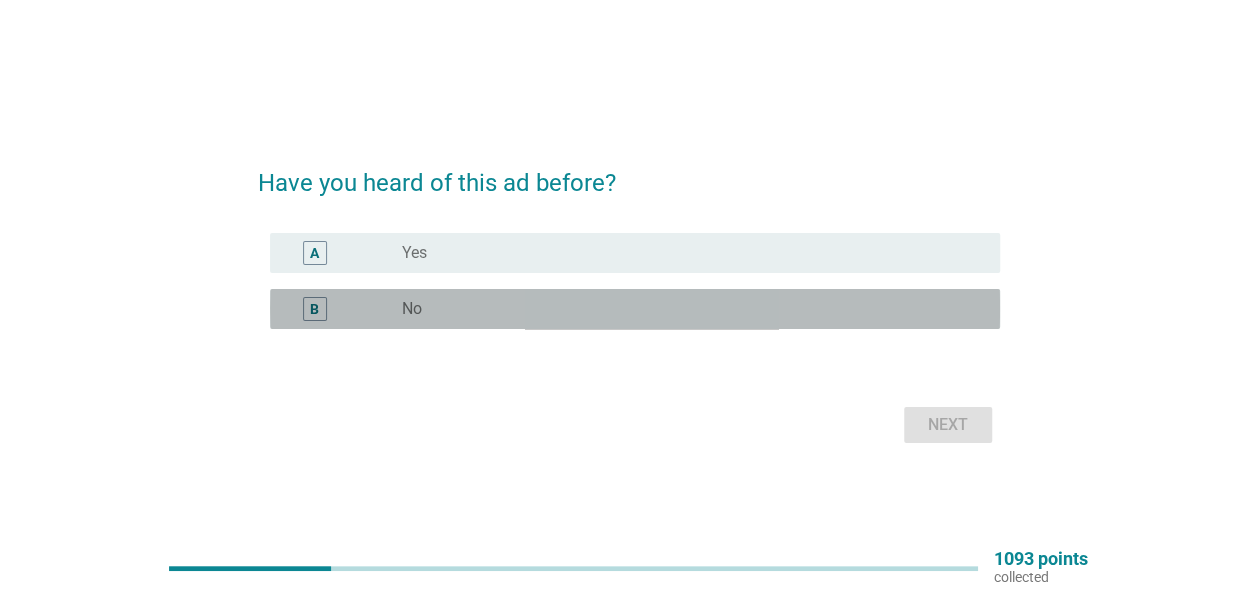 click on "radio_button_unchecked No" at bounding box center (685, 309) 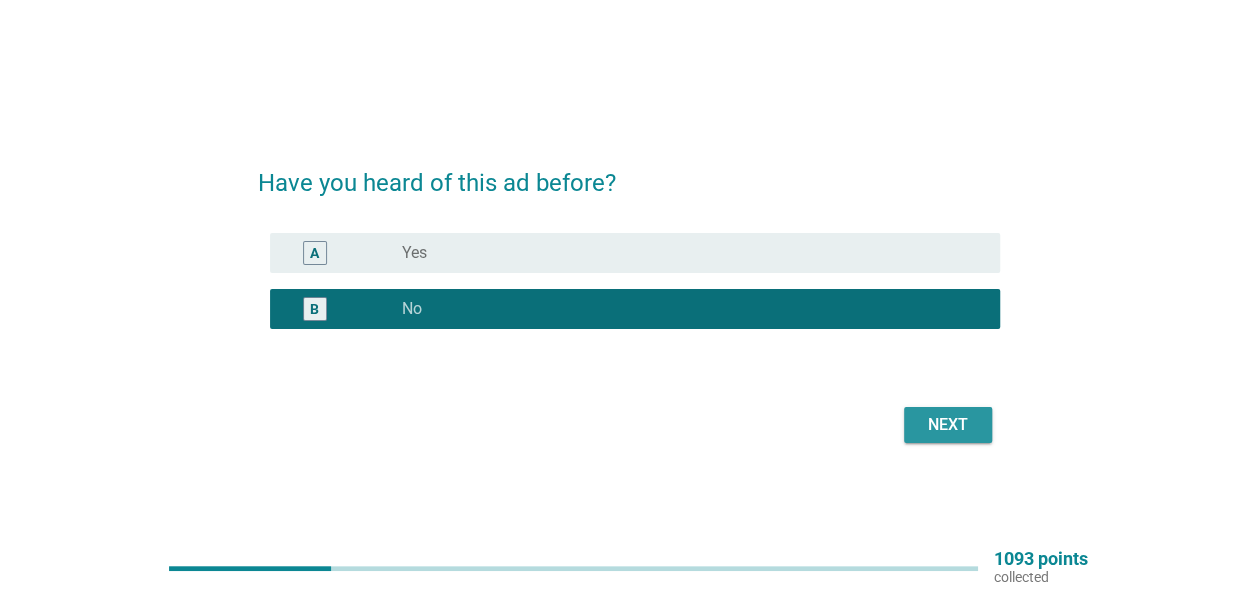click on "Next" at bounding box center (948, 425) 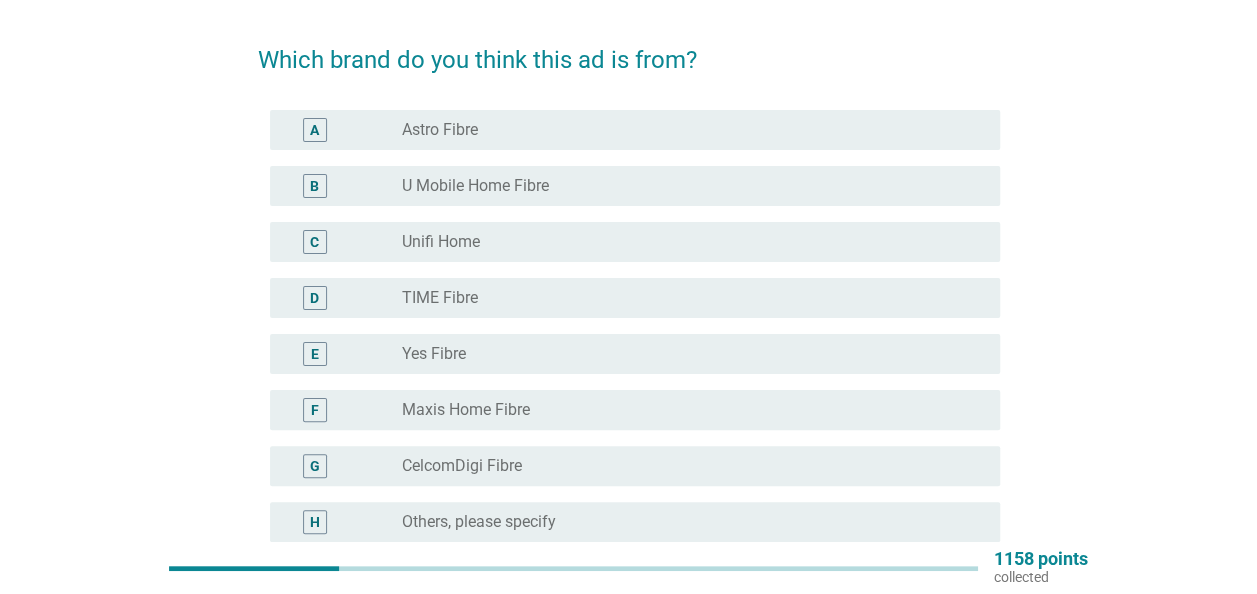 scroll, scrollTop: 100, scrollLeft: 0, axis: vertical 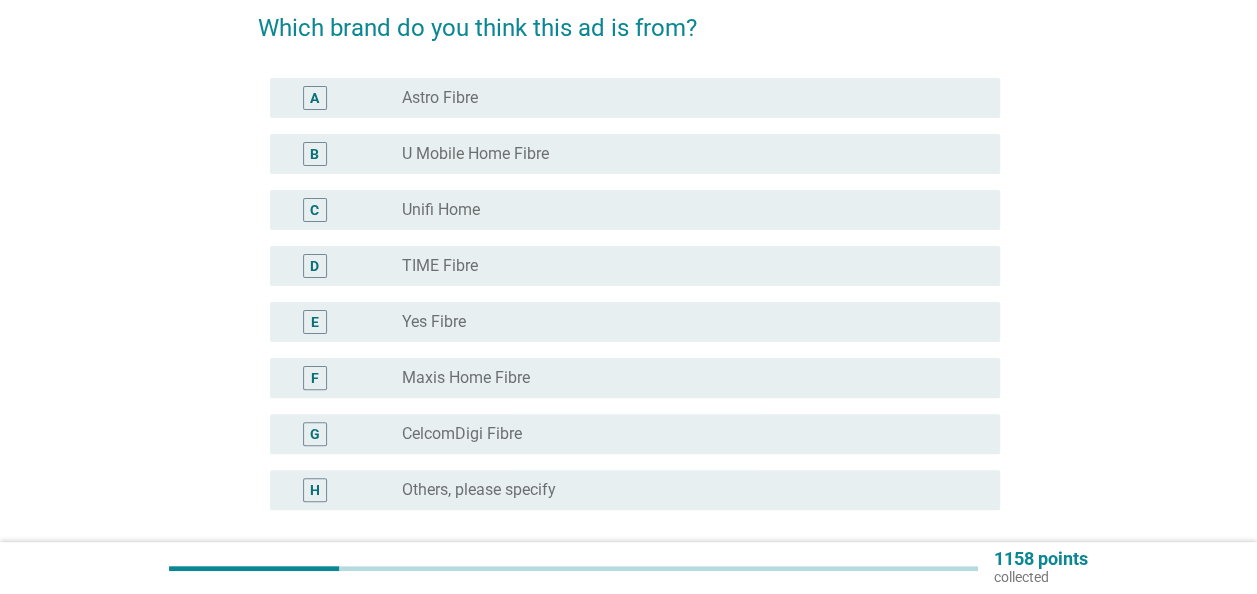 click on "radio_button_unchecked Maxis Home Fibre" at bounding box center (685, 378) 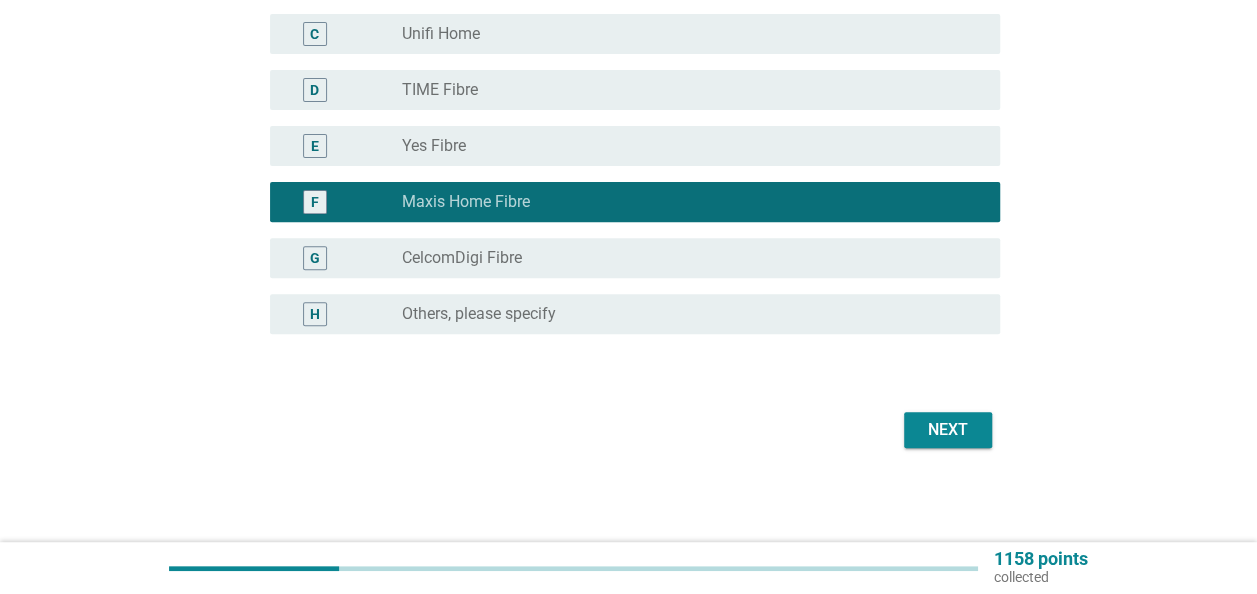 scroll, scrollTop: 278, scrollLeft: 0, axis: vertical 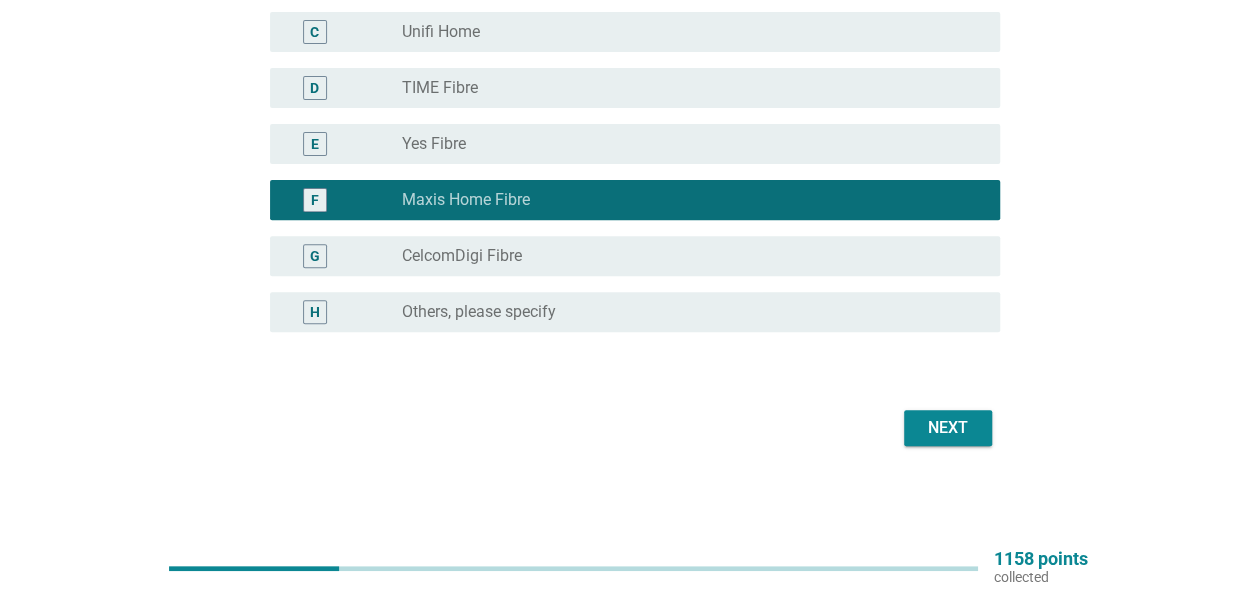 click on "Next" at bounding box center (948, 428) 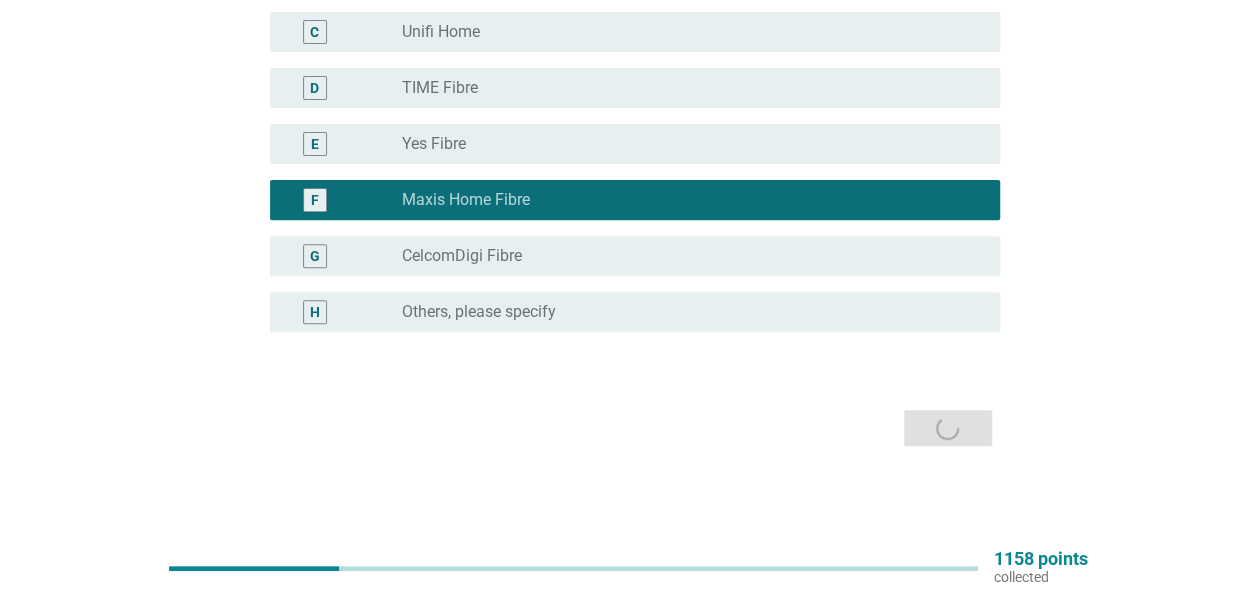 scroll, scrollTop: 0, scrollLeft: 0, axis: both 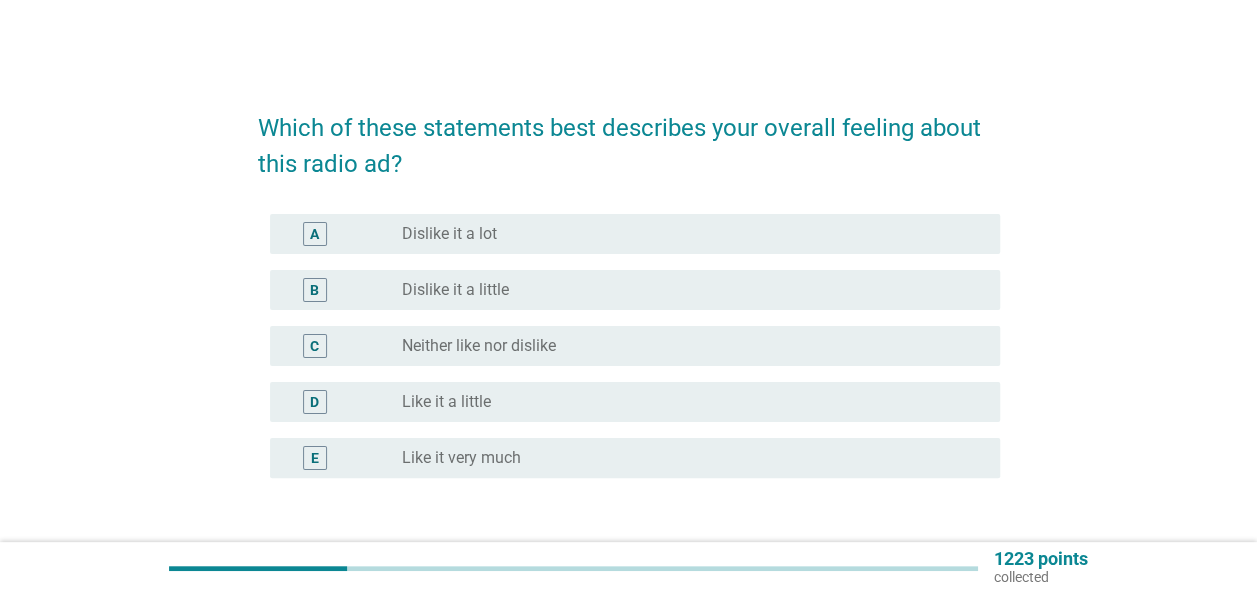 click on "E     radio_button_unchecked Like it very much" at bounding box center (635, 458) 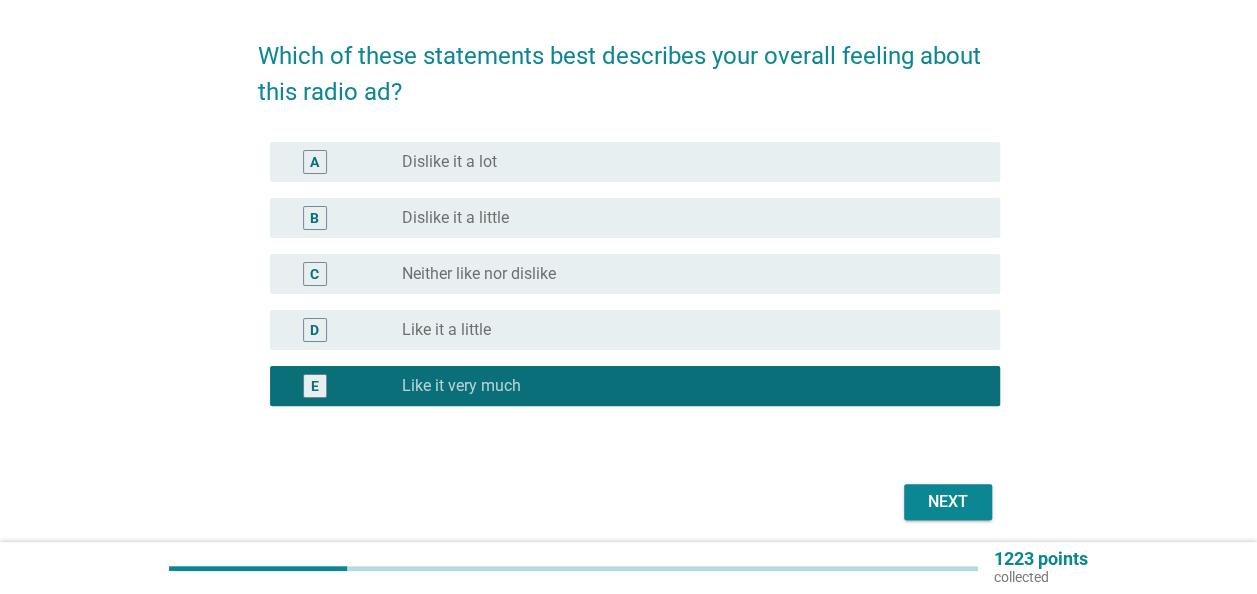 scroll, scrollTop: 146, scrollLeft: 0, axis: vertical 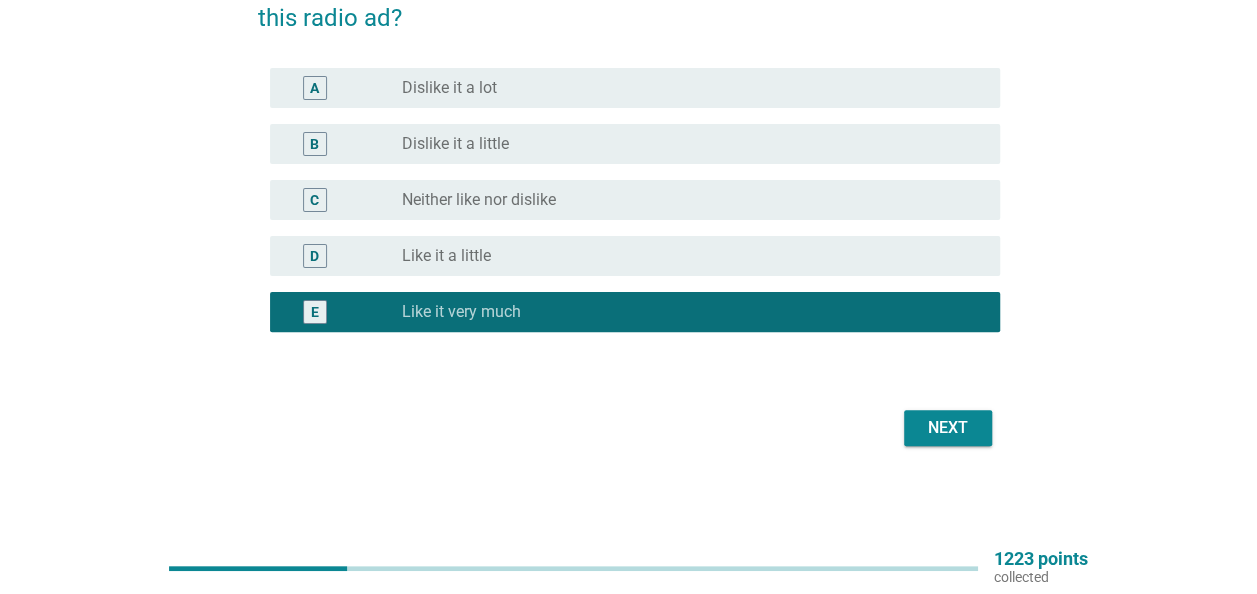 click on "Next" at bounding box center (948, 428) 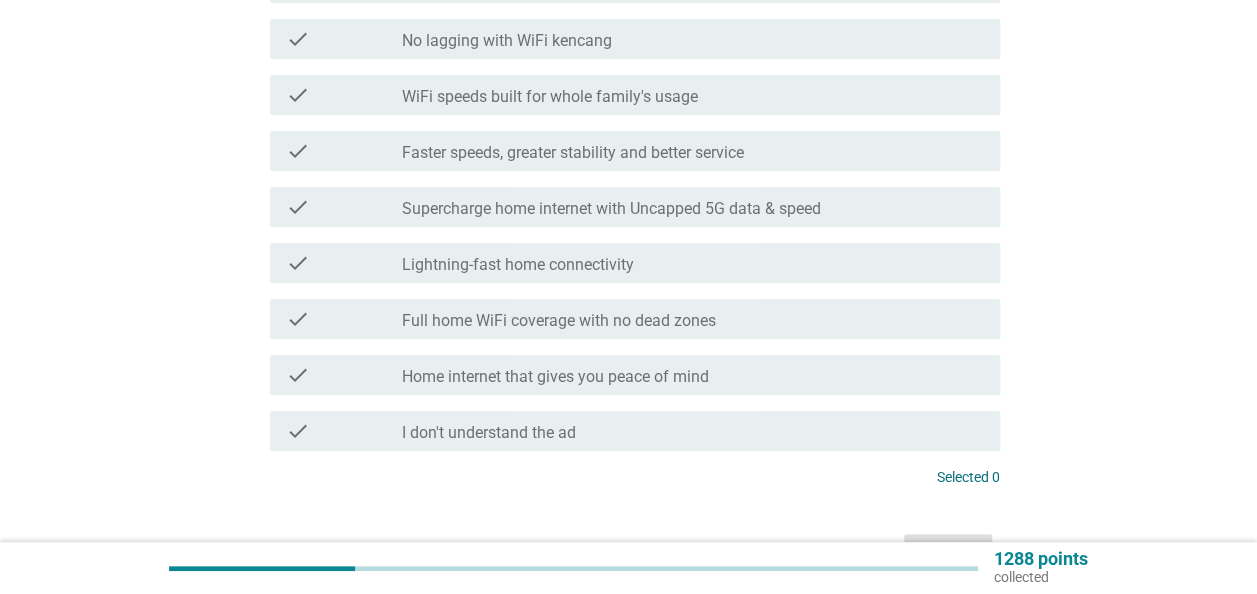 scroll, scrollTop: 200, scrollLeft: 0, axis: vertical 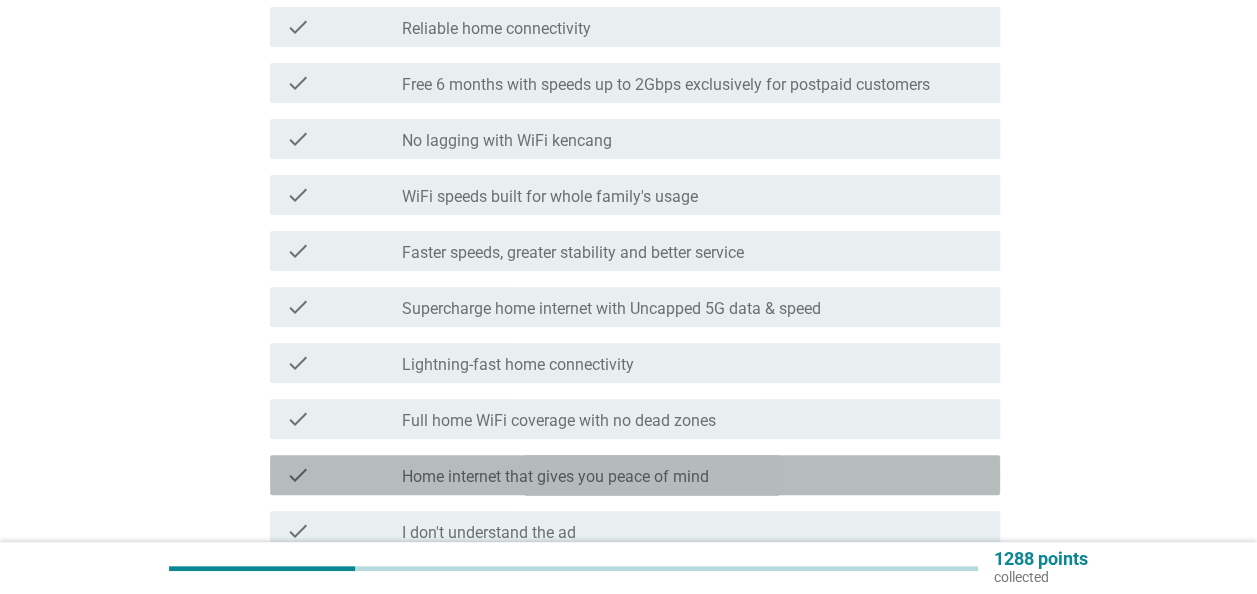 click on "check_box_outline_blank Home internet that gives you peace of mind" at bounding box center [693, 475] 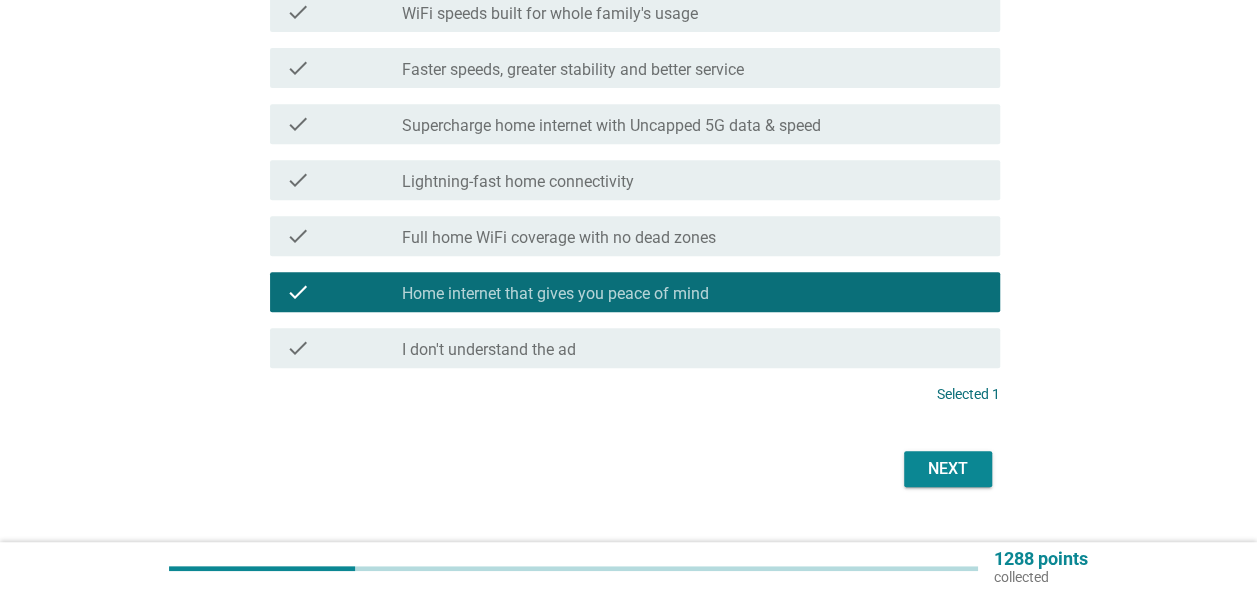 scroll, scrollTop: 400, scrollLeft: 0, axis: vertical 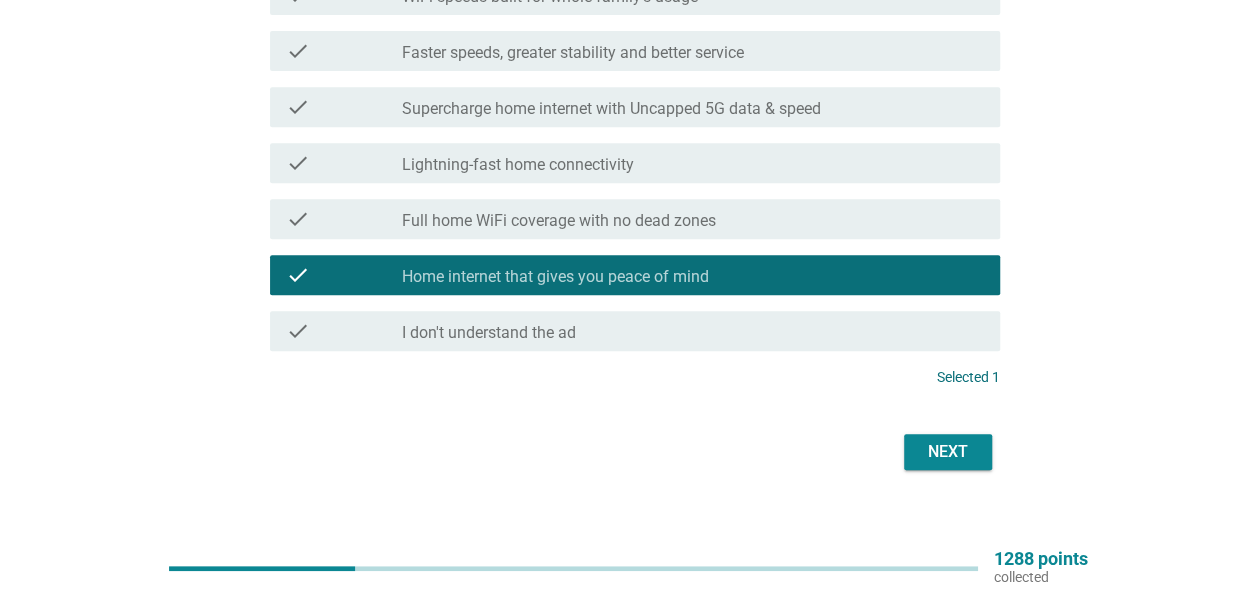 click on "Next" at bounding box center (948, 452) 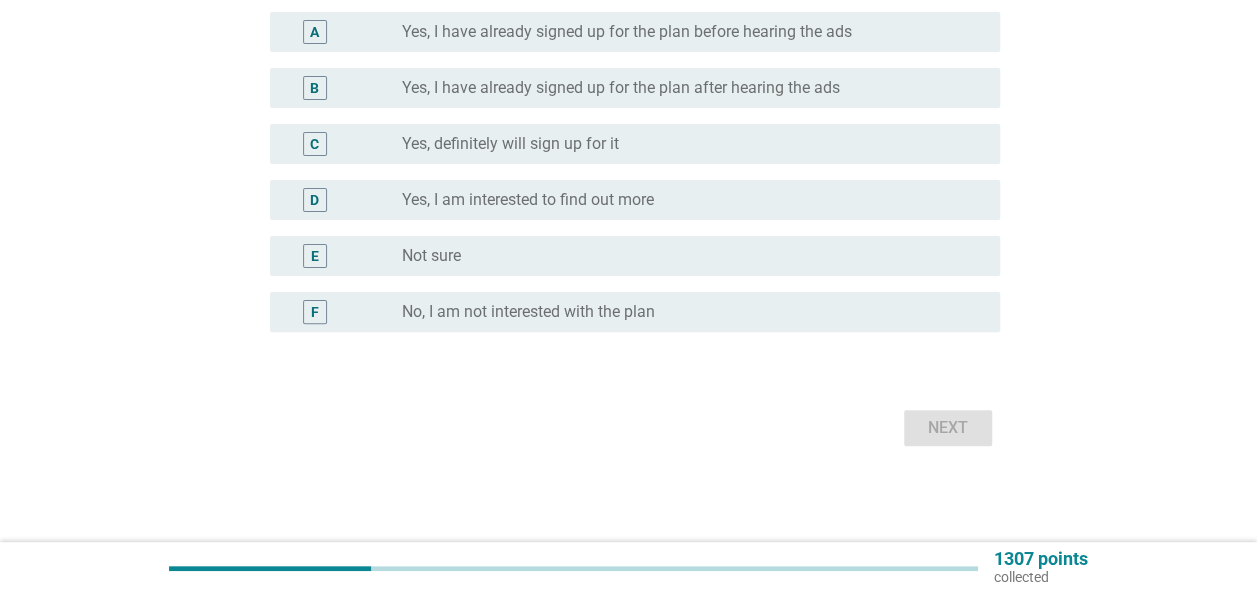 scroll, scrollTop: 0, scrollLeft: 0, axis: both 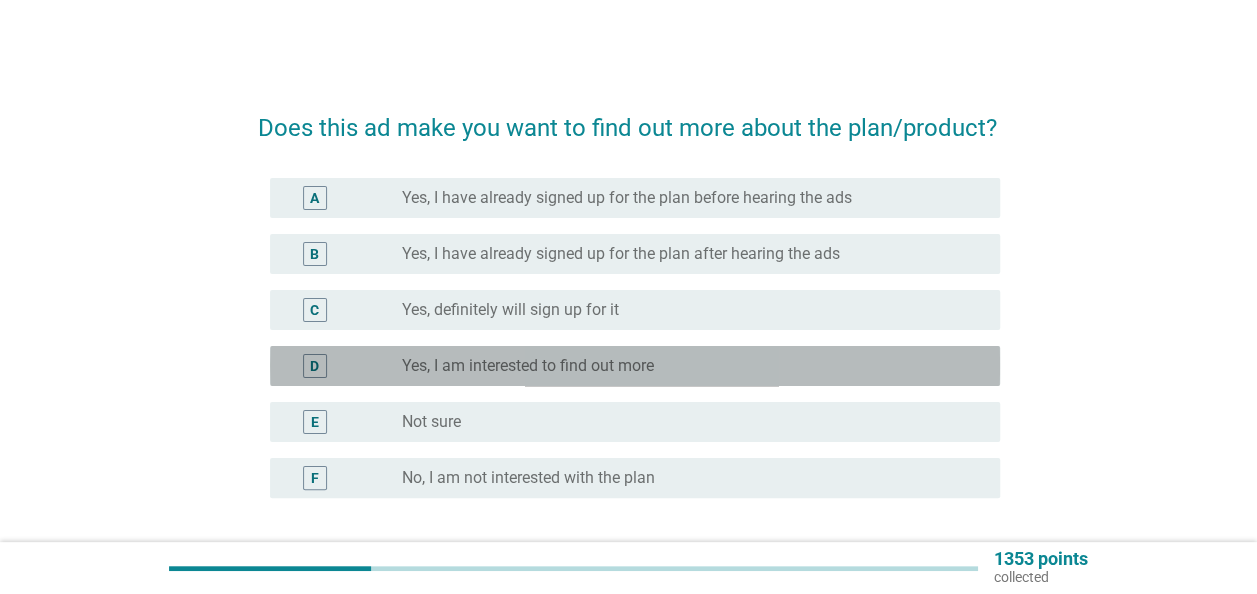 click on "radio_button_unchecked Yes, I am interested to find out more" at bounding box center (685, 366) 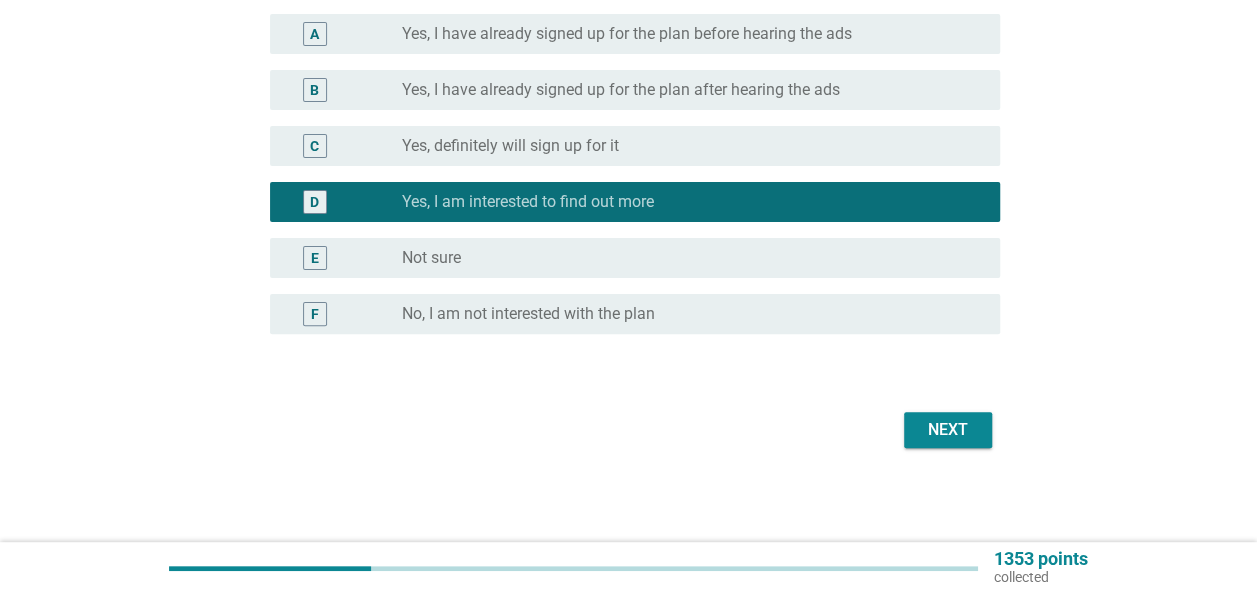 scroll, scrollTop: 166, scrollLeft: 0, axis: vertical 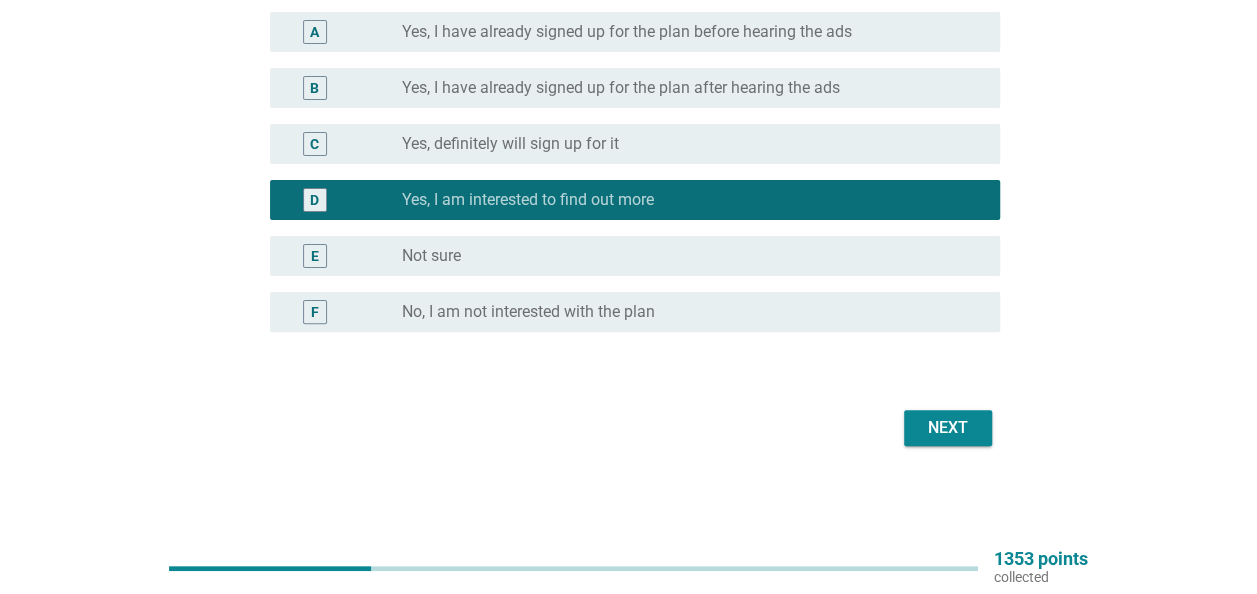 click on "Next" at bounding box center (948, 428) 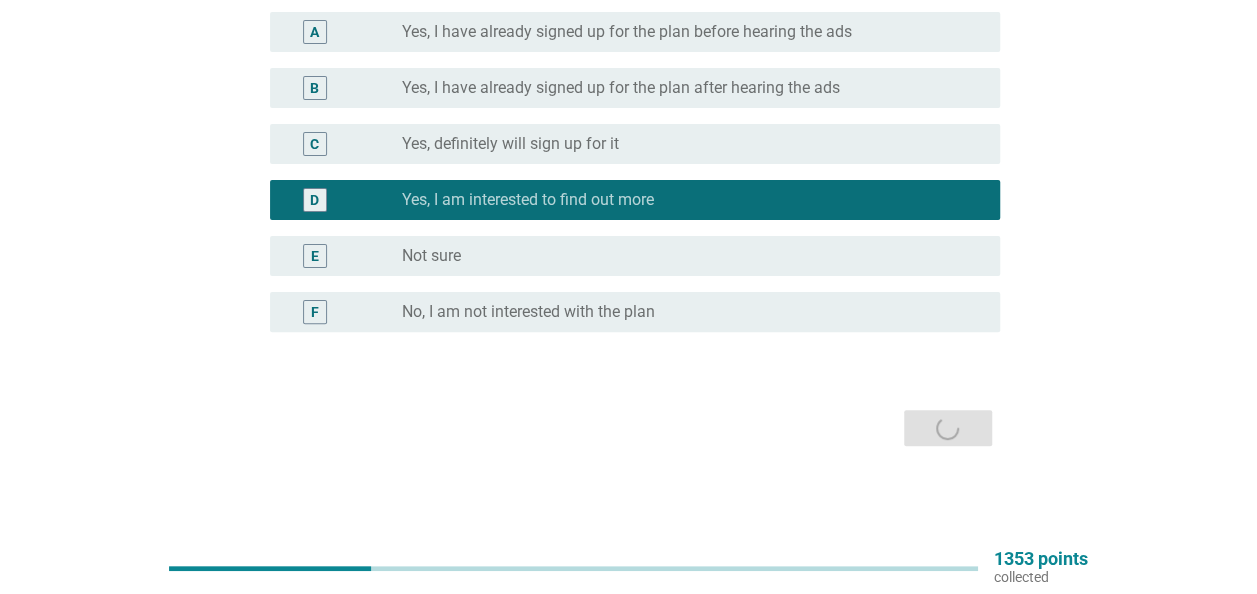 scroll, scrollTop: 0, scrollLeft: 0, axis: both 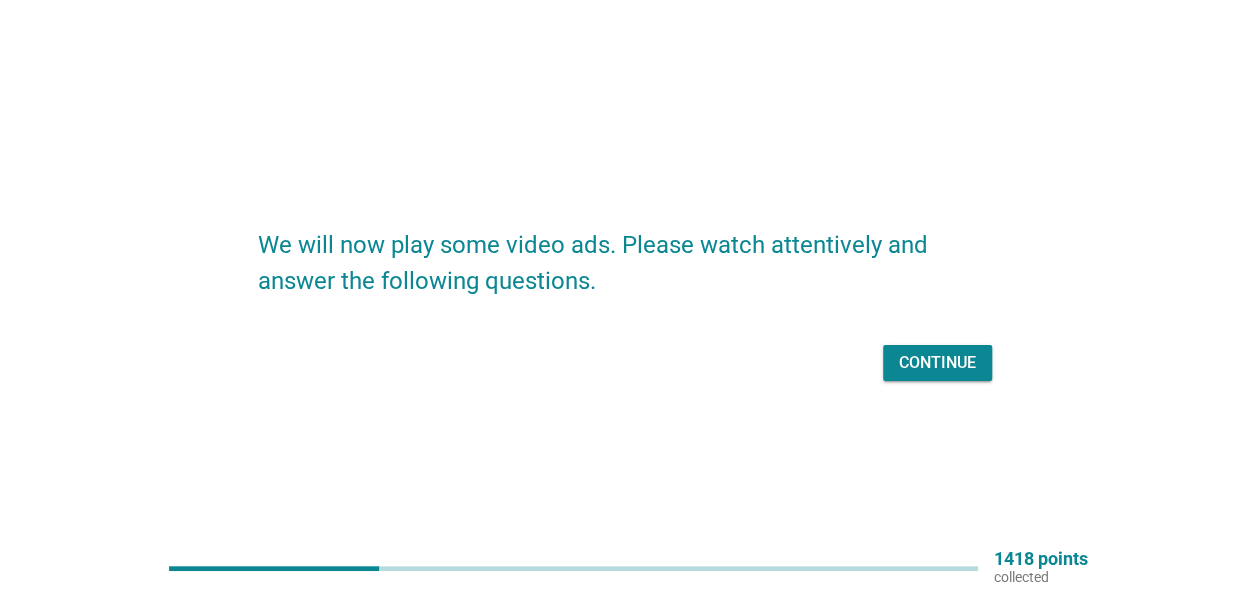 click on "Continue" at bounding box center [629, 363] 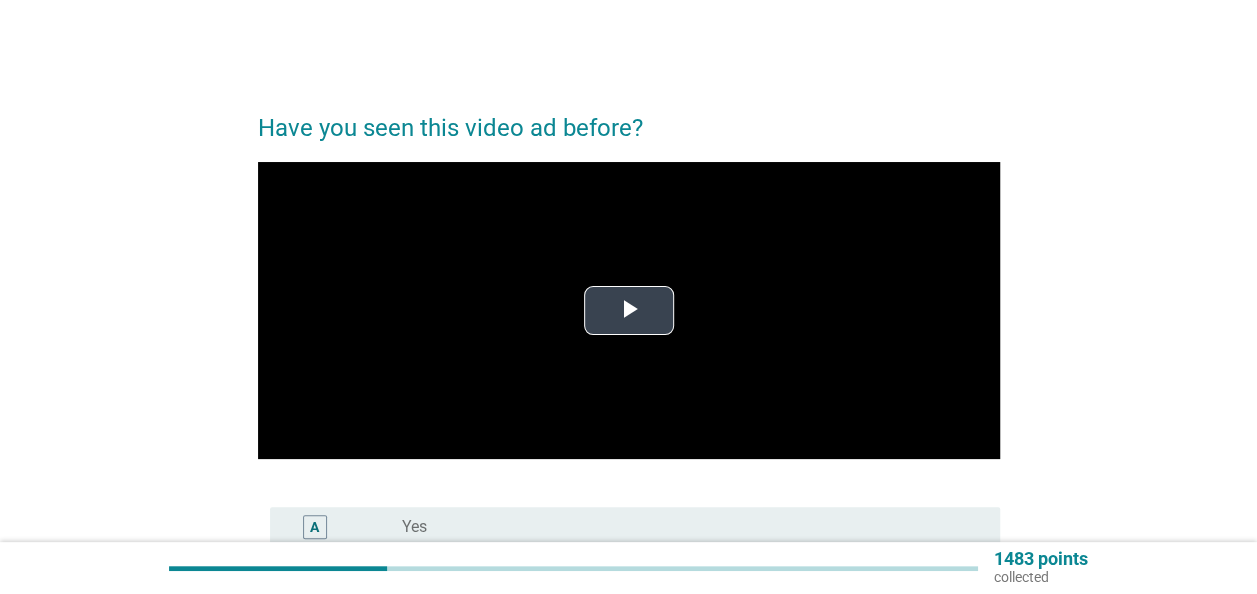 click at bounding box center (629, 311) 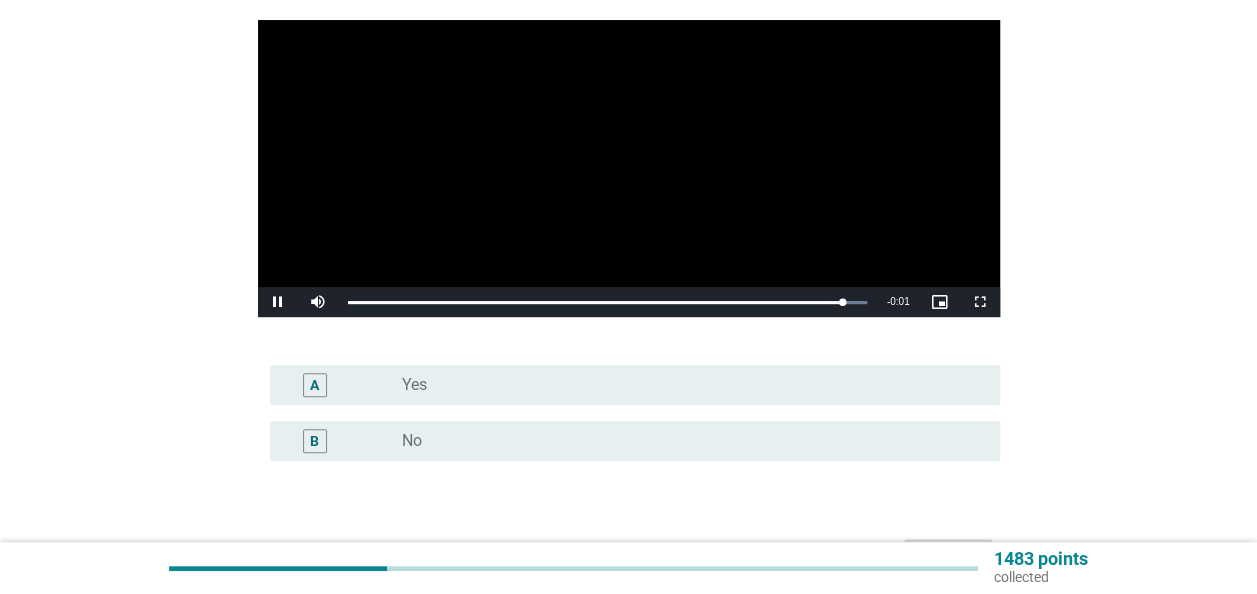 scroll, scrollTop: 100, scrollLeft: 0, axis: vertical 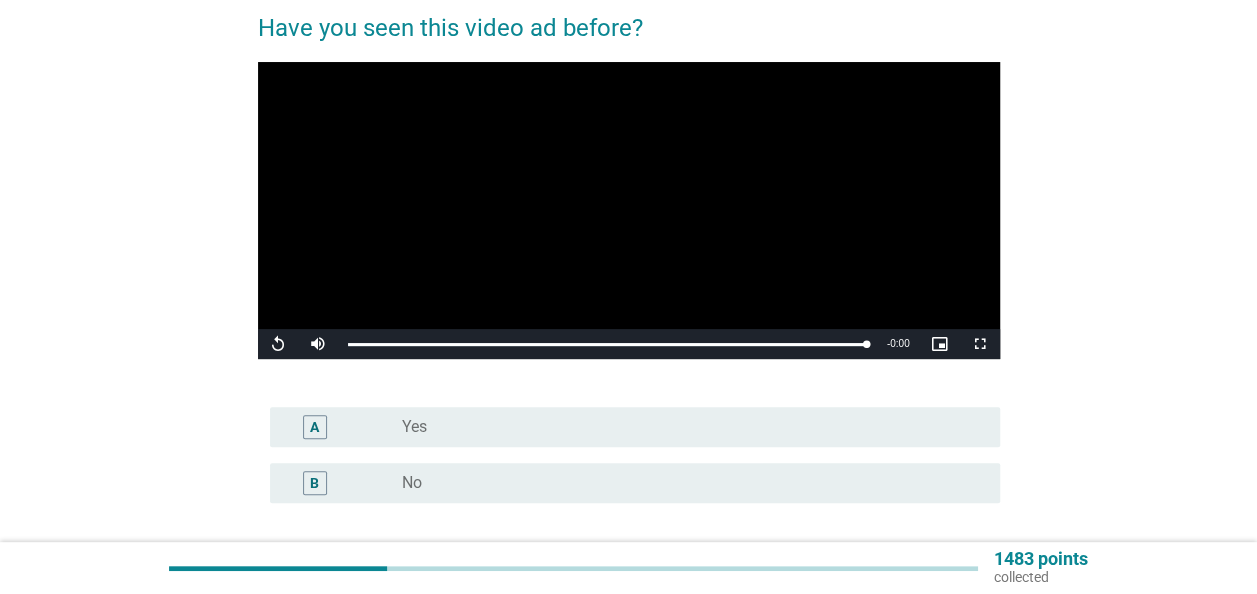 click on "B" at bounding box center (344, 483) 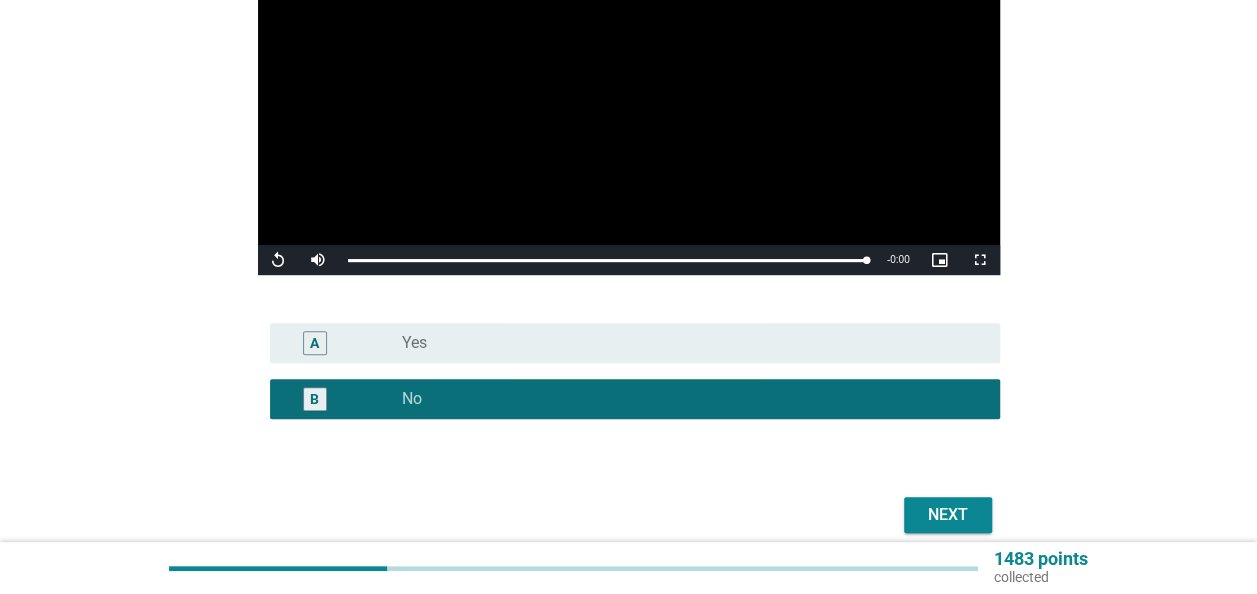 scroll, scrollTop: 271, scrollLeft: 0, axis: vertical 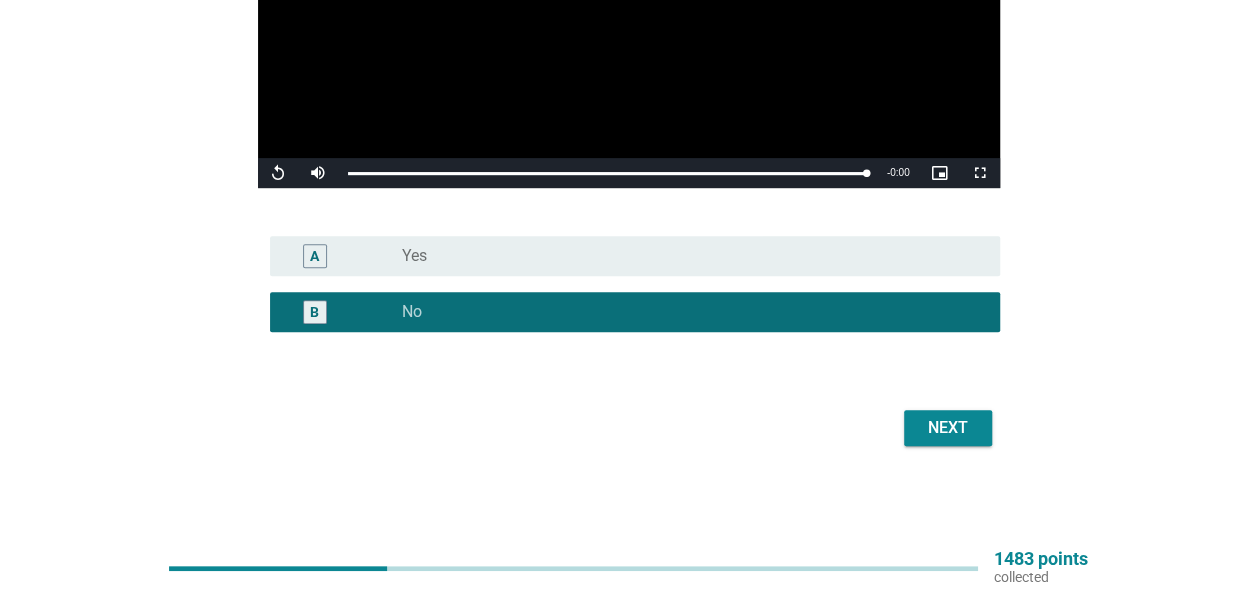 click on "Next" at bounding box center [629, 428] 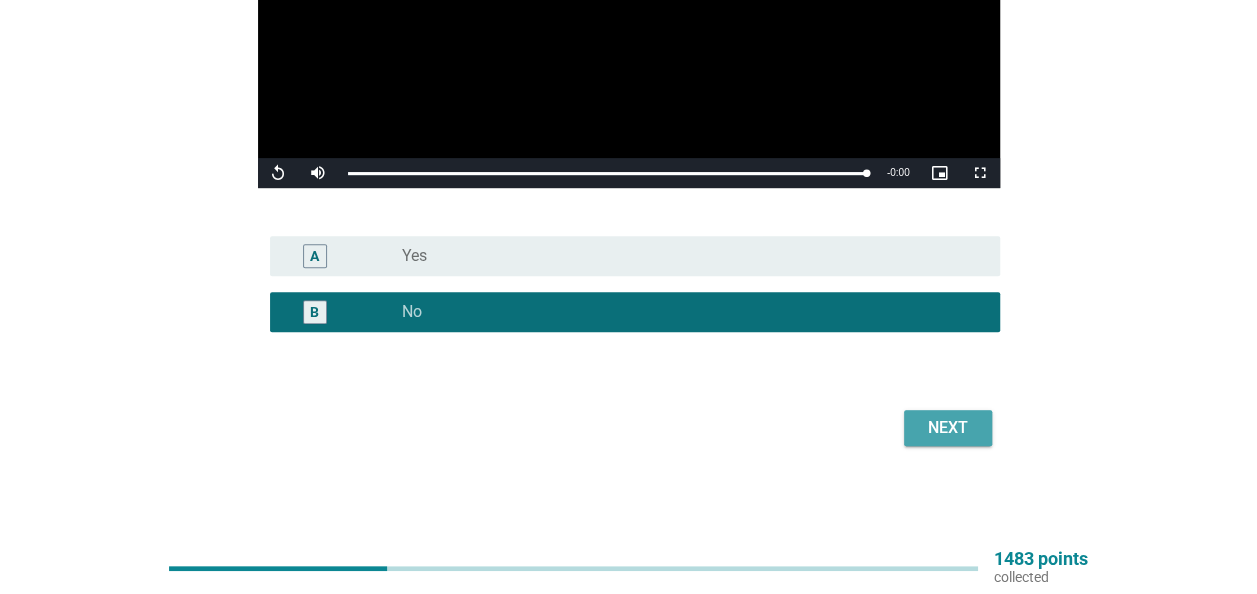 click on "Next" at bounding box center [948, 428] 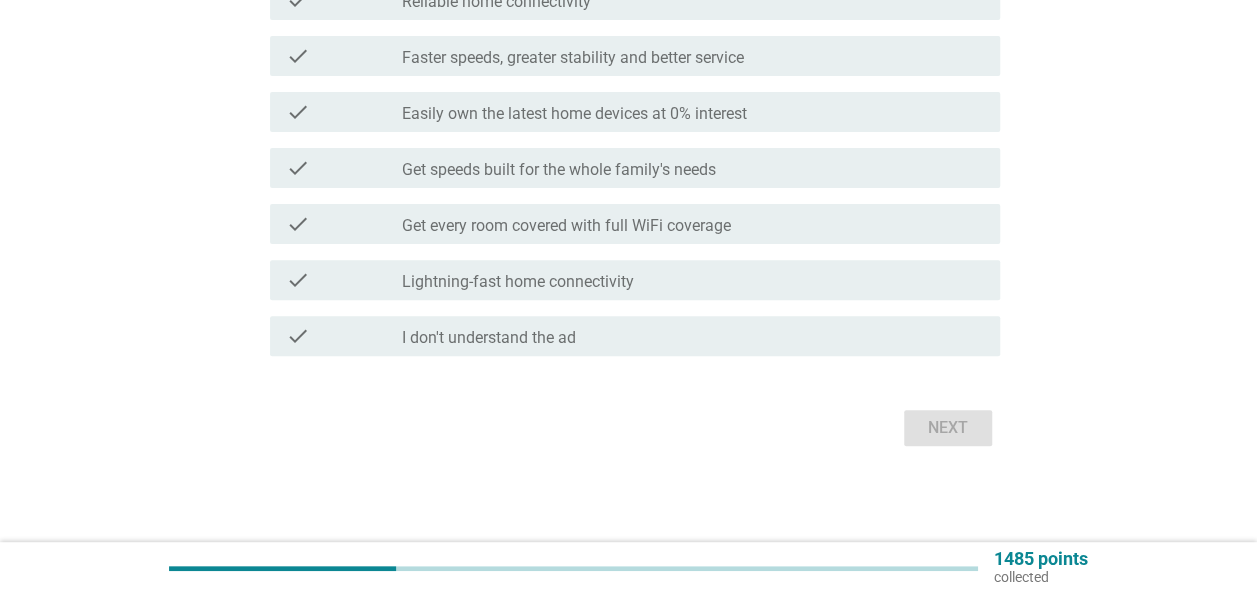 scroll, scrollTop: 0, scrollLeft: 0, axis: both 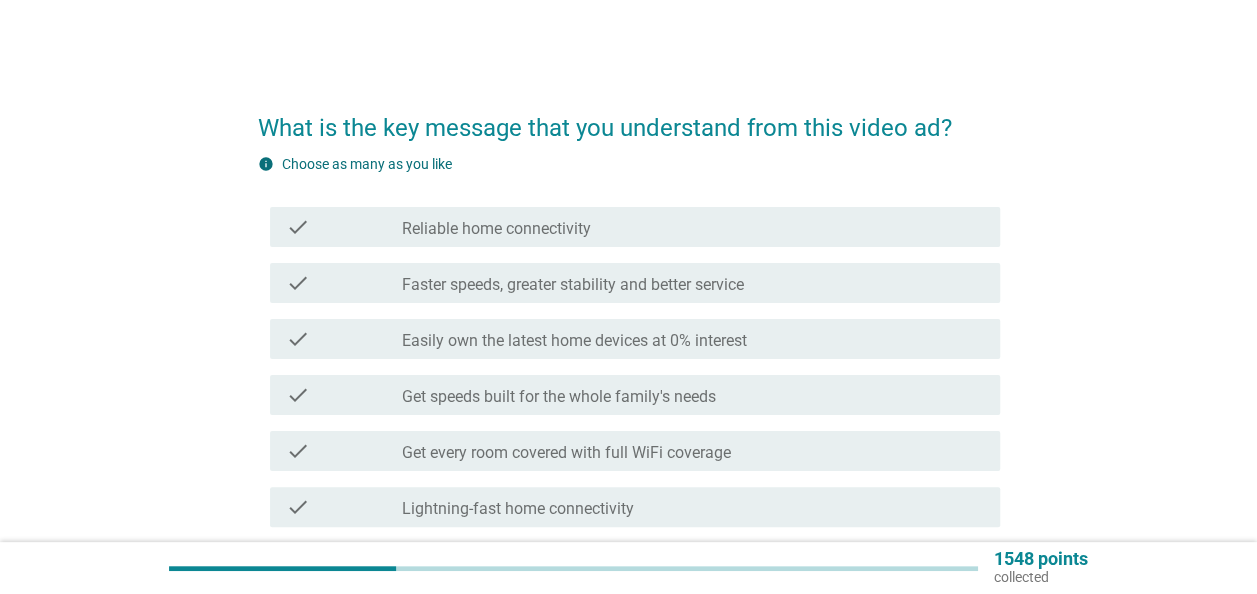 click on "Reliable home connectivity" at bounding box center [496, 229] 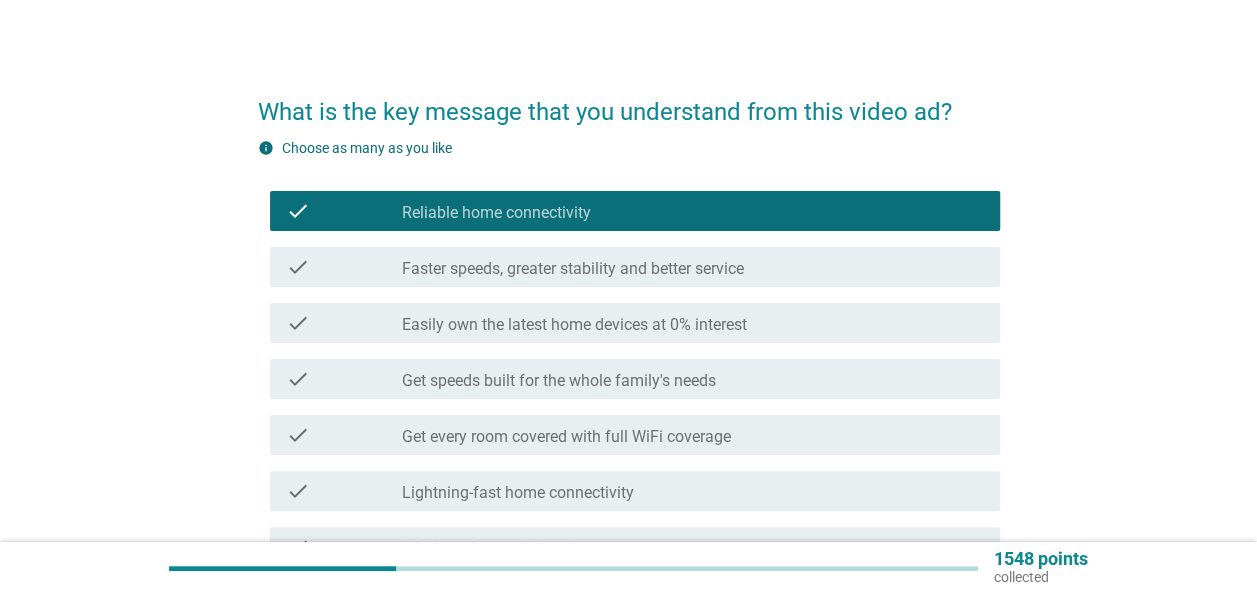 scroll, scrollTop: 200, scrollLeft: 0, axis: vertical 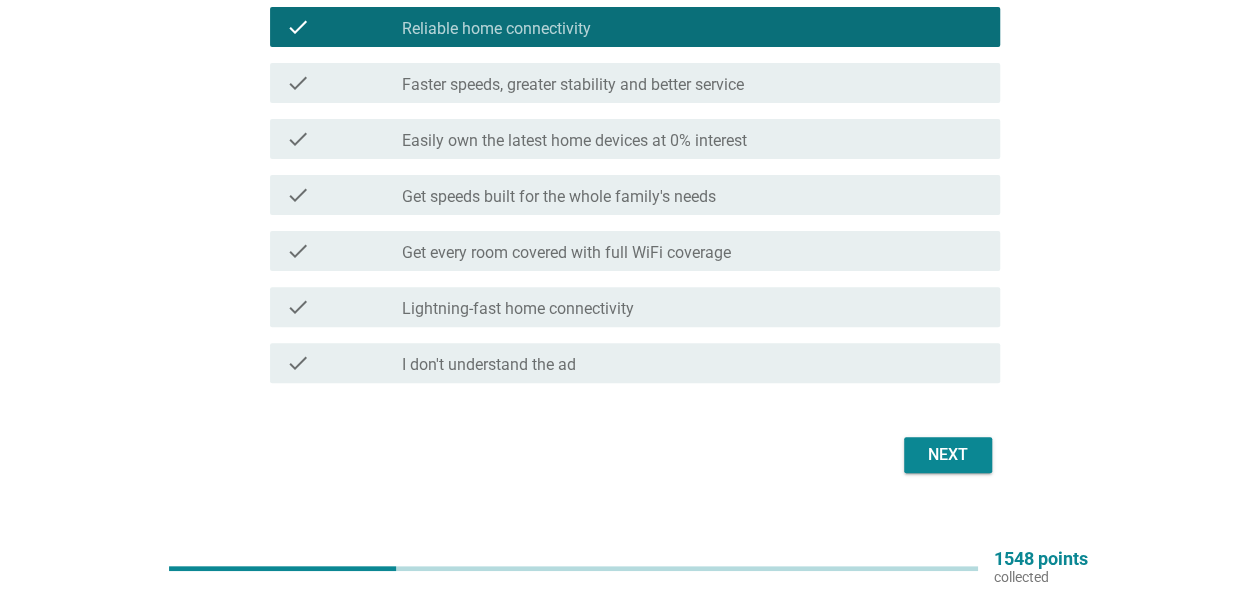 click on "Next" at bounding box center (948, 455) 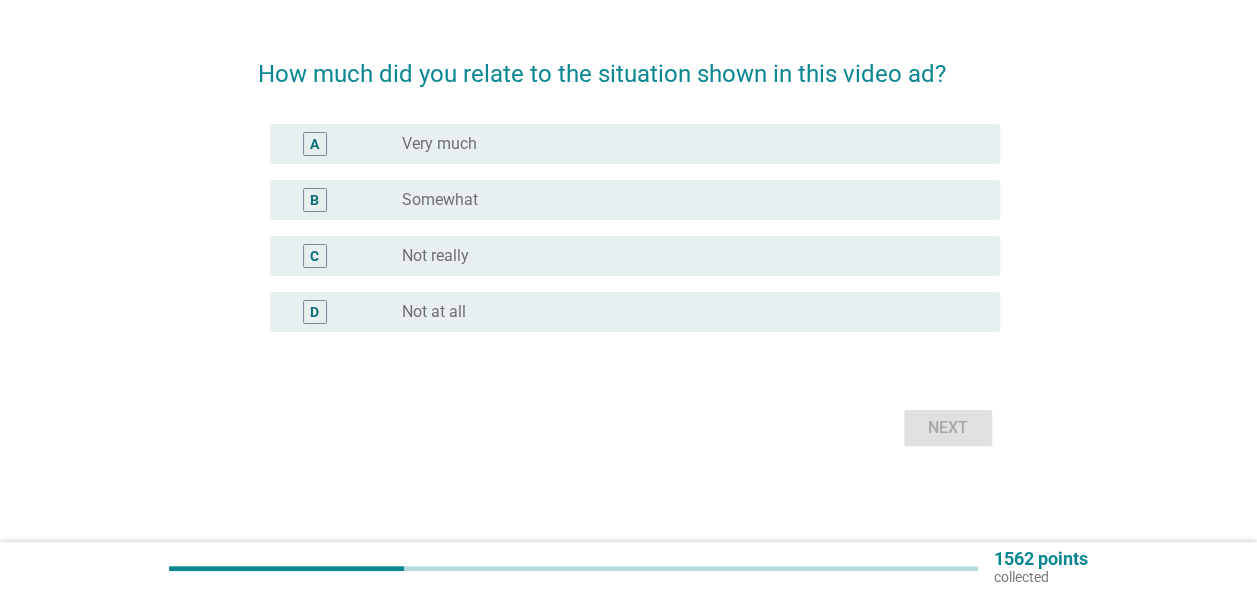 scroll, scrollTop: 0, scrollLeft: 0, axis: both 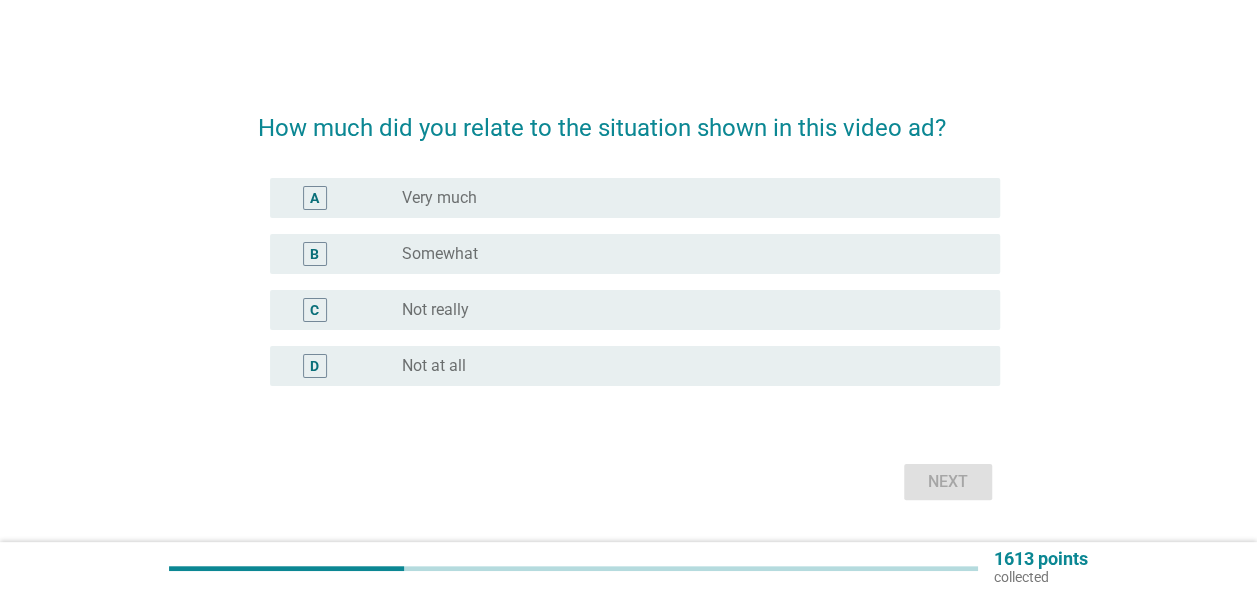 click on "radio_button_unchecked Very much" at bounding box center [685, 198] 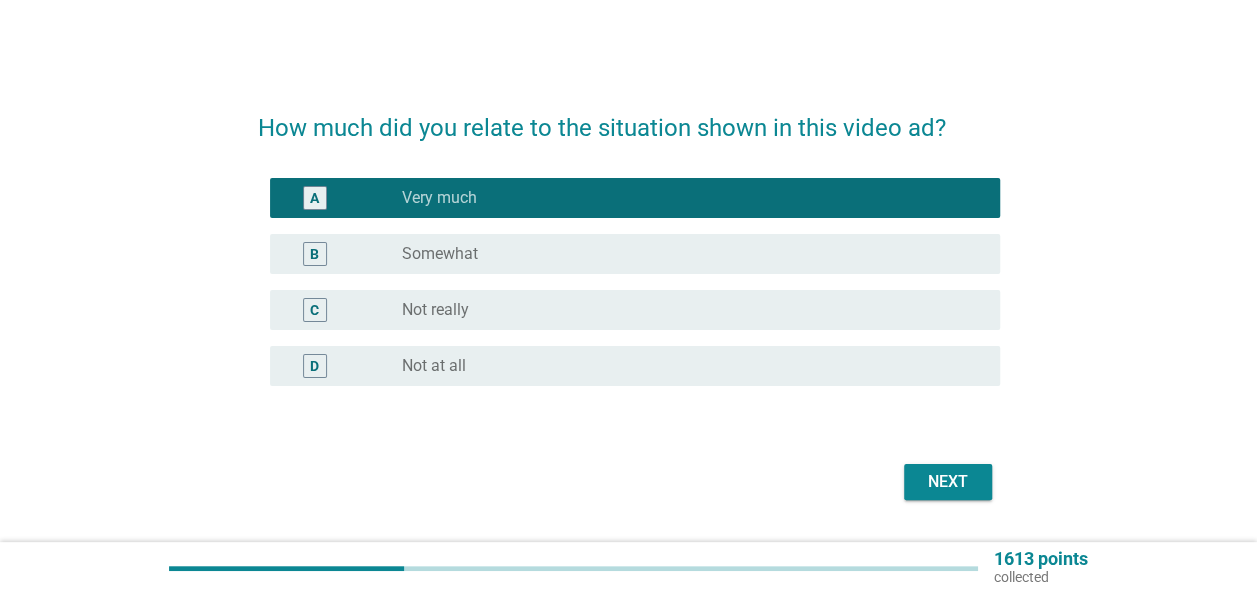 click on "How much did you relate to the situation shown in this video ad?     A     radio_button_checked Very much   B     radio_button_unchecked Somewhat   C     radio_button_unchecked Not really   D     radio_button_unchecked Not at all     Next" at bounding box center [629, 298] 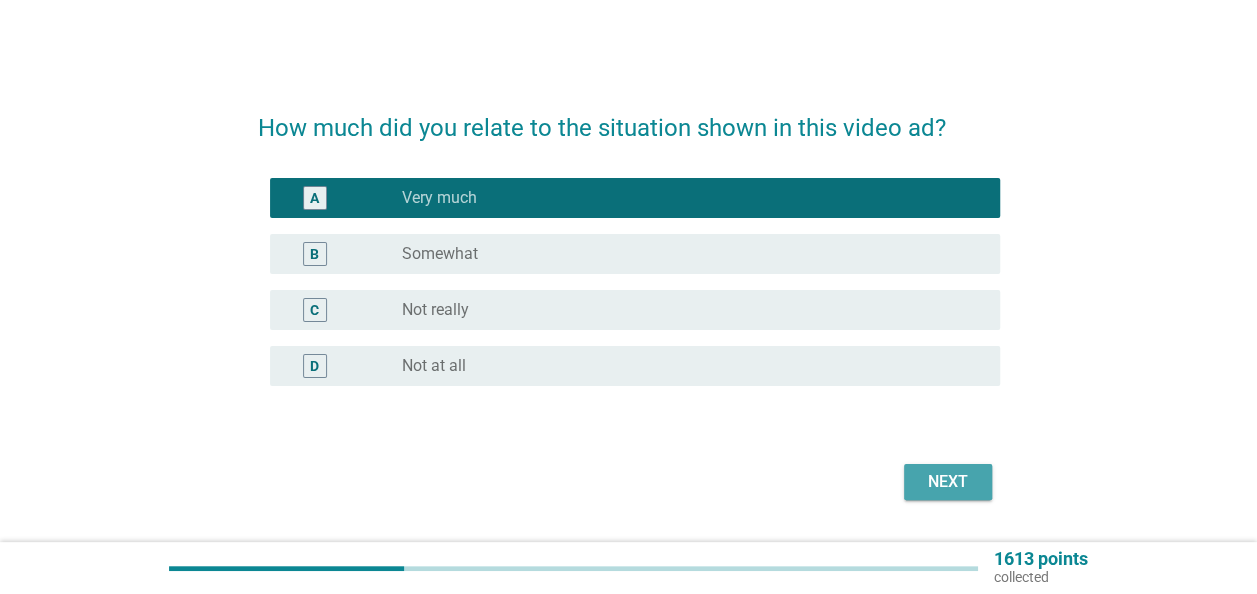 click on "Next" at bounding box center (948, 482) 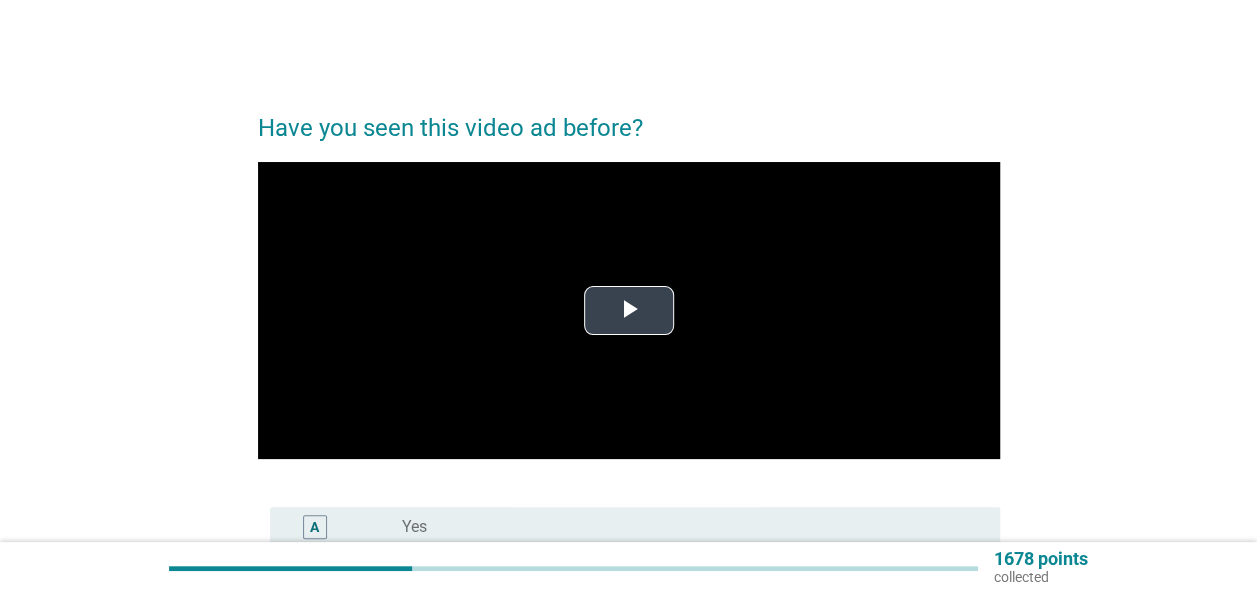 click at bounding box center (629, 310) 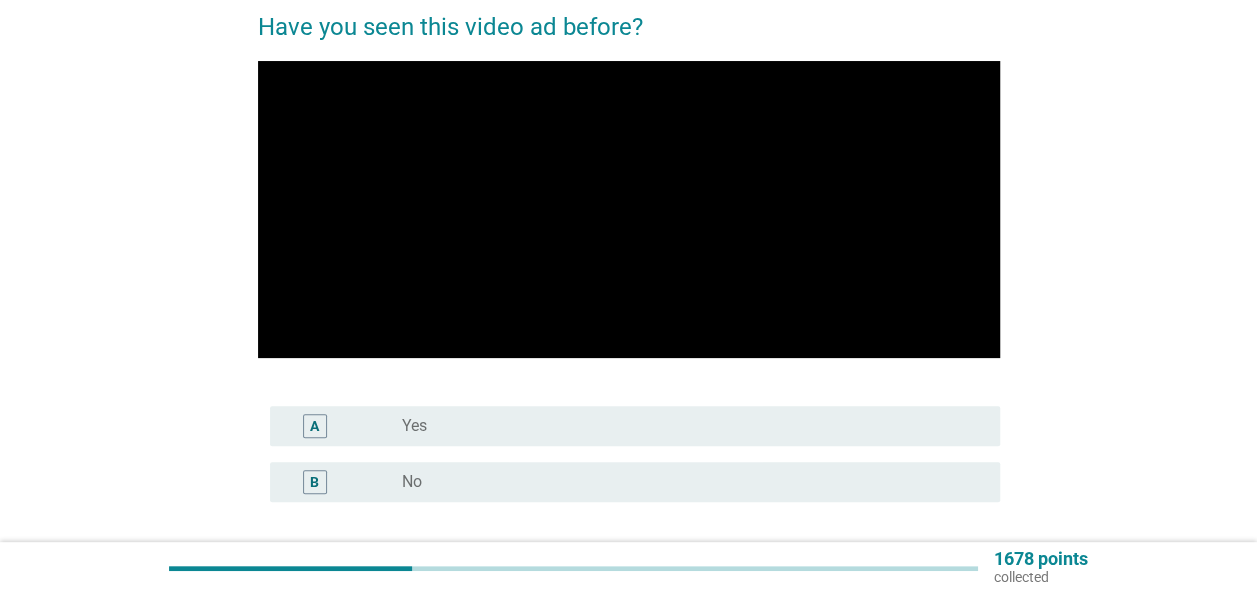 scroll, scrollTop: 271, scrollLeft: 0, axis: vertical 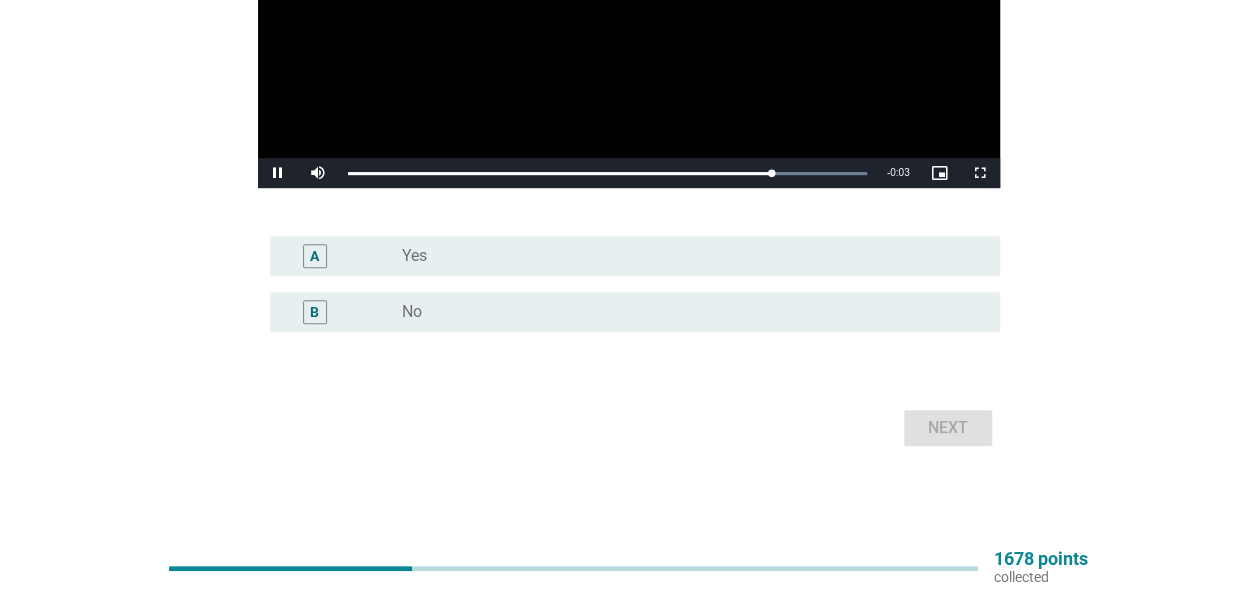 click on "B     radio_button_unchecked No" at bounding box center [629, 312] 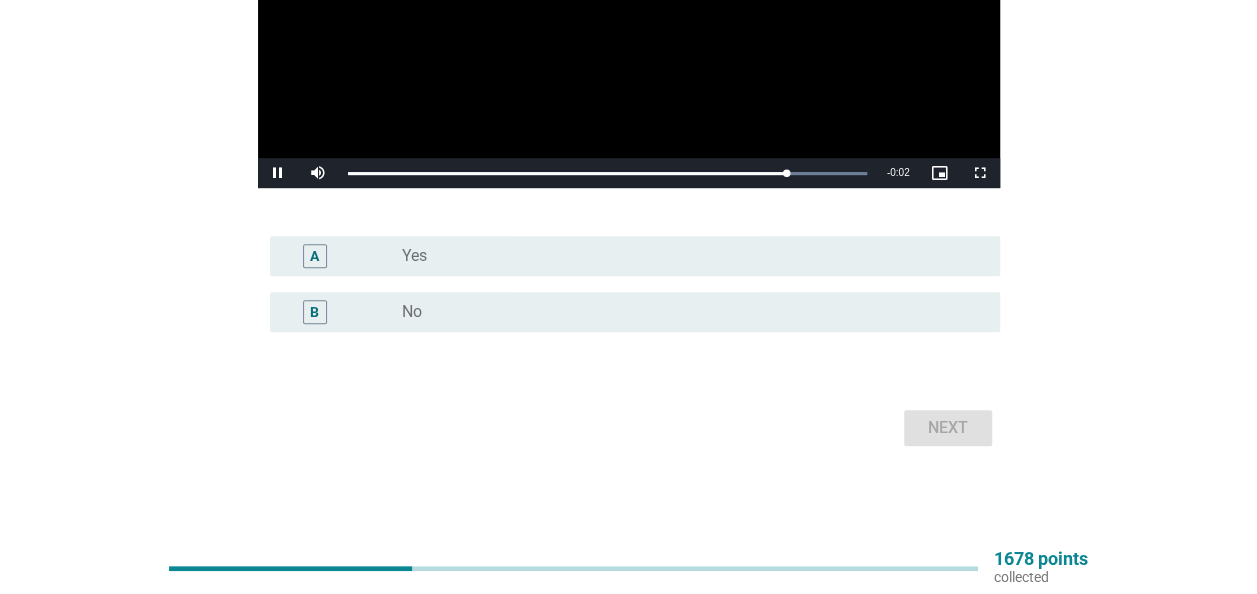 click on "radio_button_unchecked No" at bounding box center [685, 312] 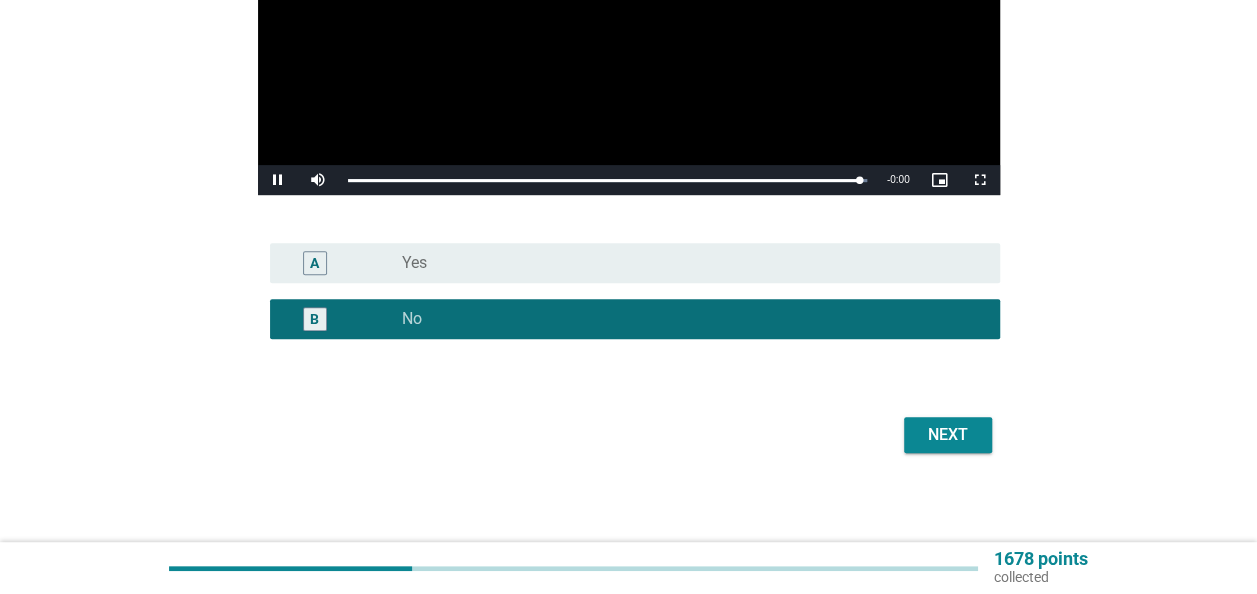 scroll, scrollTop: 271, scrollLeft: 0, axis: vertical 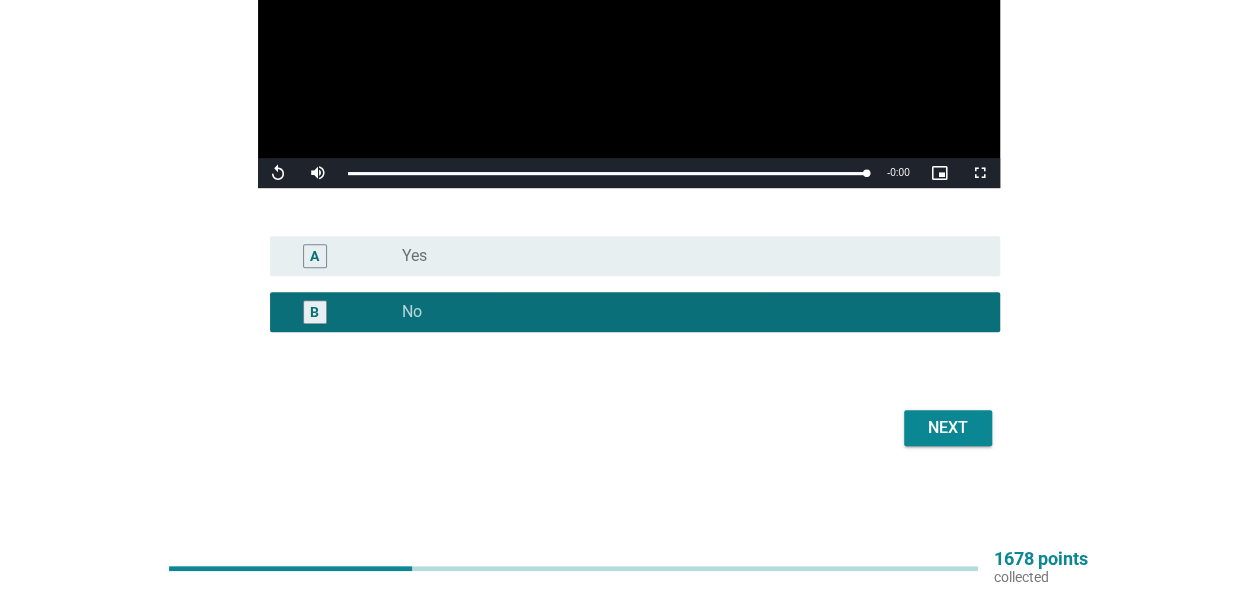 click on "Next" at bounding box center [948, 428] 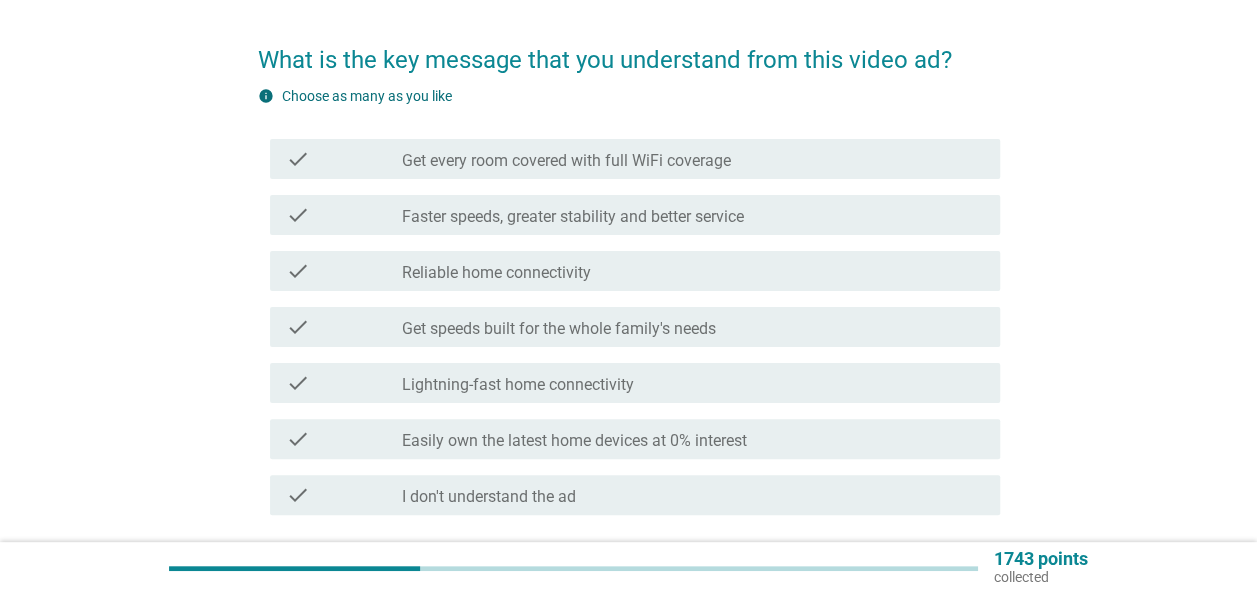scroll, scrollTop: 100, scrollLeft: 0, axis: vertical 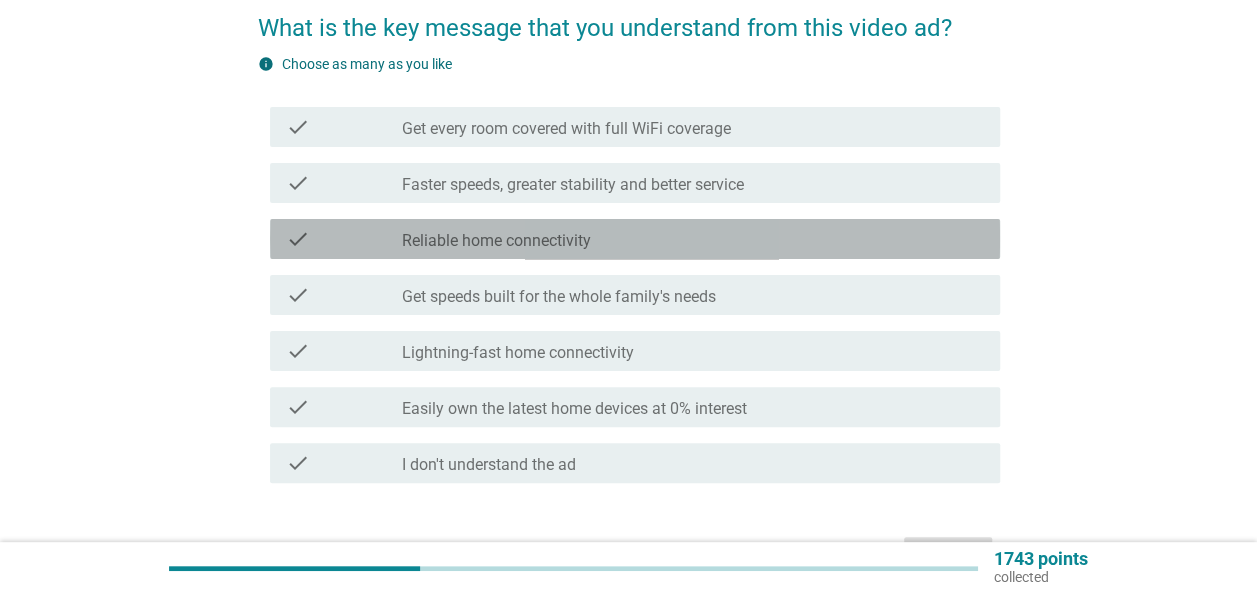 click on "Reliable home connectivity" at bounding box center (496, 241) 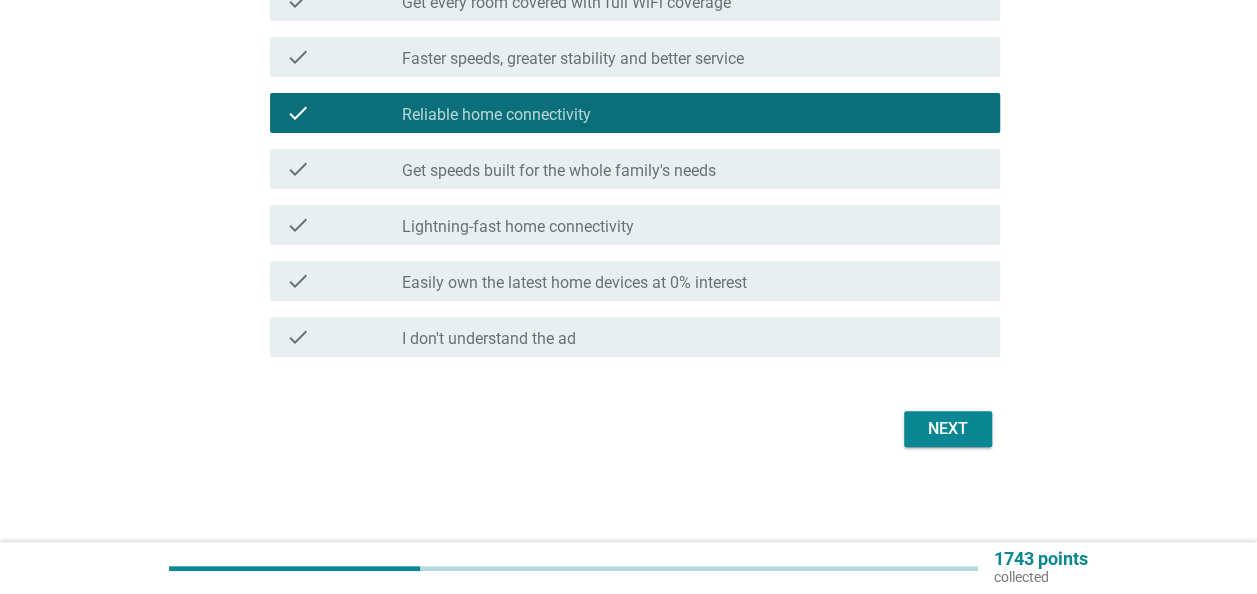 scroll, scrollTop: 227, scrollLeft: 0, axis: vertical 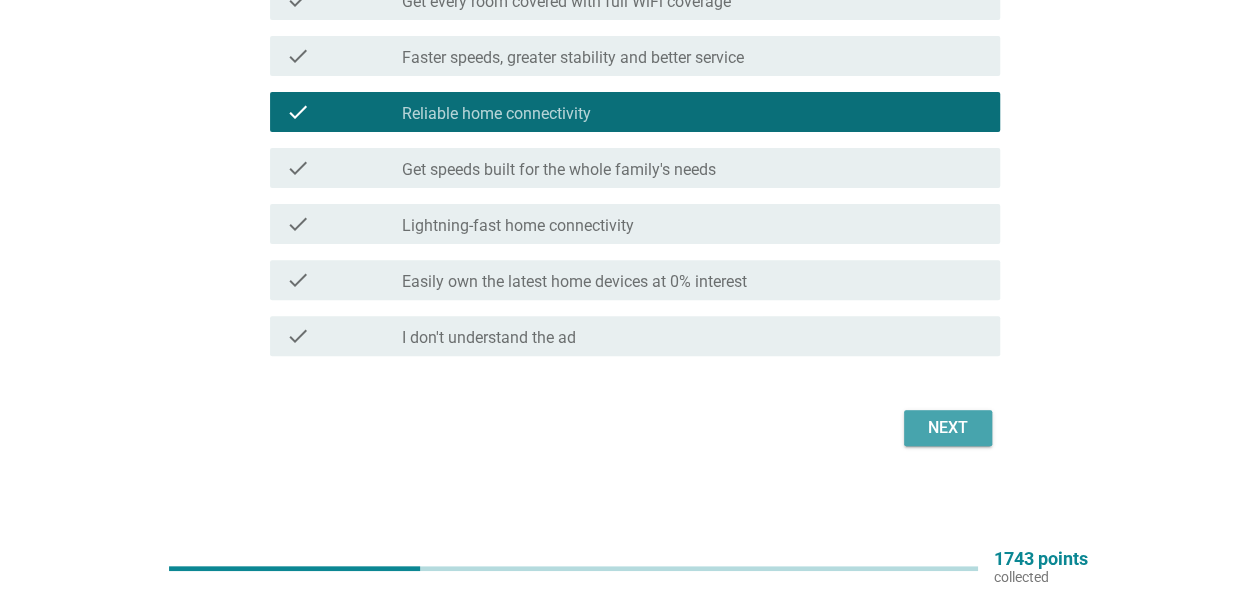 click on "Next" at bounding box center (948, 428) 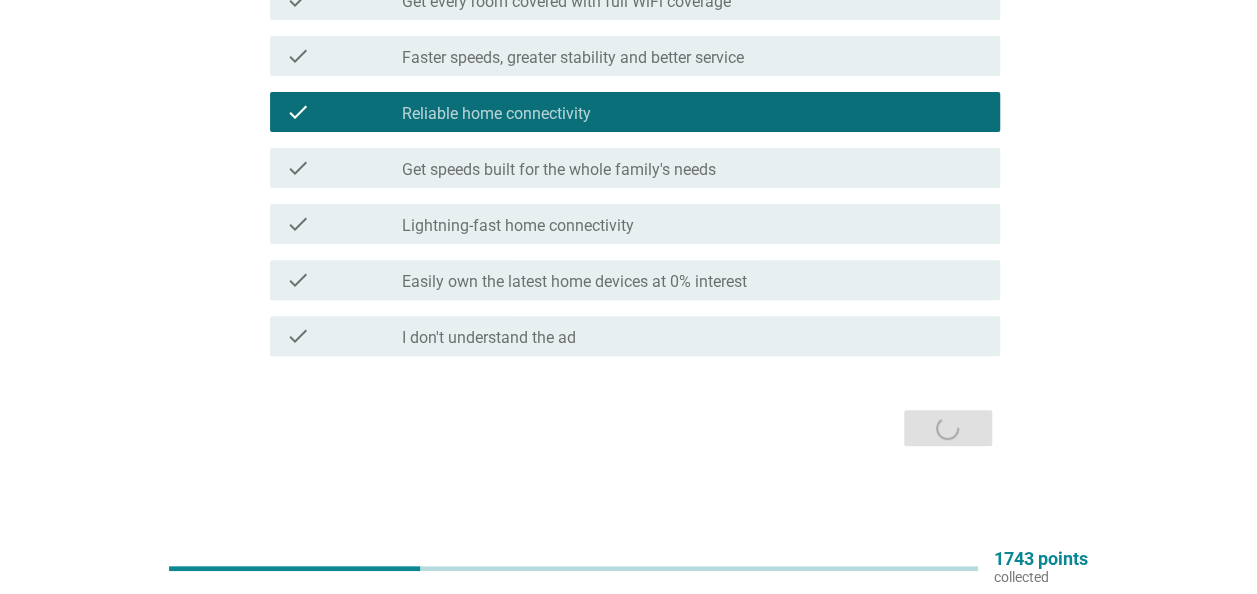 scroll, scrollTop: 0, scrollLeft: 0, axis: both 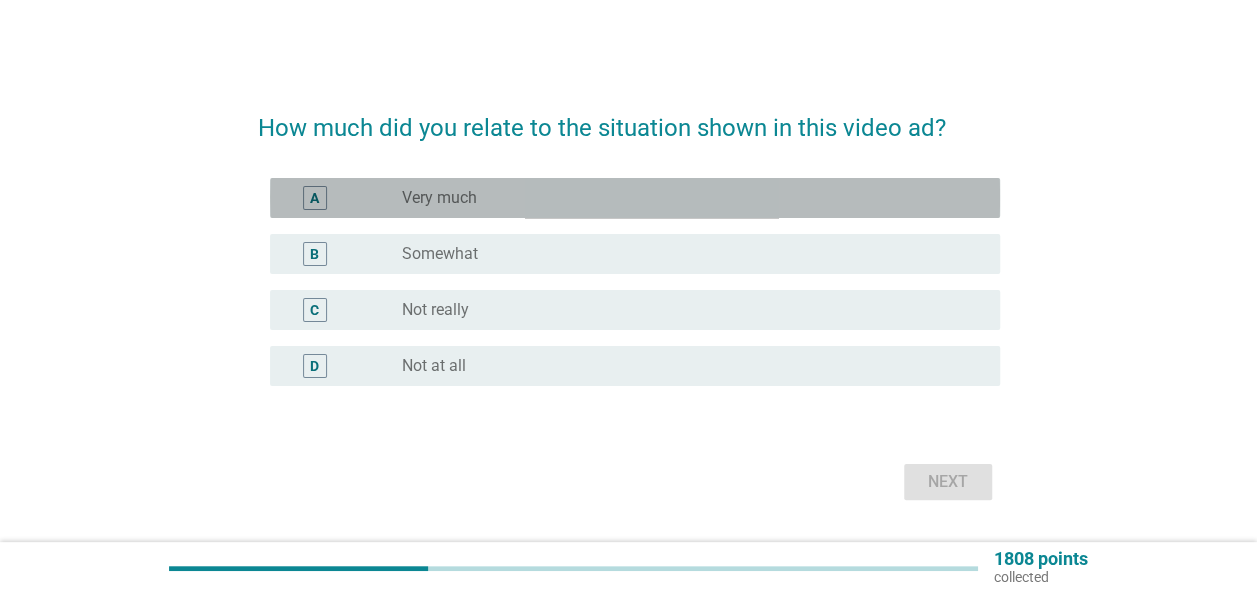 click on "radio_button_unchecked Very much" at bounding box center [685, 198] 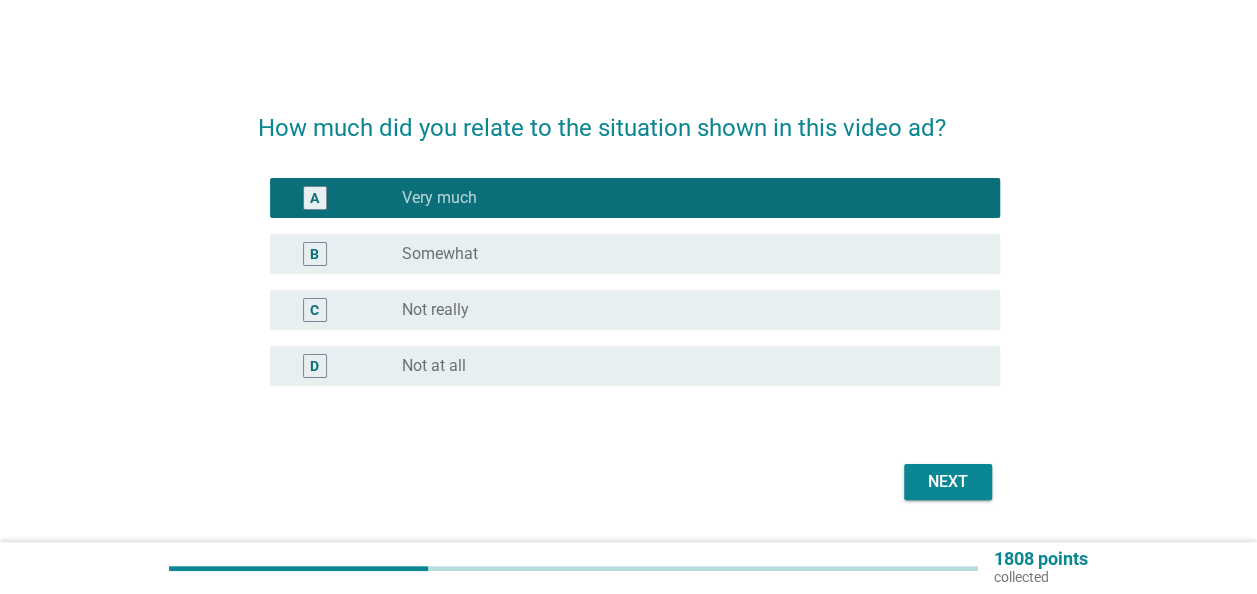 click on "Next" at bounding box center (948, 482) 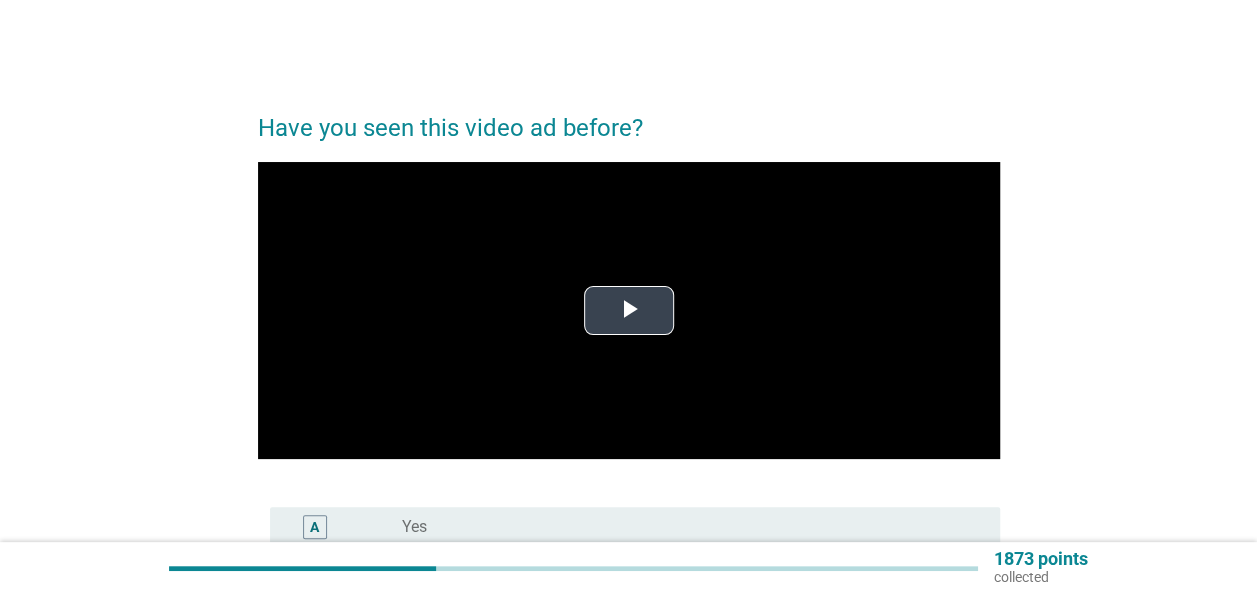 click at bounding box center [629, 311] 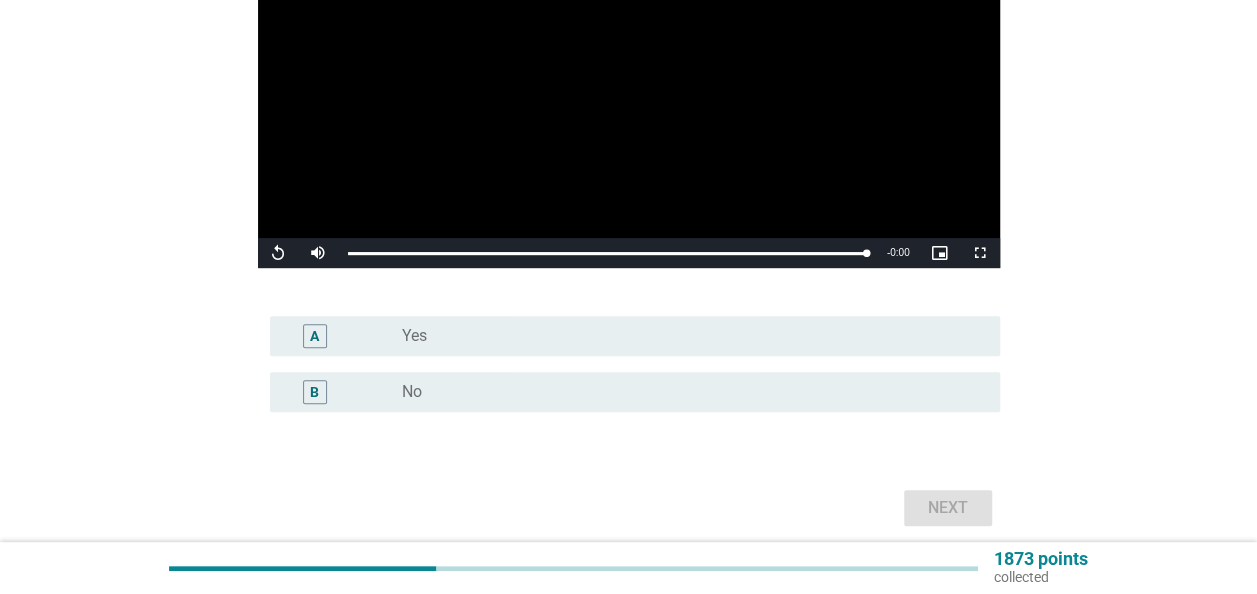 scroll, scrollTop: 200, scrollLeft: 0, axis: vertical 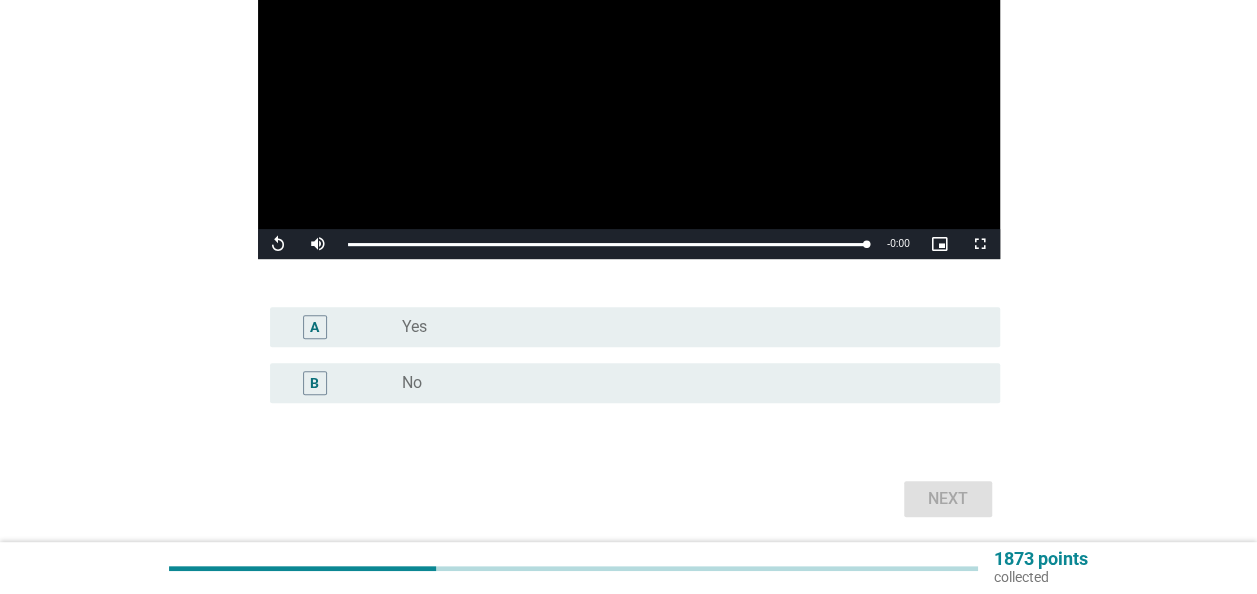 click on "radio_button_unchecked No" at bounding box center [685, 383] 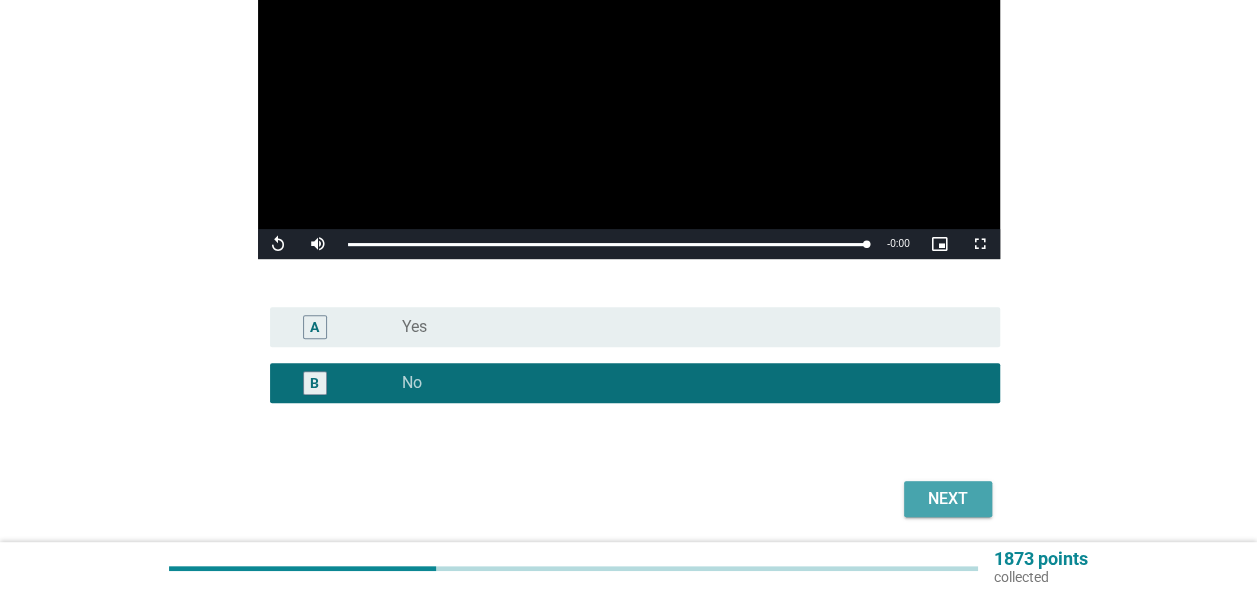 click on "Next" at bounding box center (948, 499) 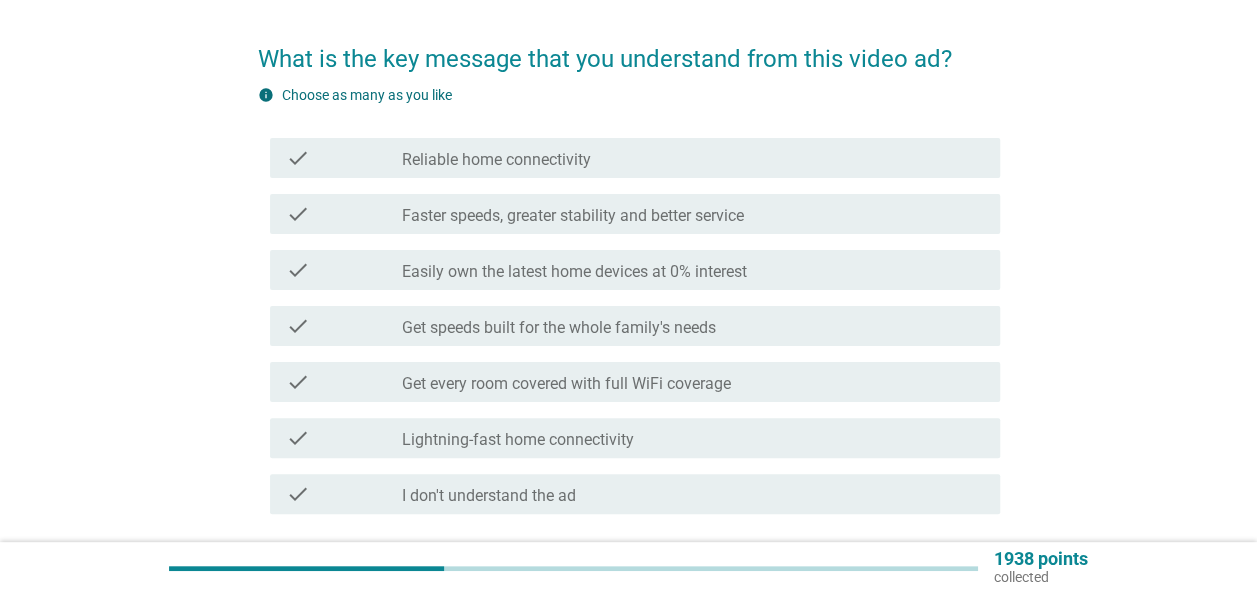 scroll, scrollTop: 100, scrollLeft: 0, axis: vertical 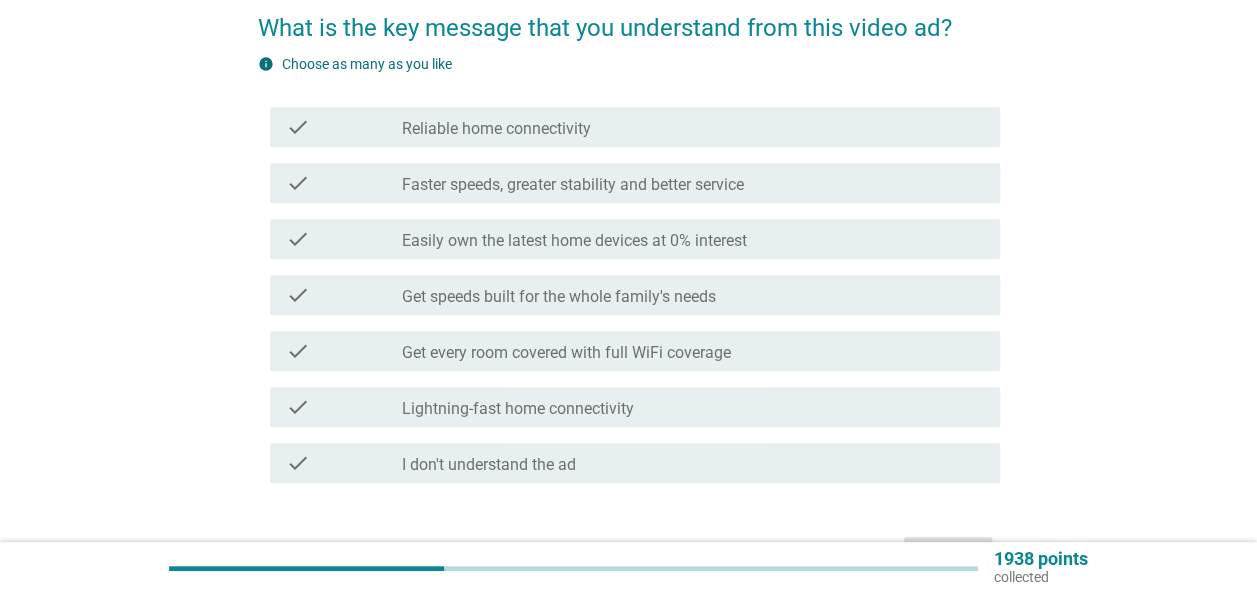 click on "Get every room covered with full WiFi coverage" at bounding box center (566, 353) 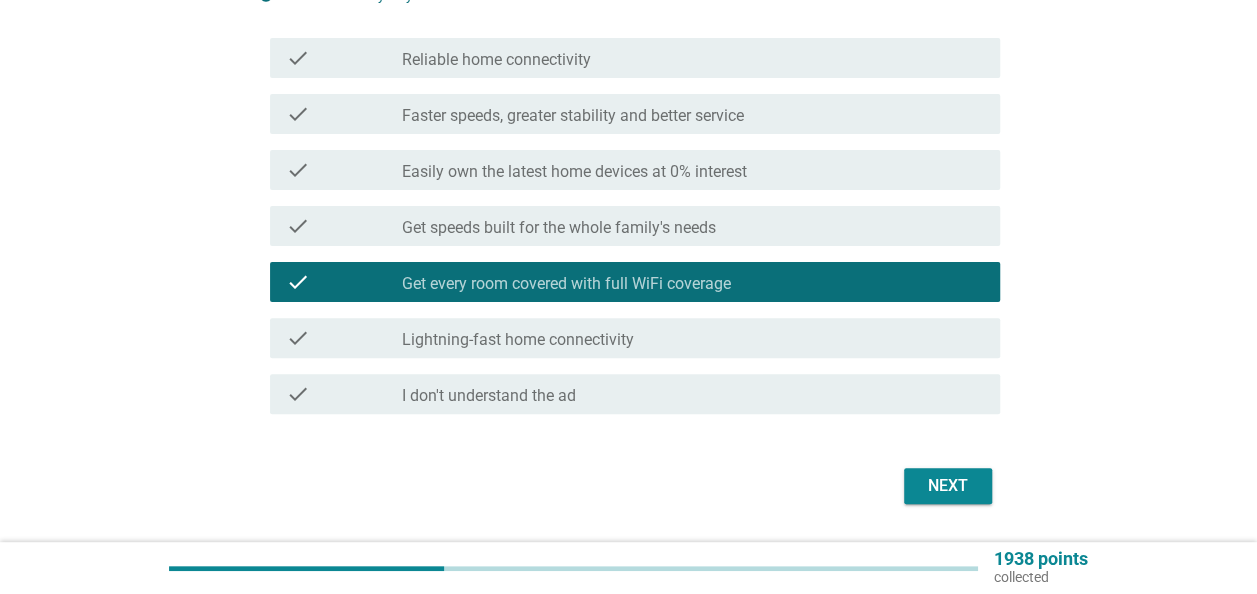 scroll, scrollTop: 200, scrollLeft: 0, axis: vertical 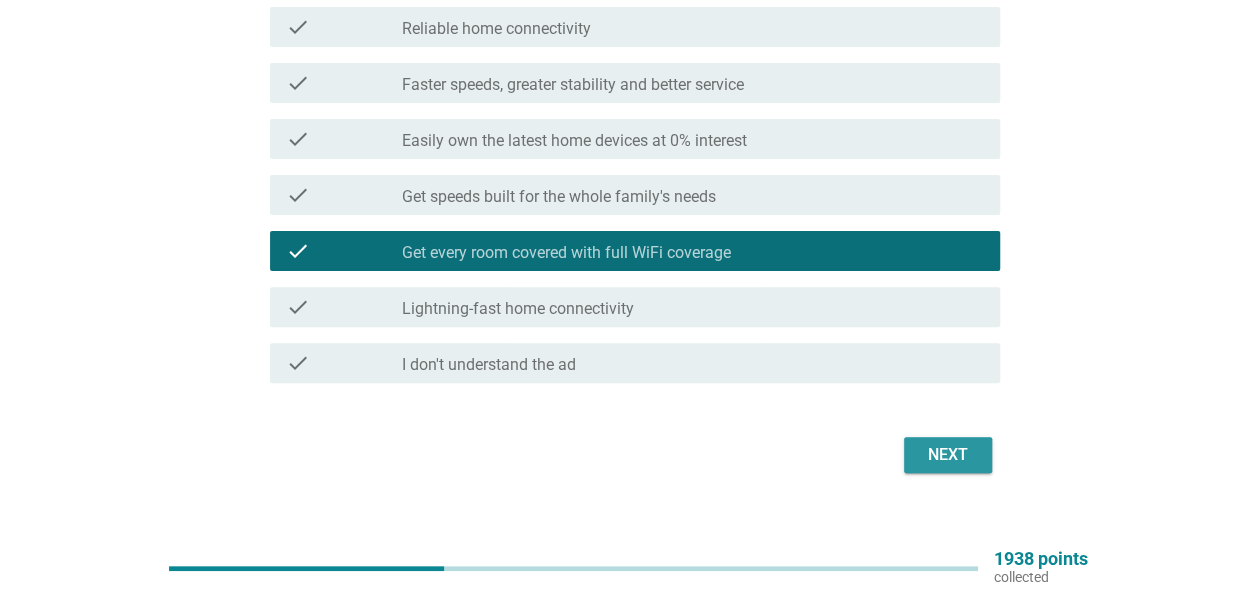 click on "Next" at bounding box center (948, 455) 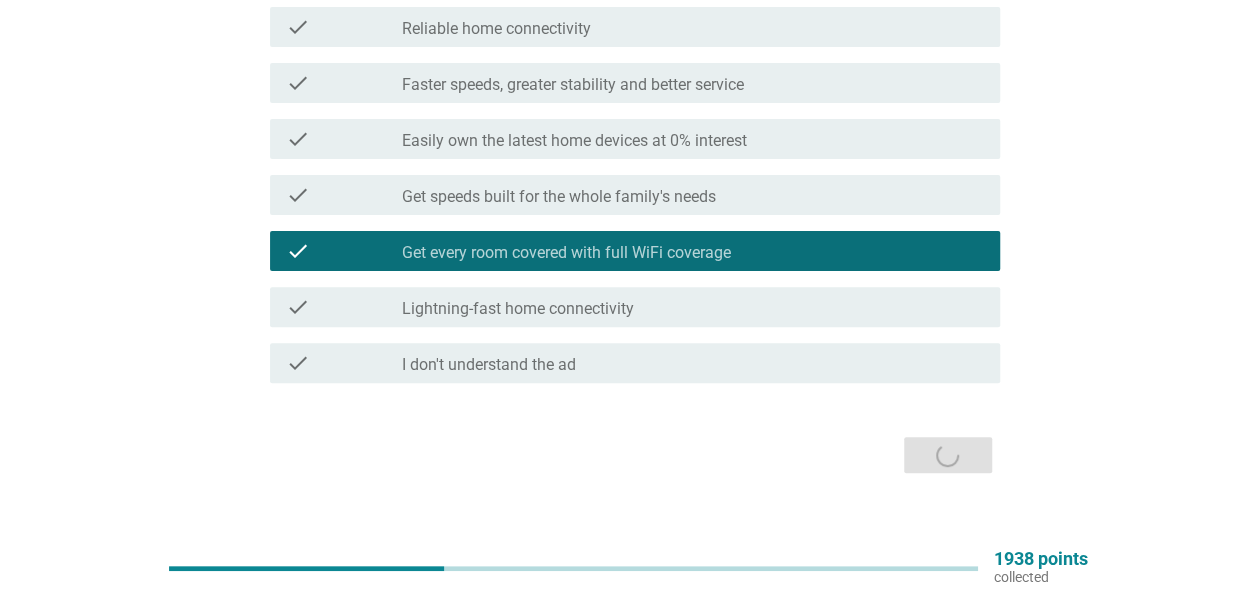 scroll, scrollTop: 0, scrollLeft: 0, axis: both 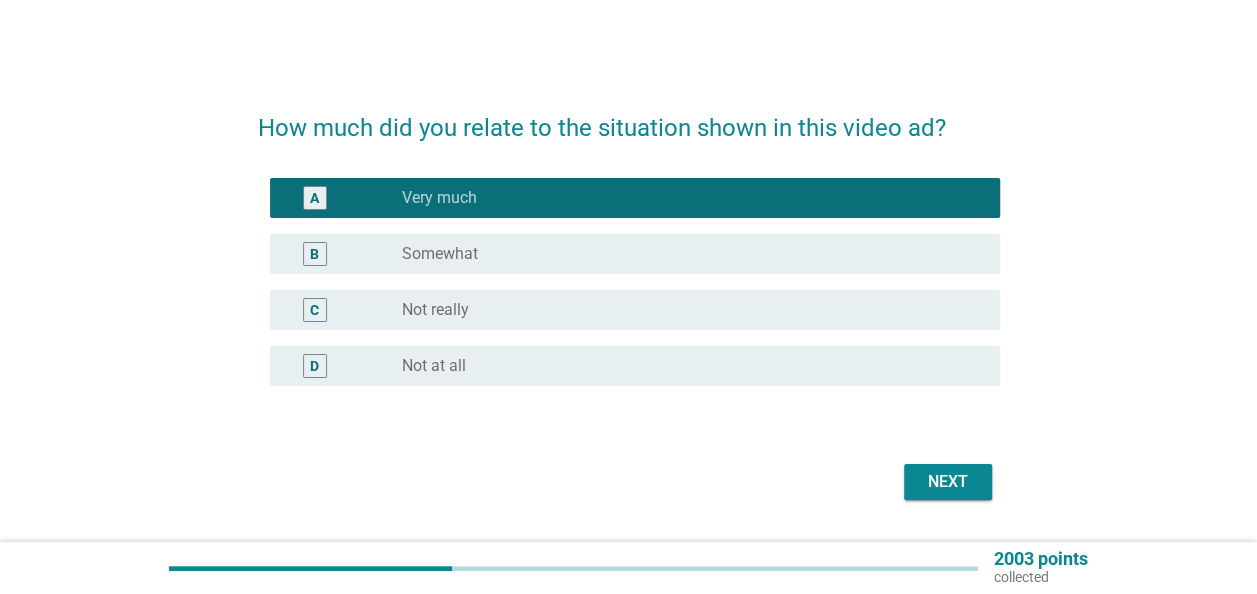 click on "Next" at bounding box center [948, 482] 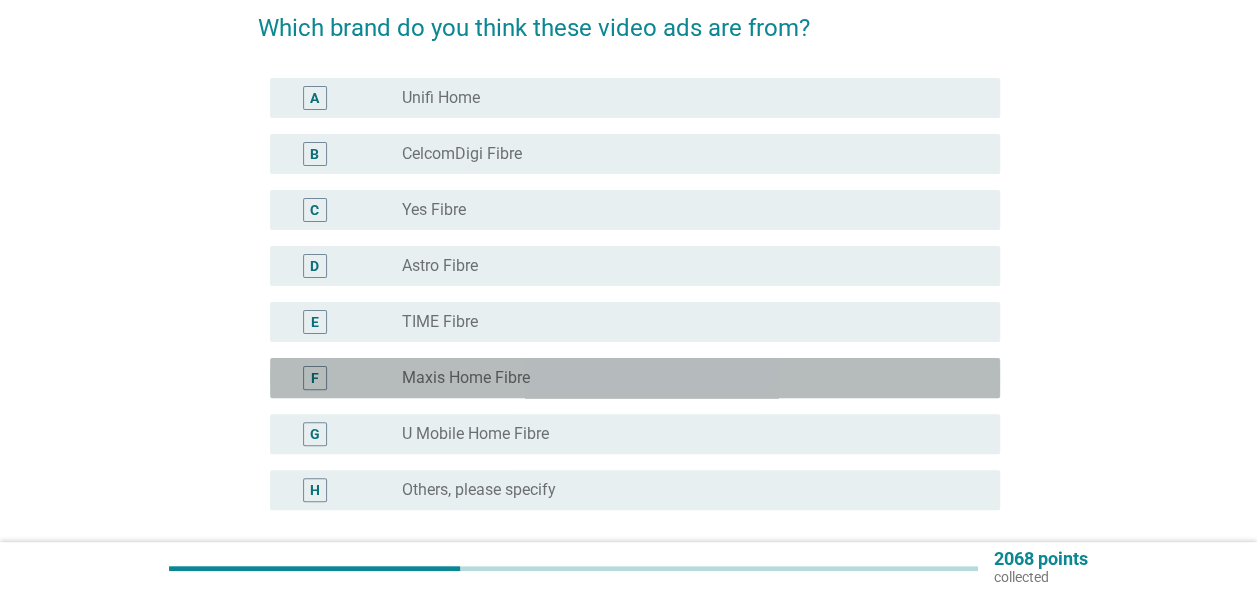 click on "radio_button_unchecked Maxis Home Fibre" at bounding box center (685, 378) 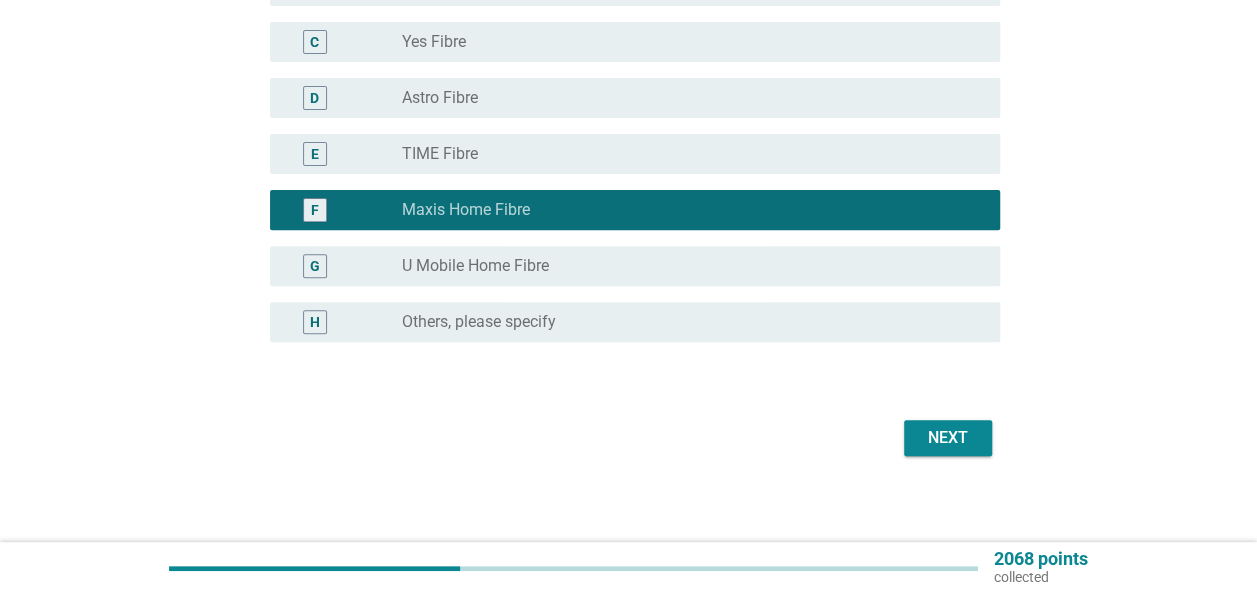 scroll, scrollTop: 278, scrollLeft: 0, axis: vertical 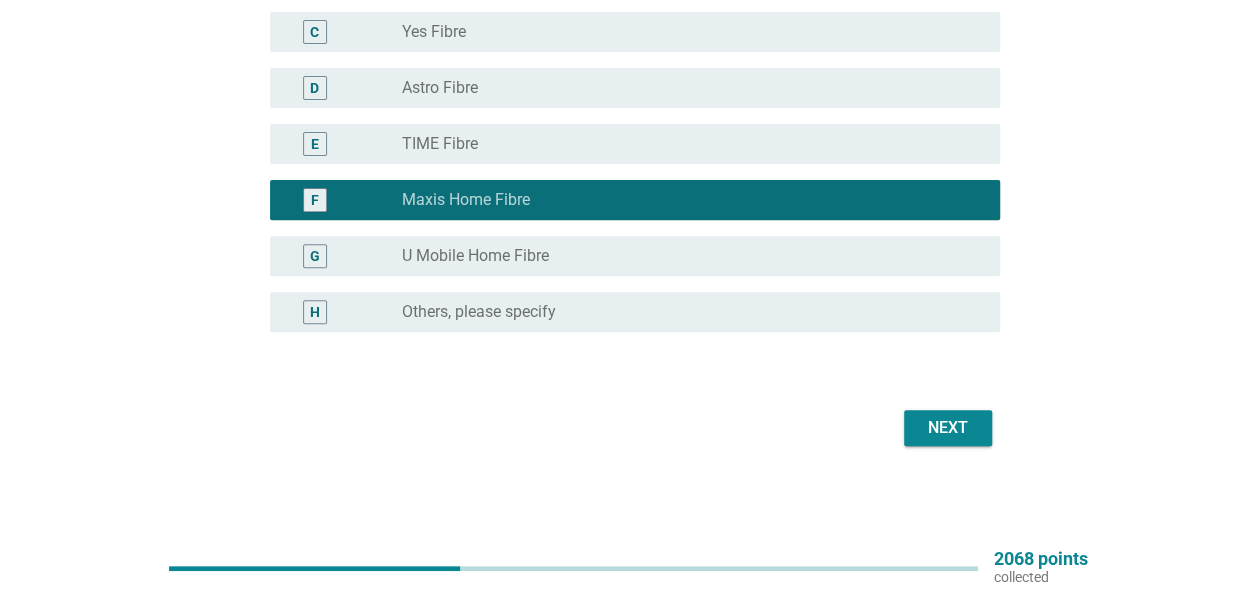 click on "Next" at bounding box center [948, 428] 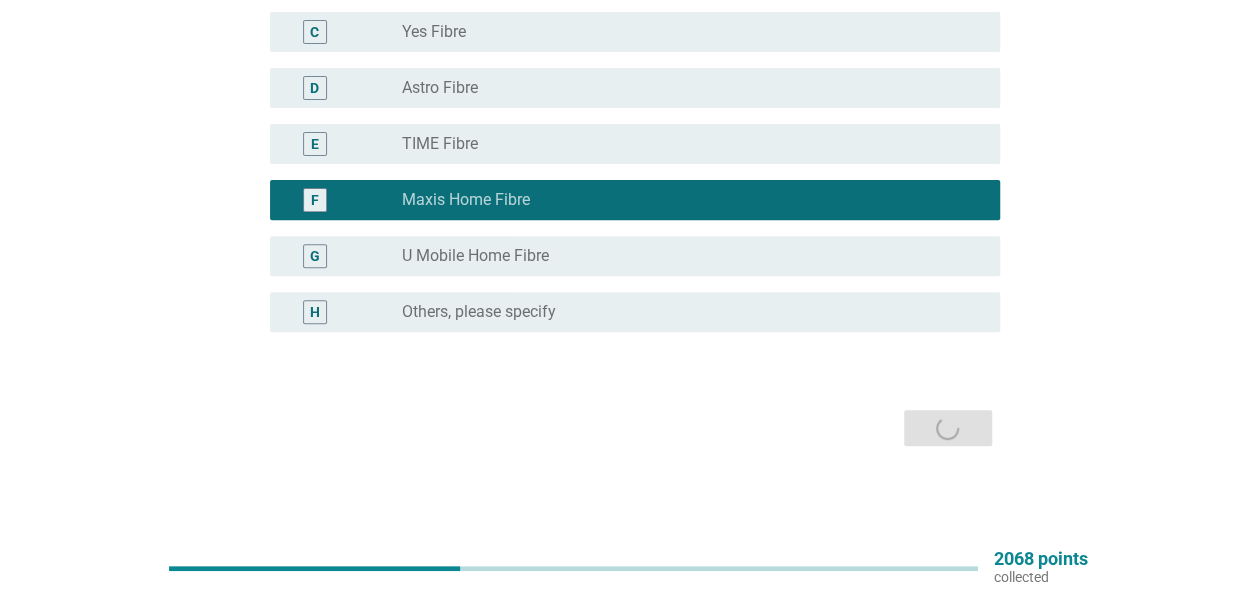 scroll, scrollTop: 0, scrollLeft: 0, axis: both 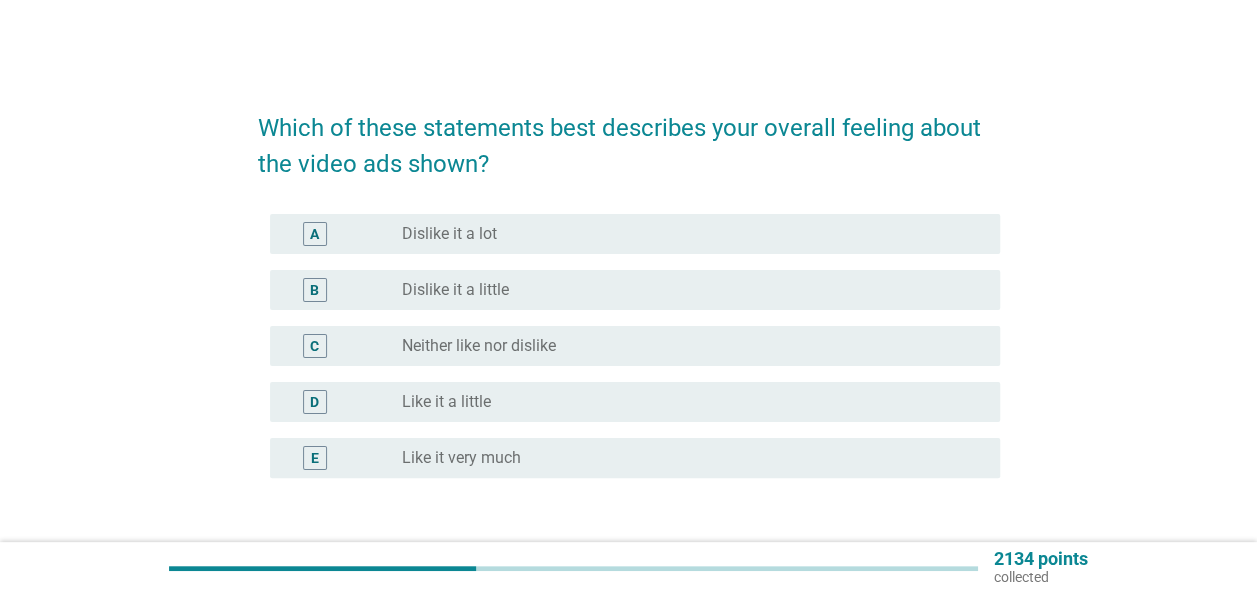 click on "E     radio_button_unchecked Like it very much" at bounding box center [629, 458] 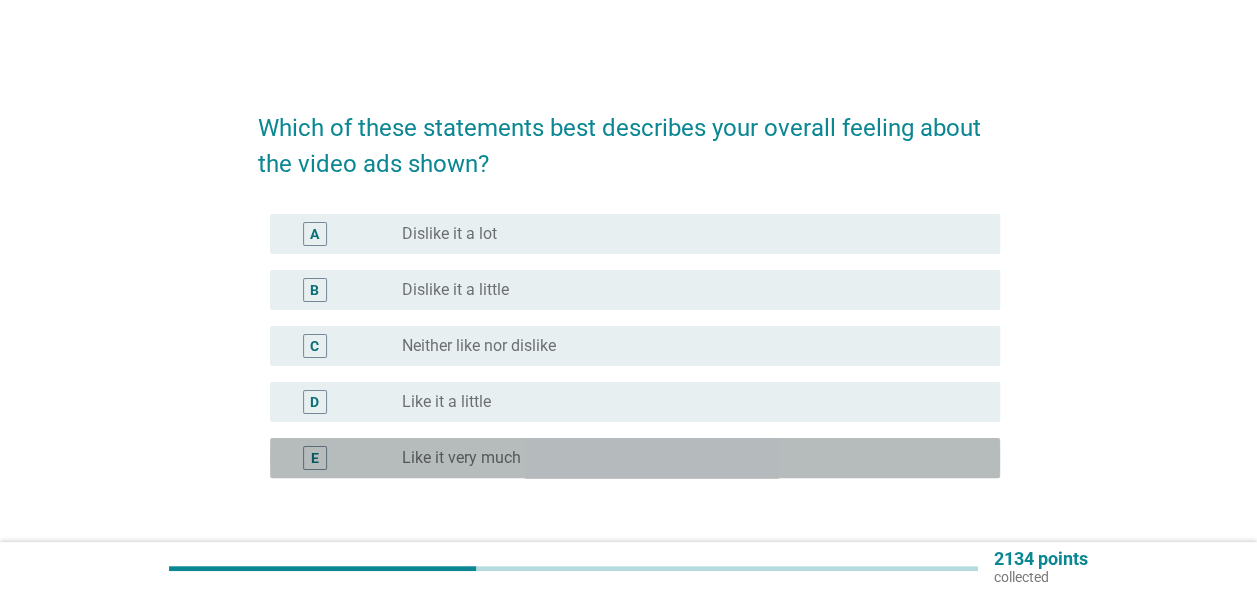 click on "radio_button_unchecked Like it very much" at bounding box center [685, 458] 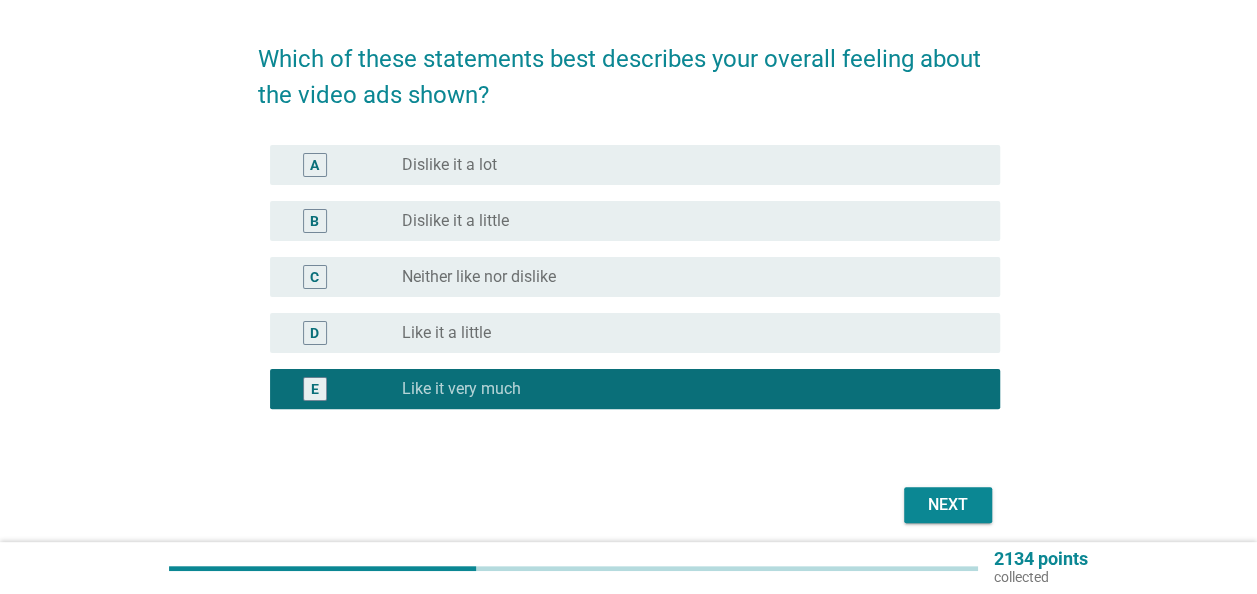 scroll, scrollTop: 100, scrollLeft: 0, axis: vertical 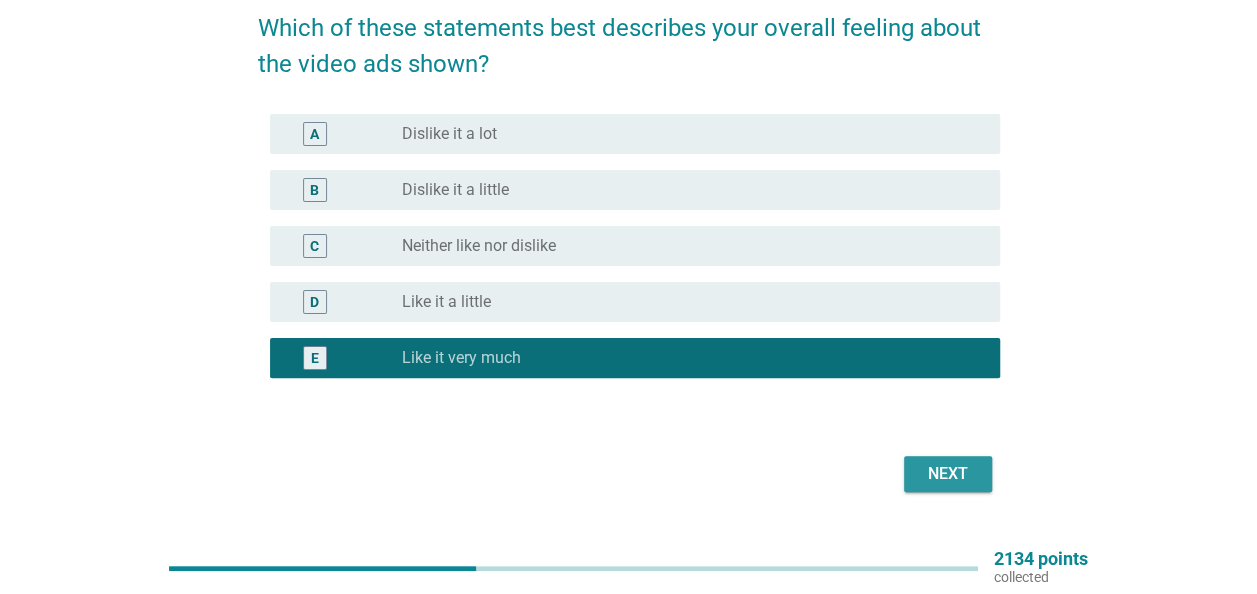 click on "Next" at bounding box center (948, 474) 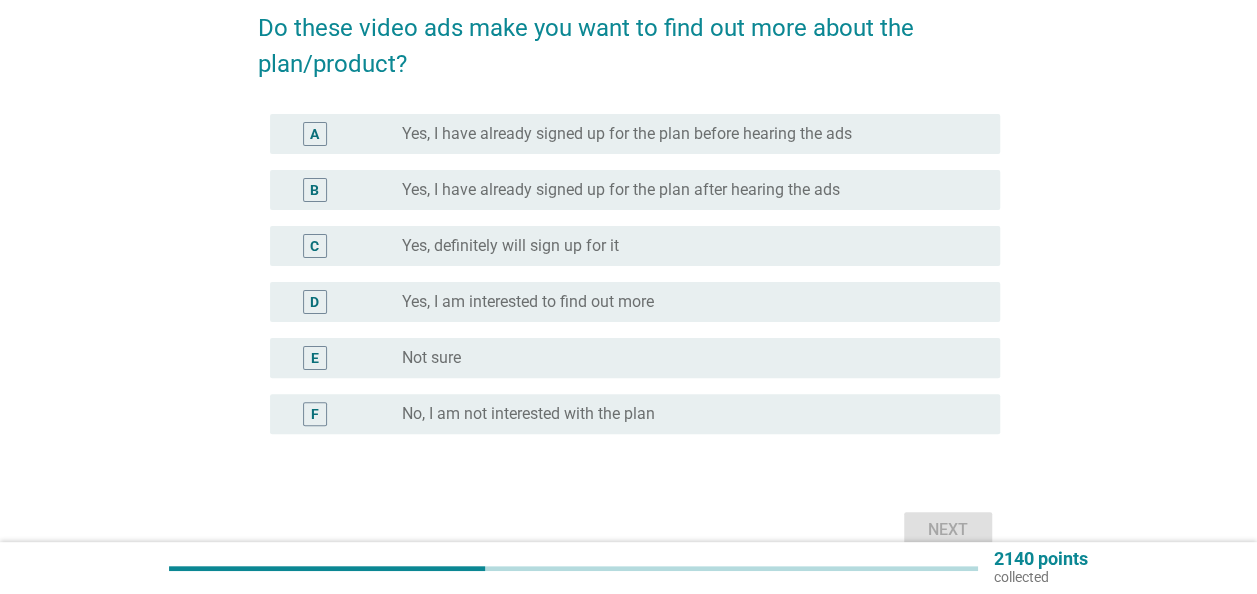 scroll, scrollTop: 0, scrollLeft: 0, axis: both 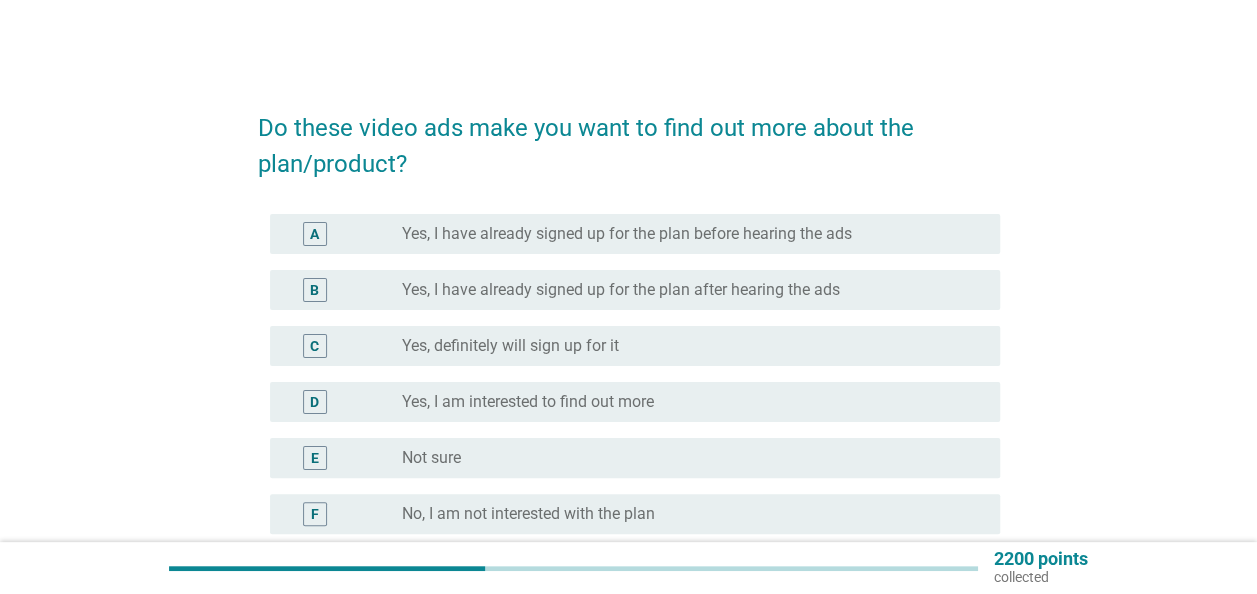 click on "radio_button_unchecked Yes, definitely will sign up for it" at bounding box center [685, 346] 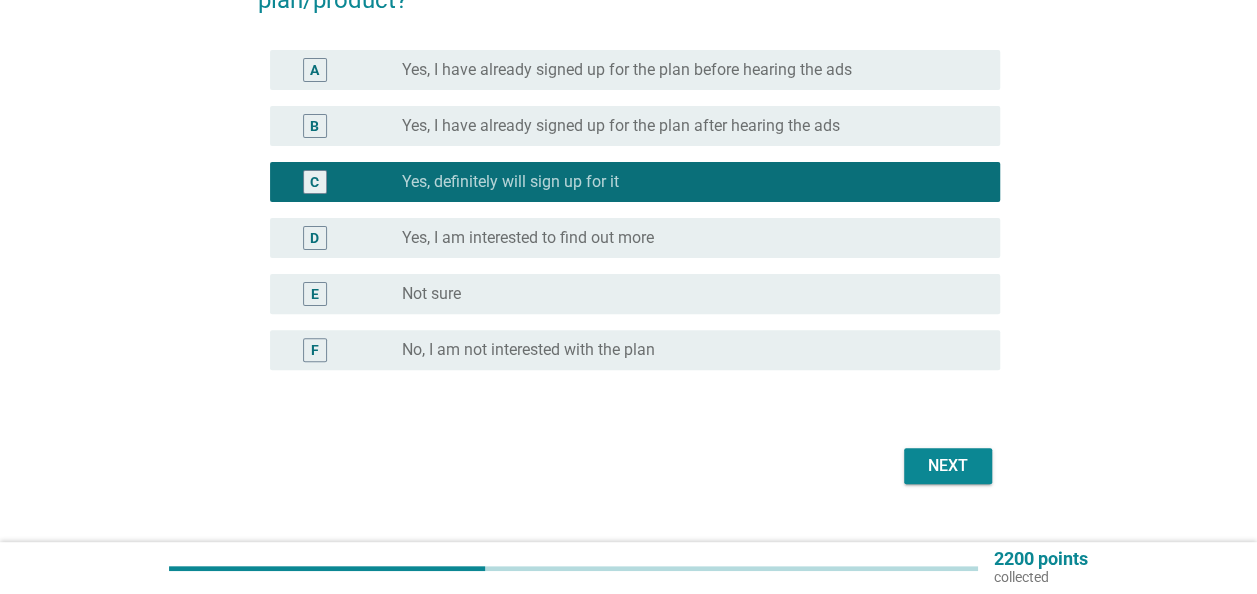 scroll, scrollTop: 202, scrollLeft: 0, axis: vertical 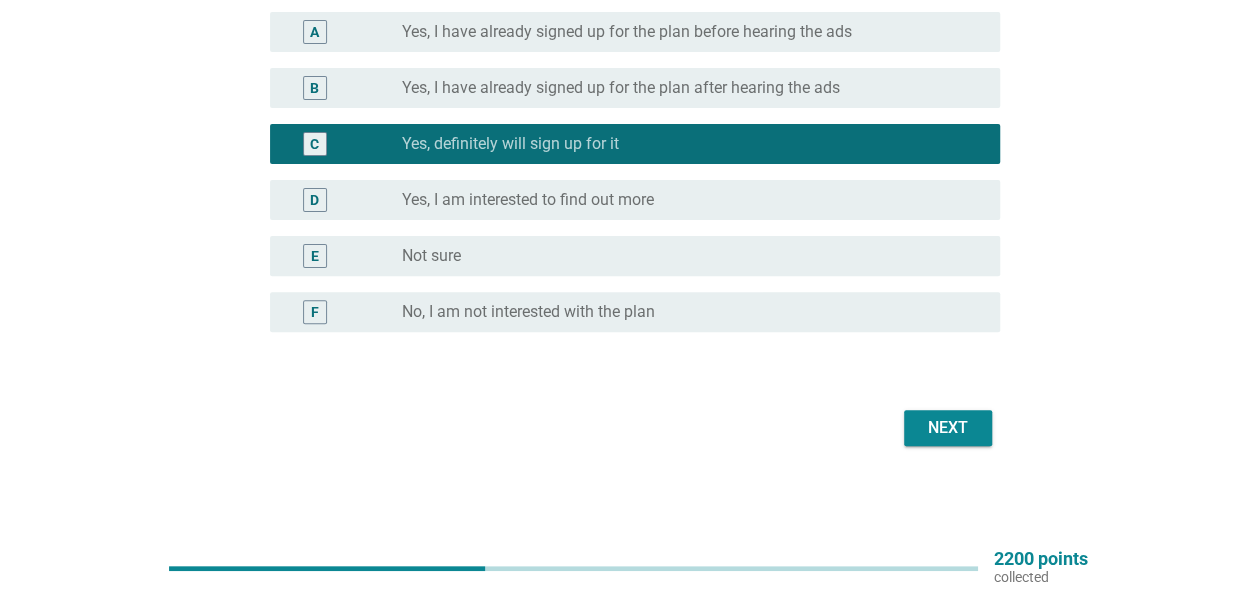 click on "Next" at bounding box center [948, 428] 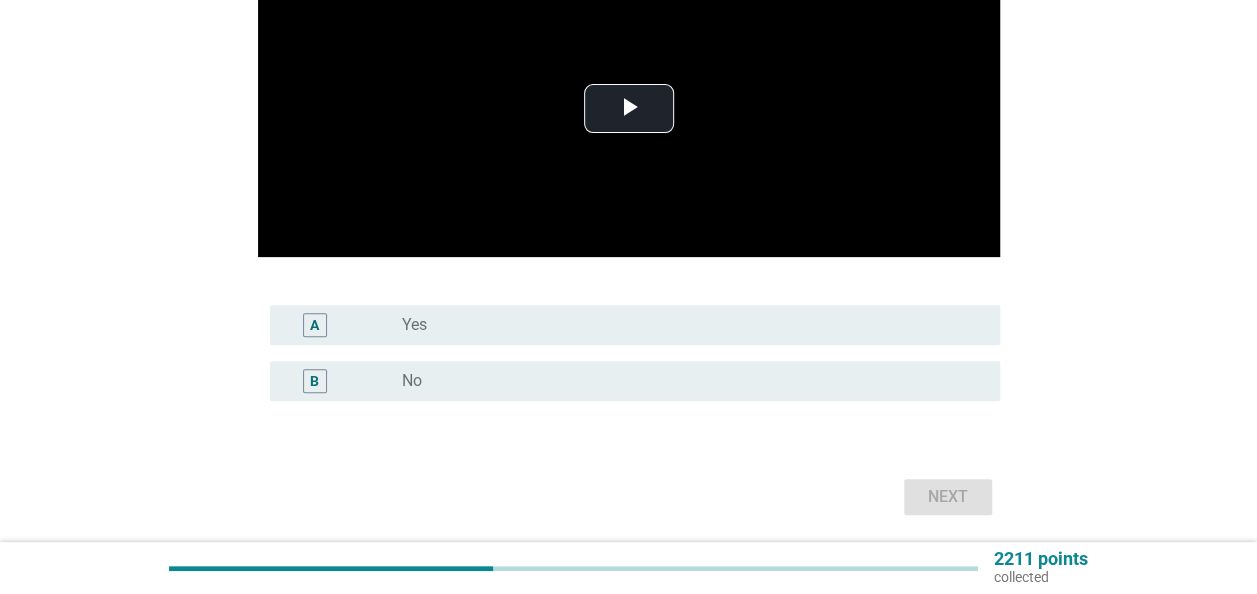 scroll, scrollTop: 0, scrollLeft: 0, axis: both 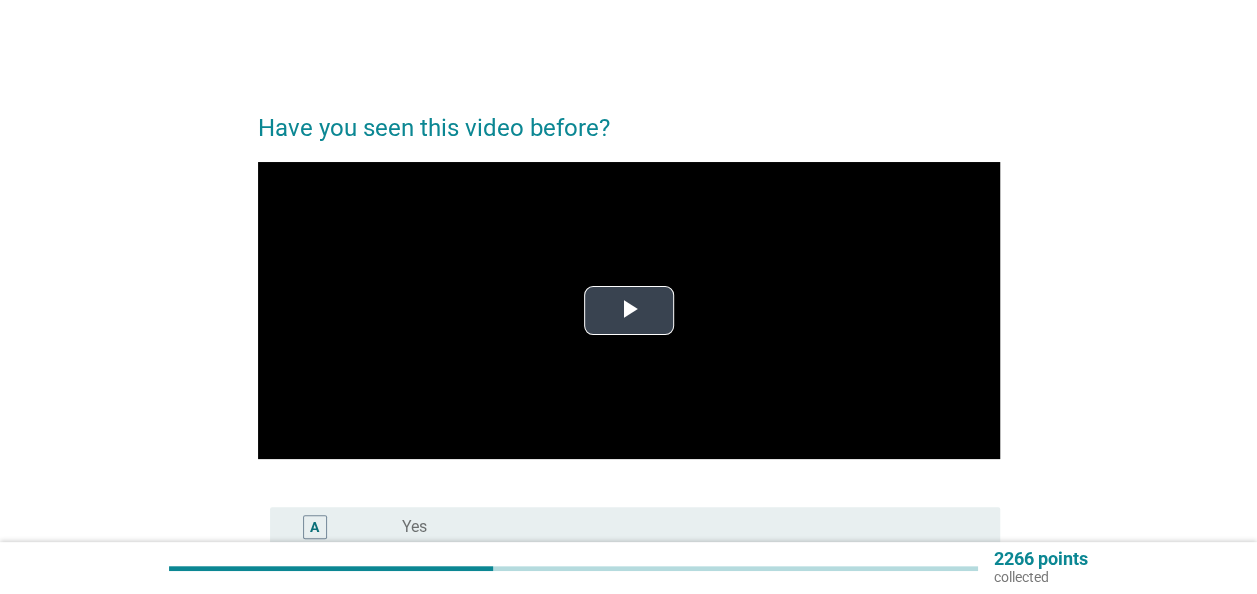 click at bounding box center [629, 310] 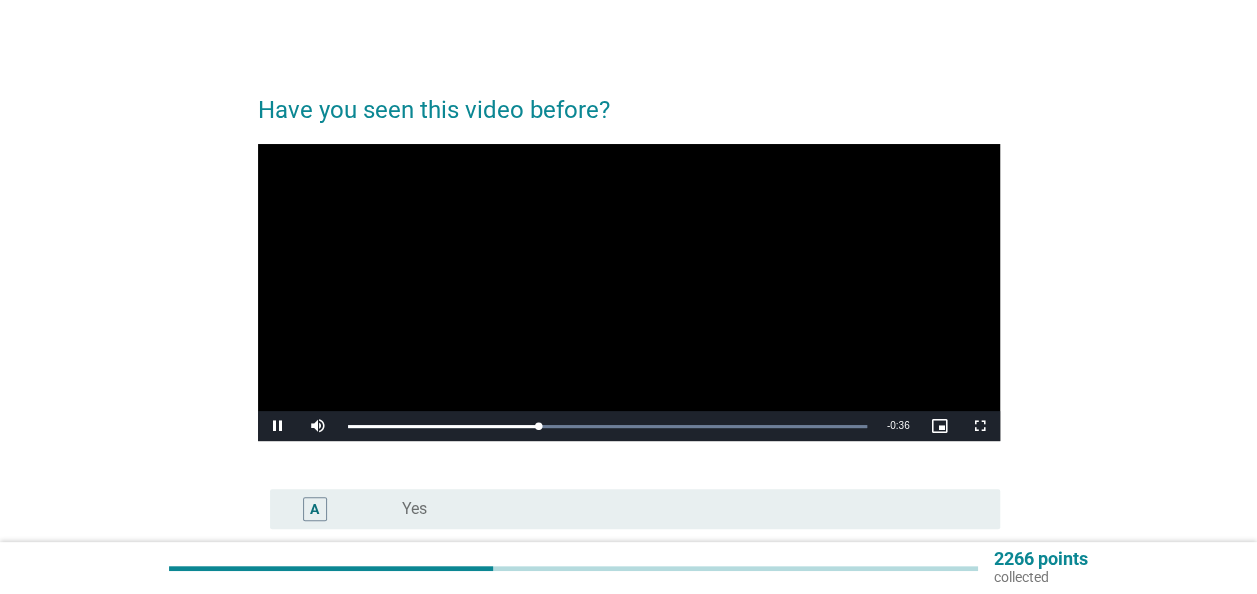 scroll, scrollTop: 0, scrollLeft: 0, axis: both 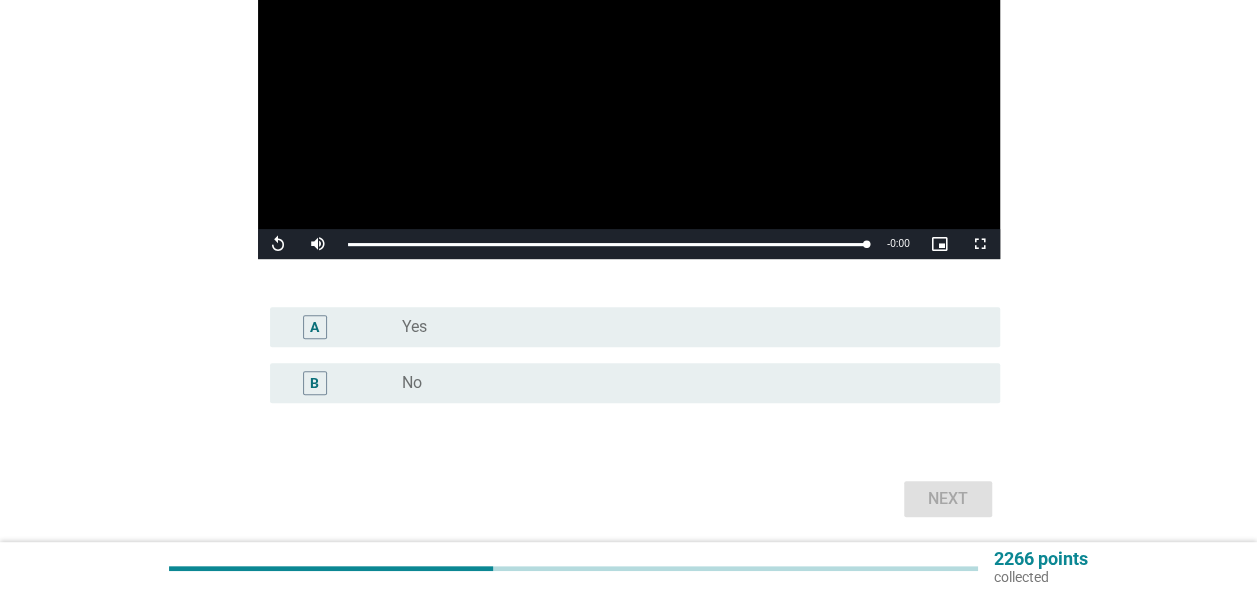 click on "B     radio_button_unchecked No" at bounding box center [635, 383] 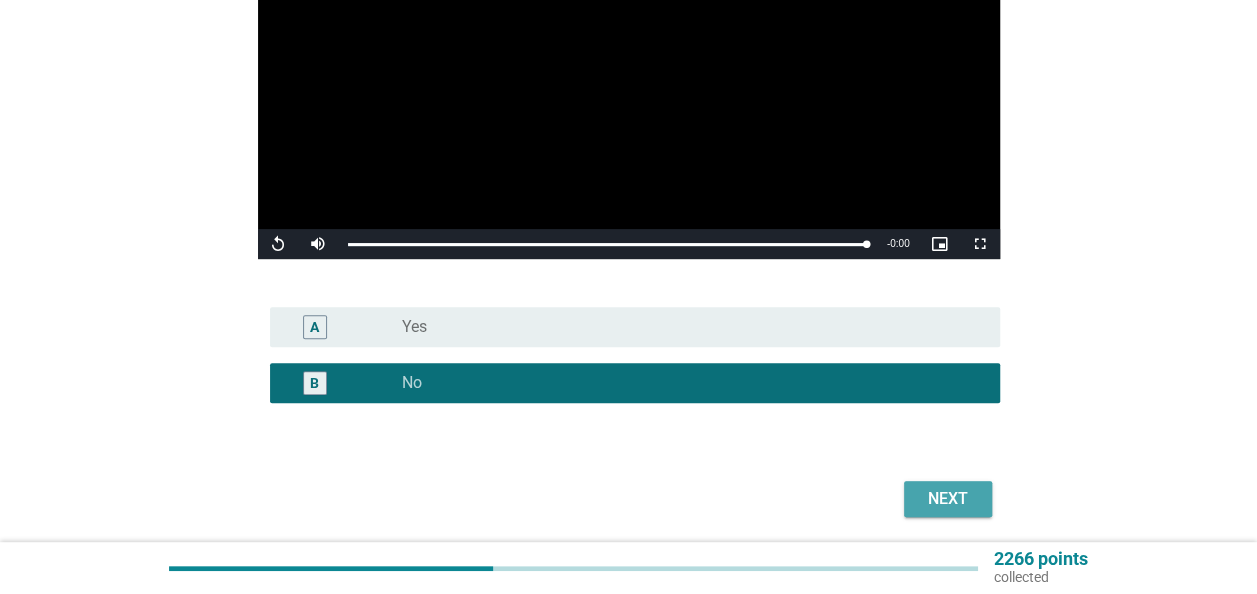 click on "Next" at bounding box center [948, 499] 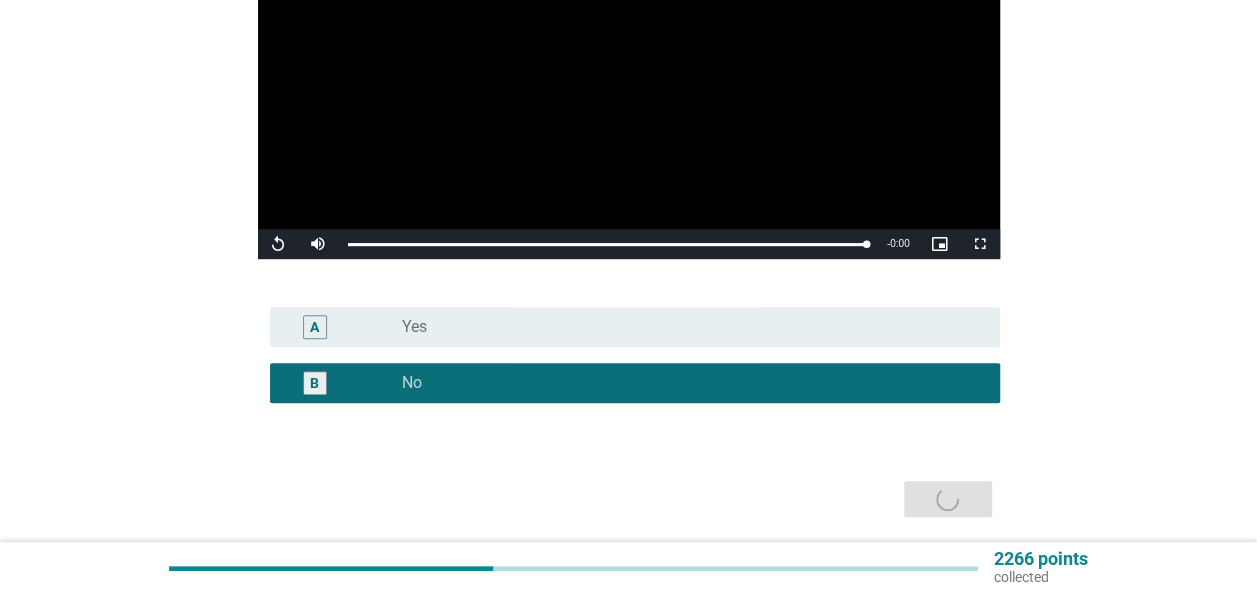 scroll, scrollTop: 0, scrollLeft: 0, axis: both 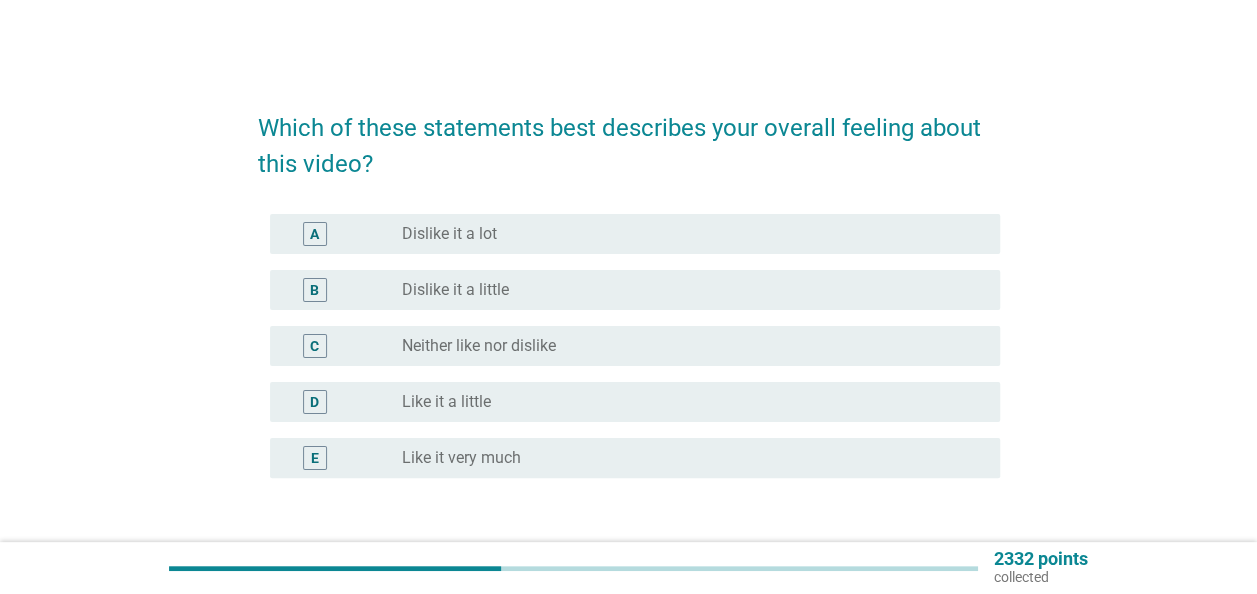 click on "E     radio_button_unchecked Like it very much" at bounding box center (635, 458) 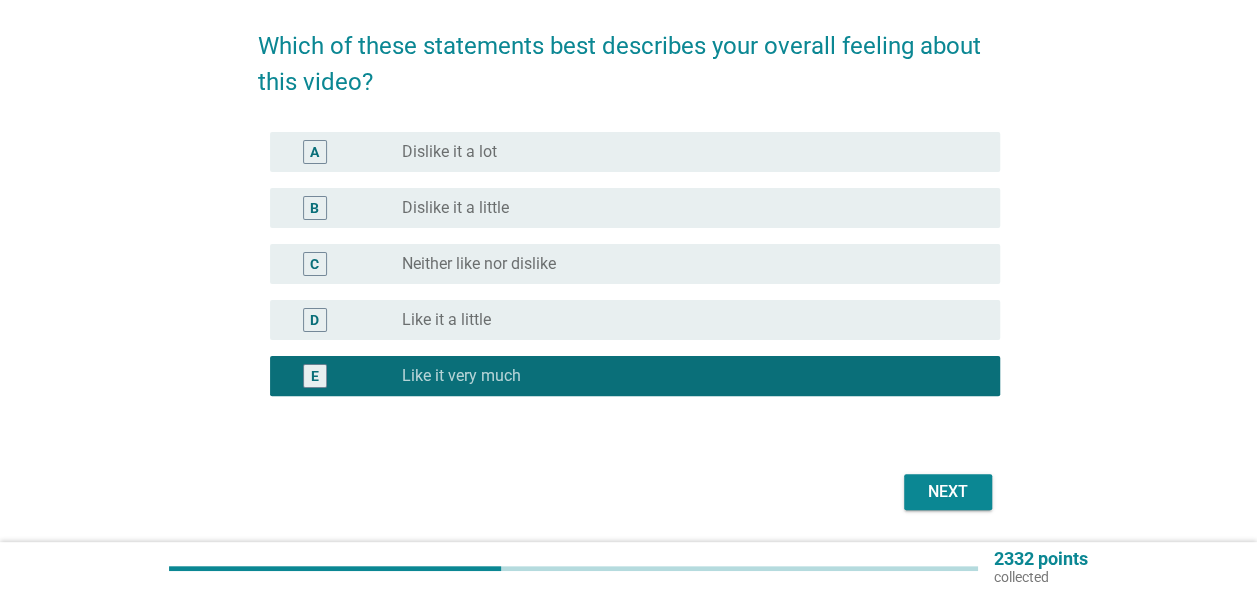 scroll, scrollTop: 146, scrollLeft: 0, axis: vertical 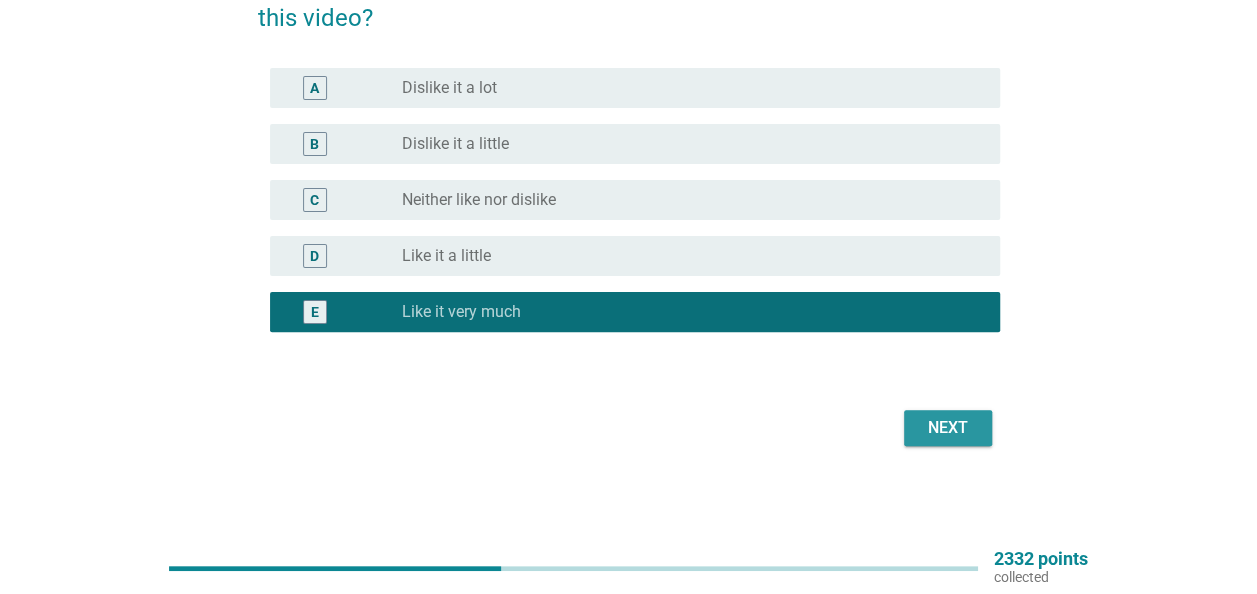 click on "Next" at bounding box center (948, 428) 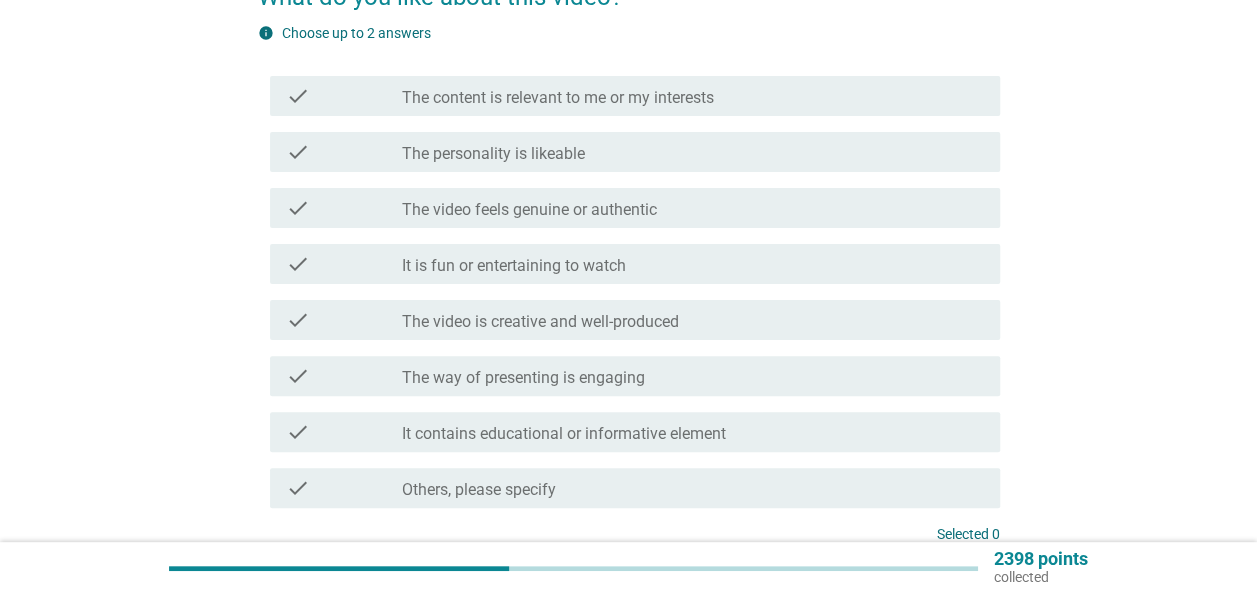 scroll, scrollTop: 100, scrollLeft: 0, axis: vertical 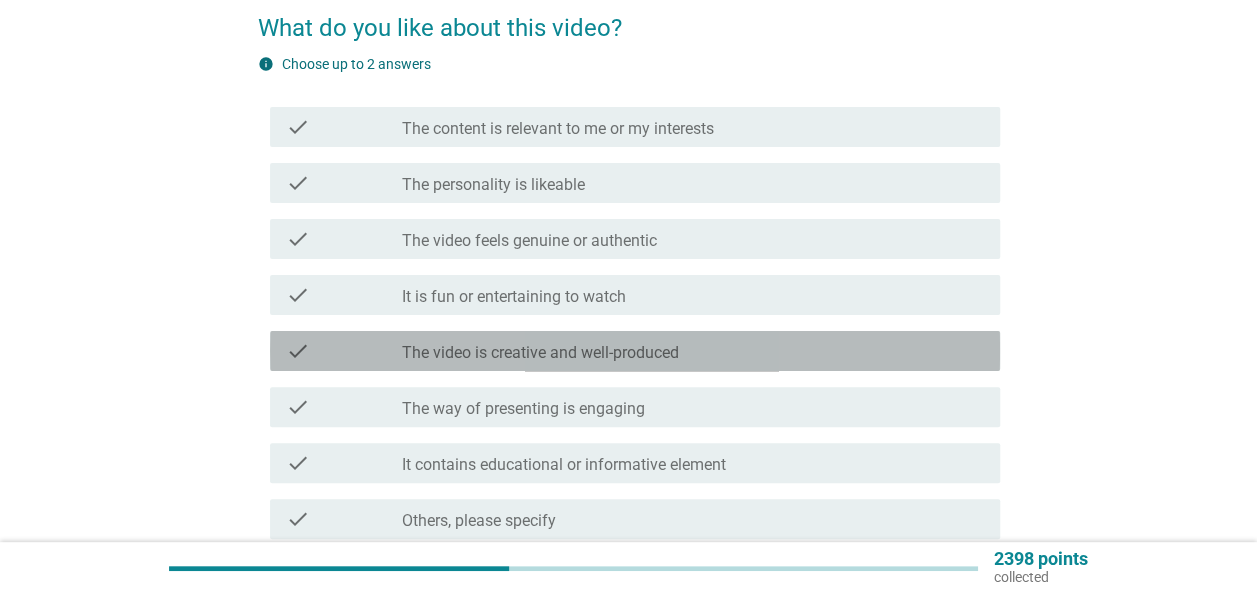 click on "check_box_outline_blank The video is creative and well-produced" at bounding box center (693, 351) 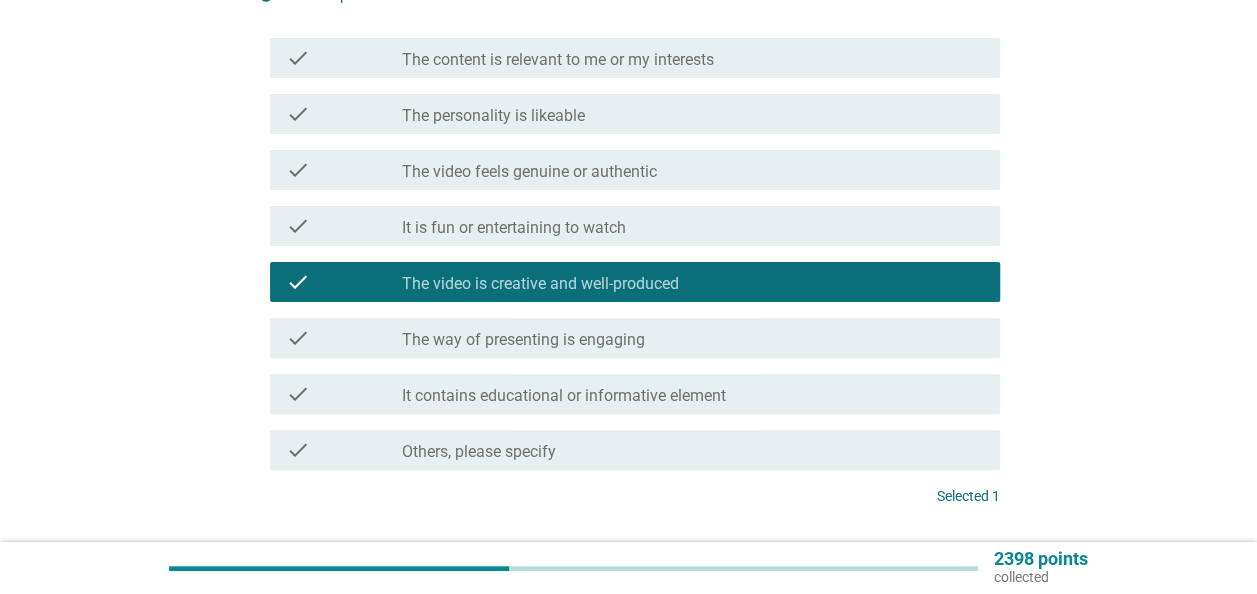 scroll, scrollTop: 200, scrollLeft: 0, axis: vertical 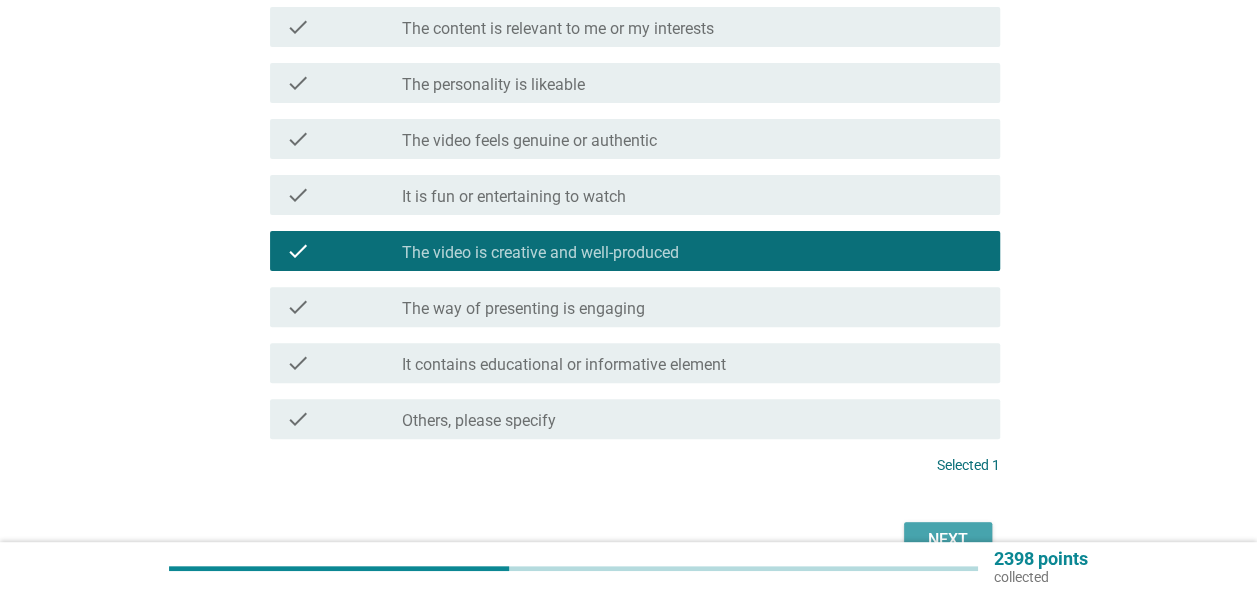 click on "Next" at bounding box center (948, 540) 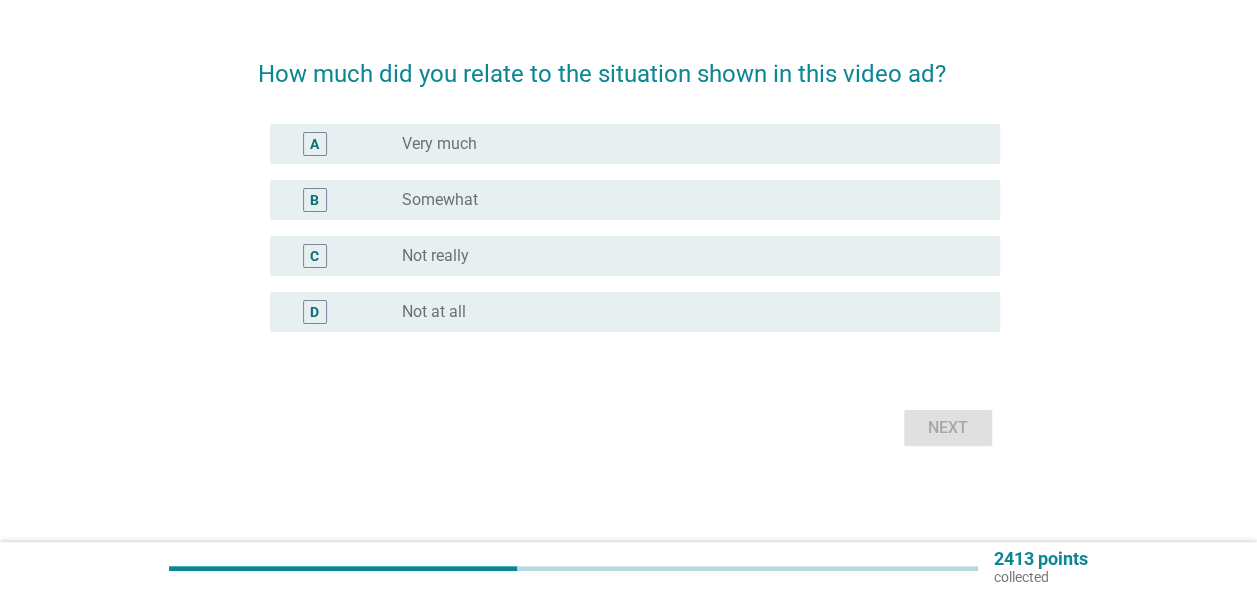 scroll, scrollTop: 0, scrollLeft: 0, axis: both 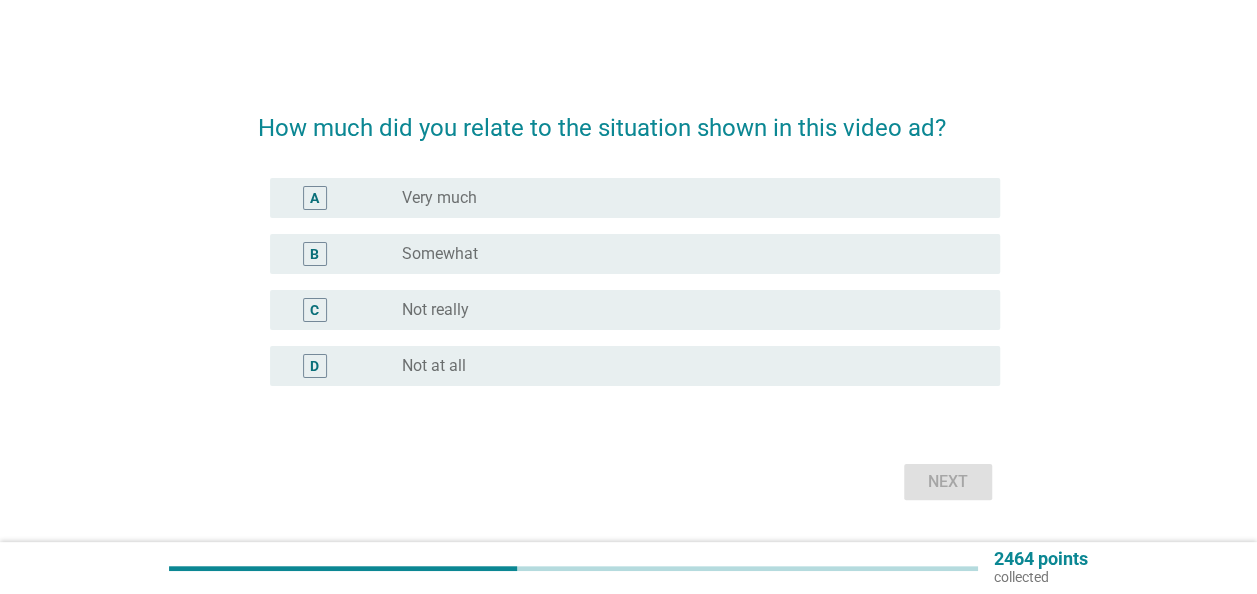 click on "radio_button_unchecked Not at all" at bounding box center [685, 366] 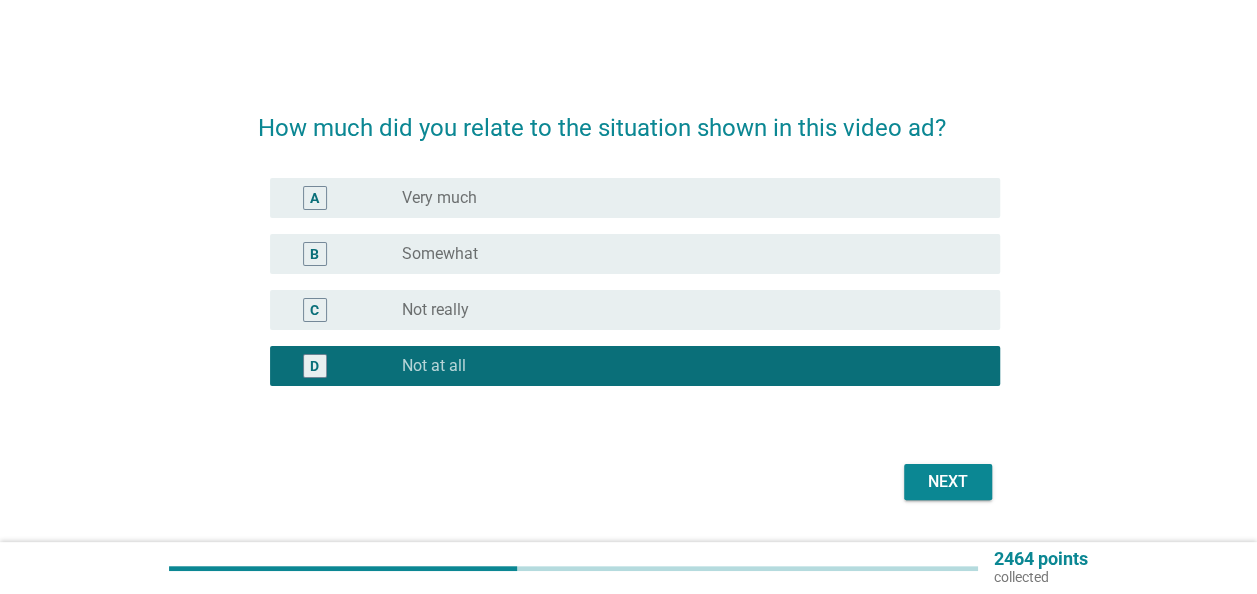 drag, startPoint x: 719, startPoint y: 176, endPoint x: 719, endPoint y: 189, distance: 13 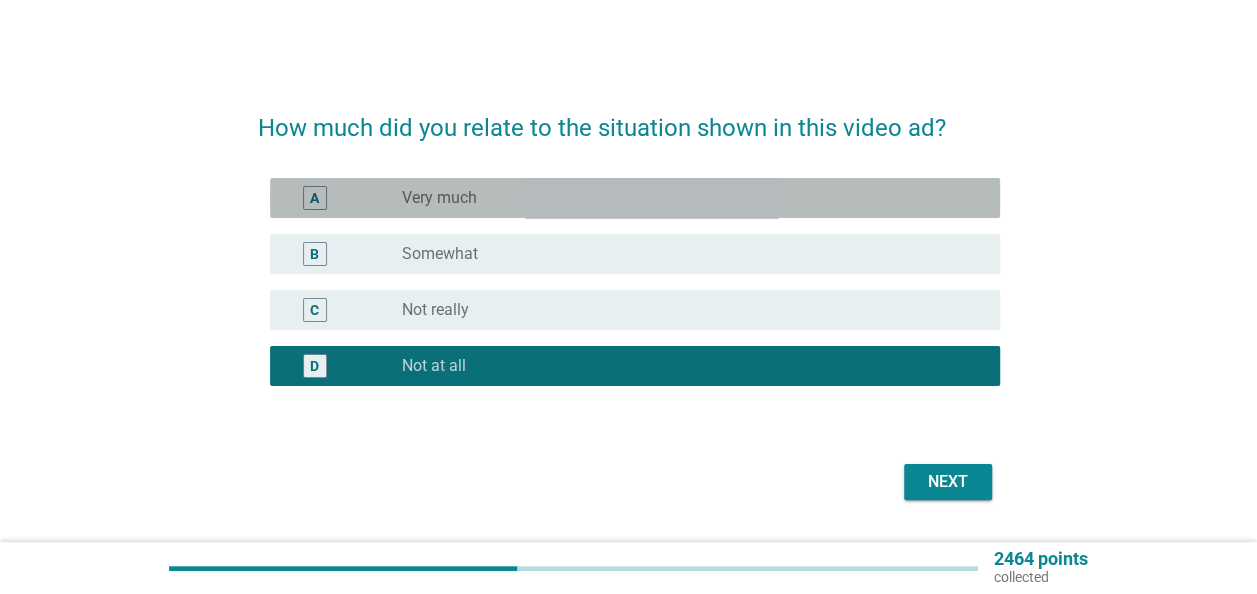click on "radio_button_unchecked Very much" at bounding box center [685, 198] 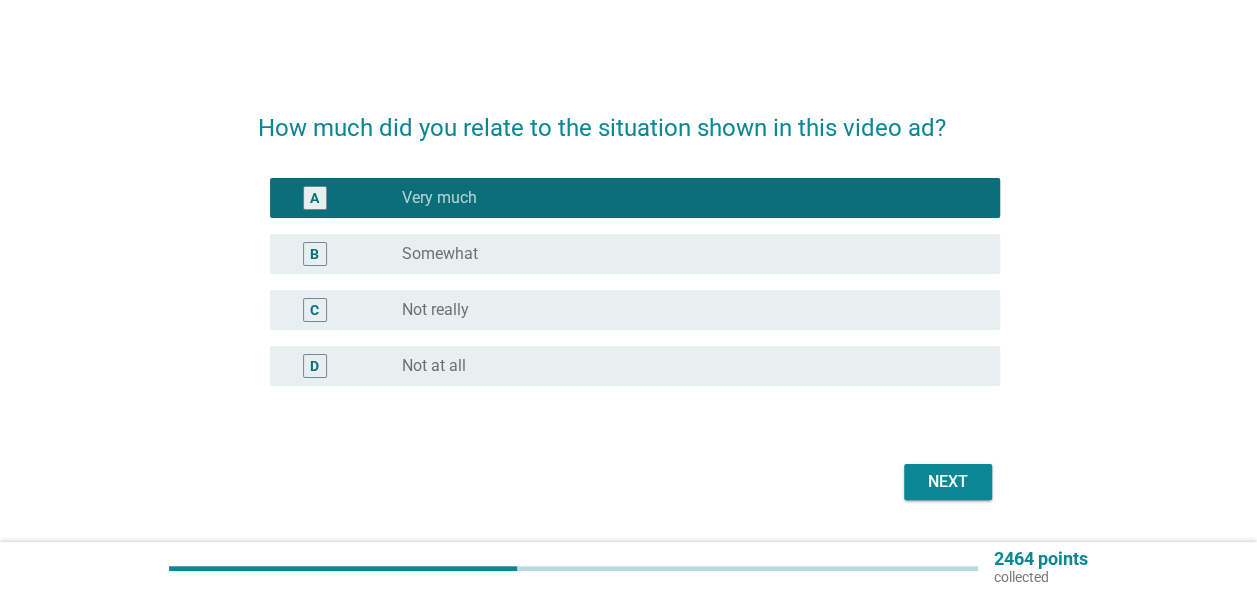 click on "Next" at bounding box center (948, 482) 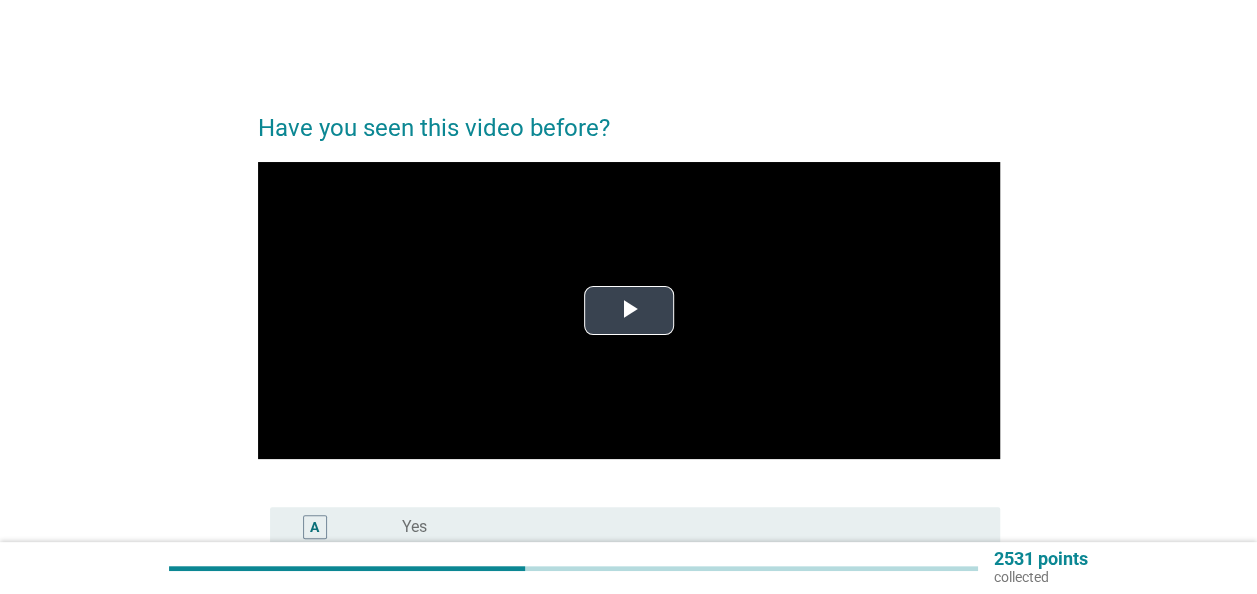 click at bounding box center (629, 310) 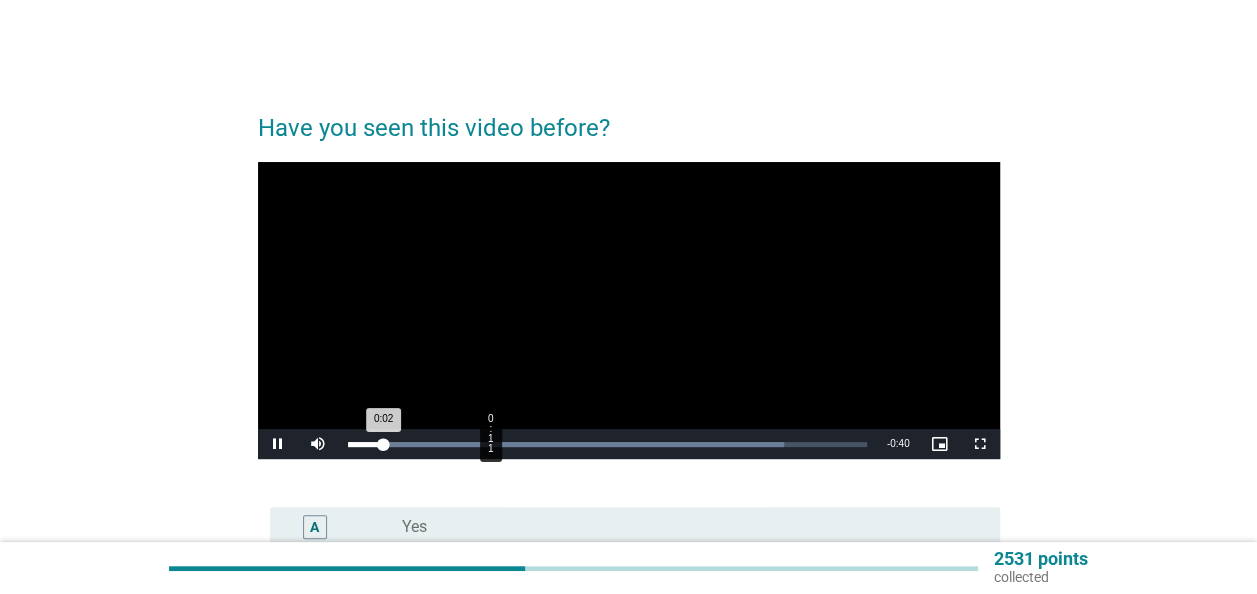 click on "Loaded :  84.13% 0:11 0:02" at bounding box center (607, 444) 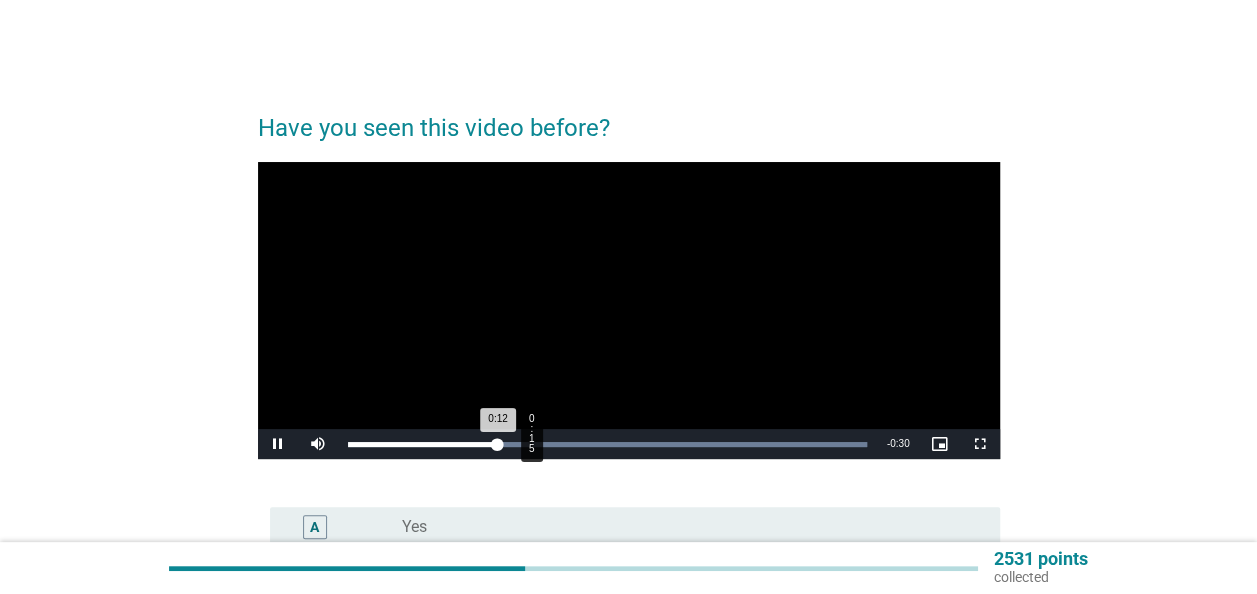 click on "Loaded :  100.00% 0:15 0:12" at bounding box center [607, 444] 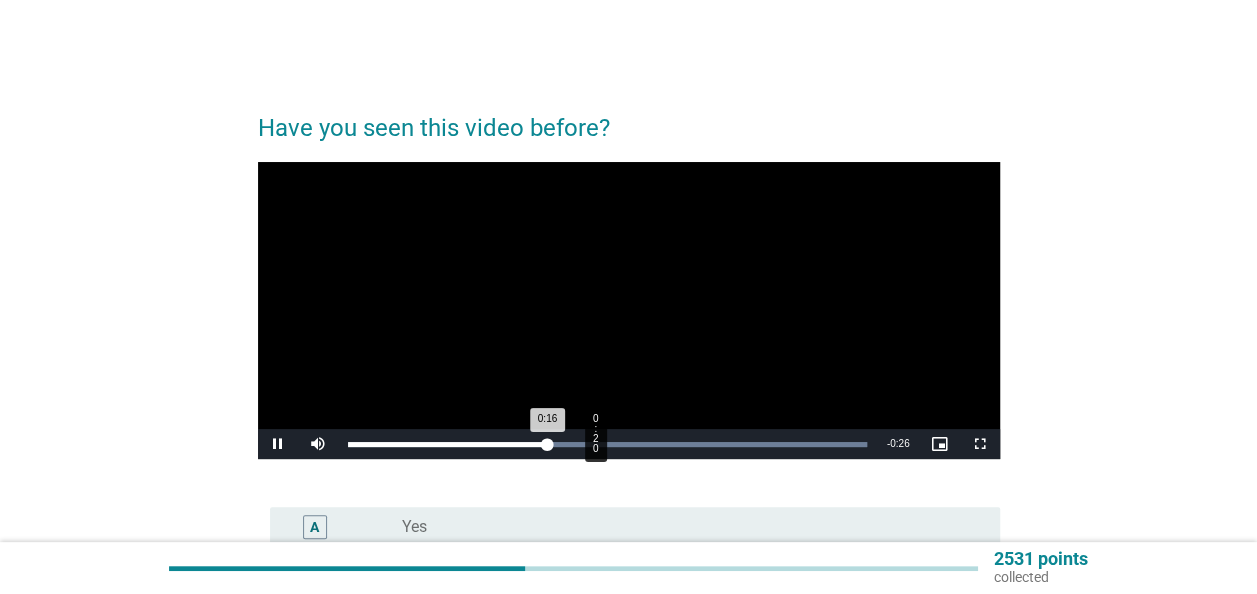 drag, startPoint x: 594, startPoint y: 432, endPoint x: 620, endPoint y: 434, distance: 26.076809 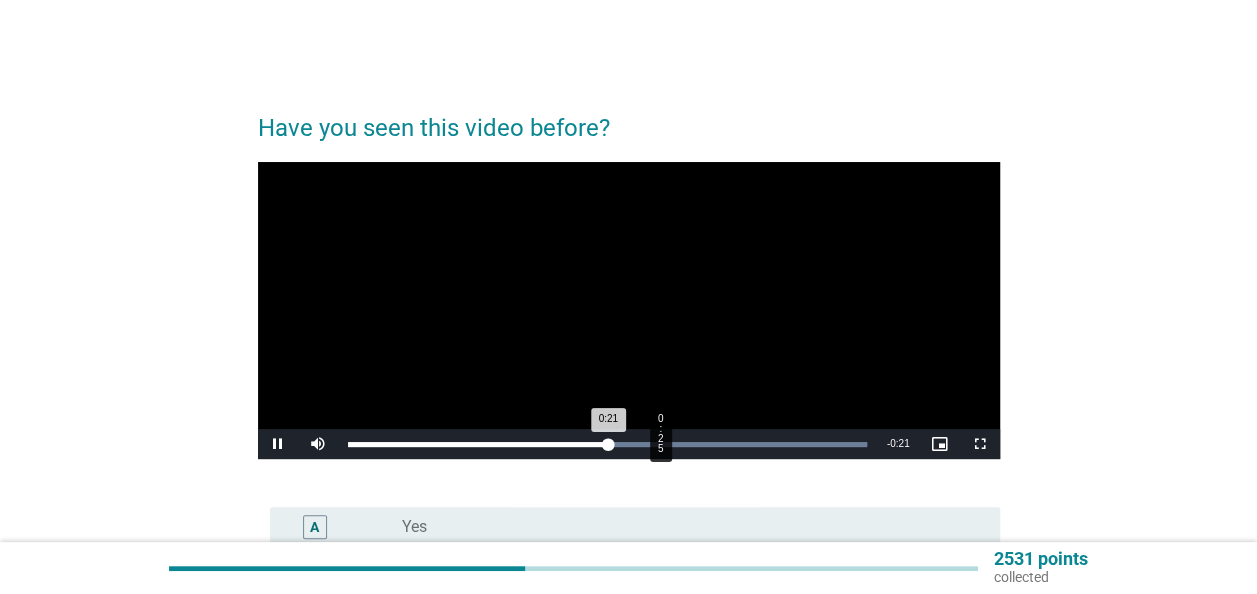 drag, startPoint x: 661, startPoint y: 434, endPoint x: 674, endPoint y: 436, distance: 13.152946 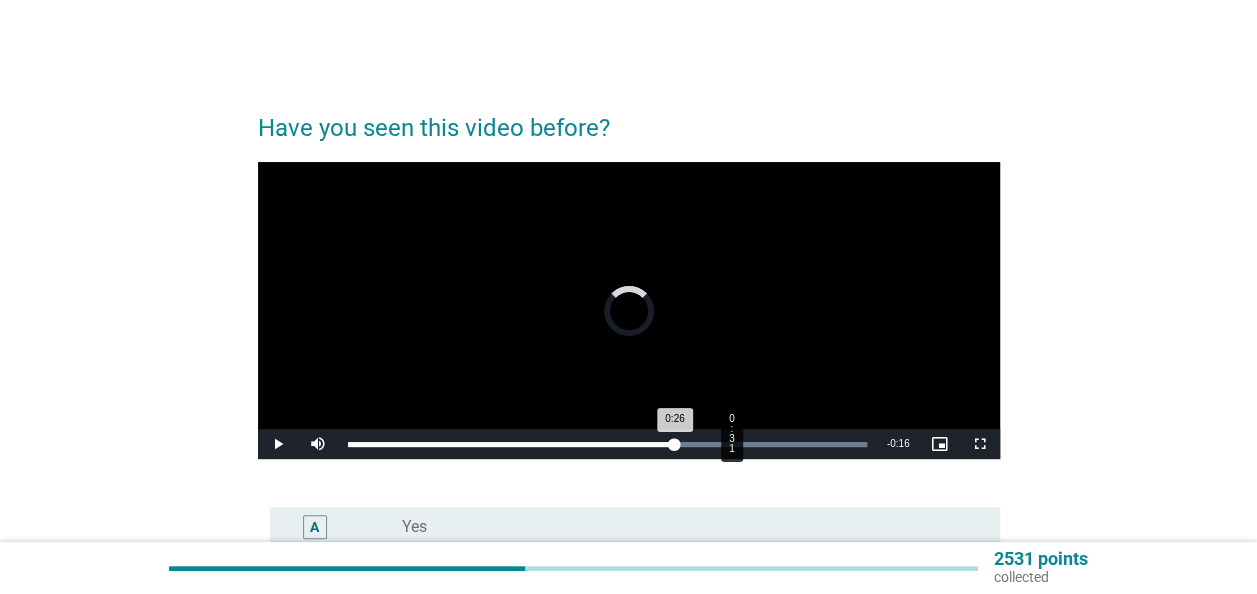 drag, startPoint x: 730, startPoint y: 435, endPoint x: 764, endPoint y: 438, distance: 34.132095 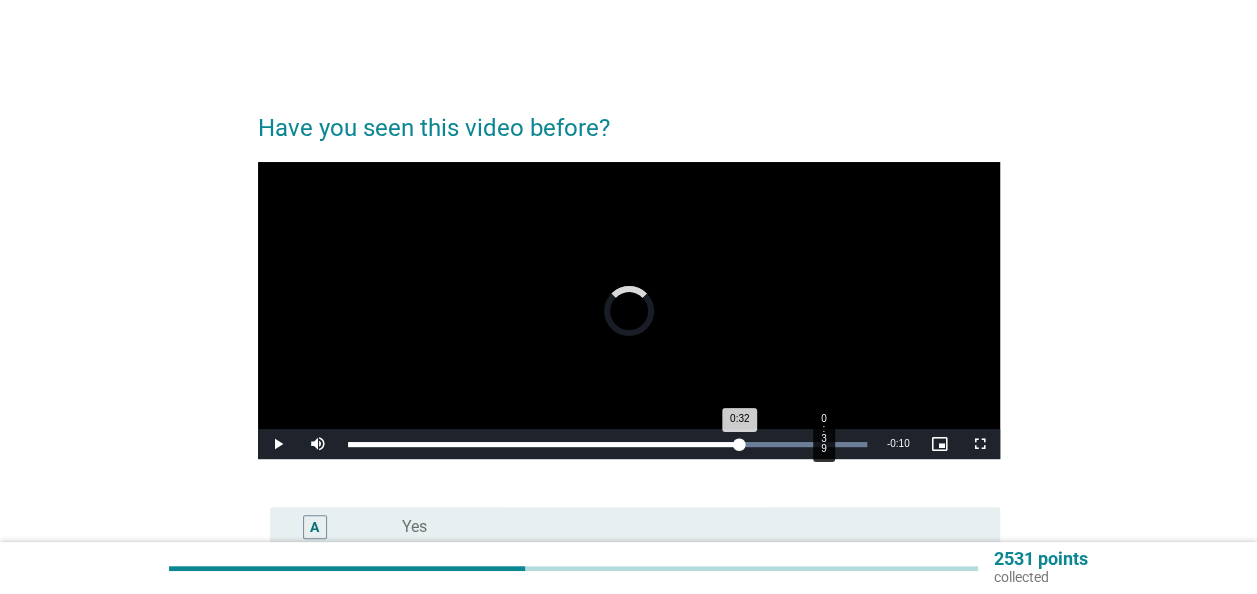 drag, startPoint x: 826, startPoint y: 435, endPoint x: 858, endPoint y: 438, distance: 32.140316 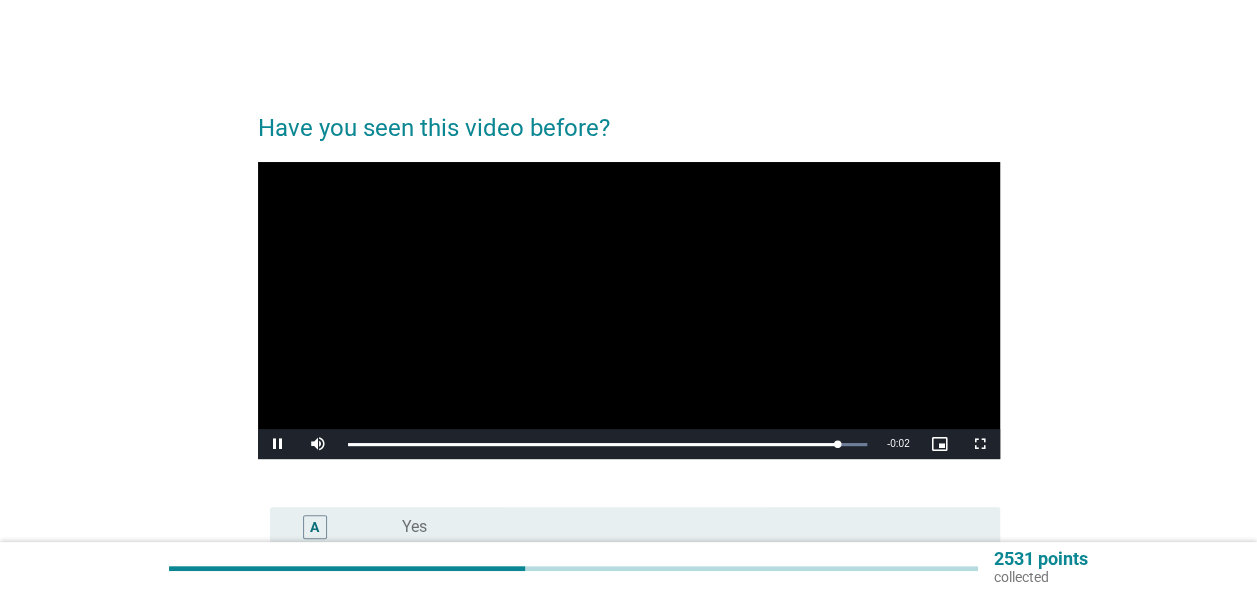 click on "Remaining Time  - 0:02" at bounding box center (898, 444) 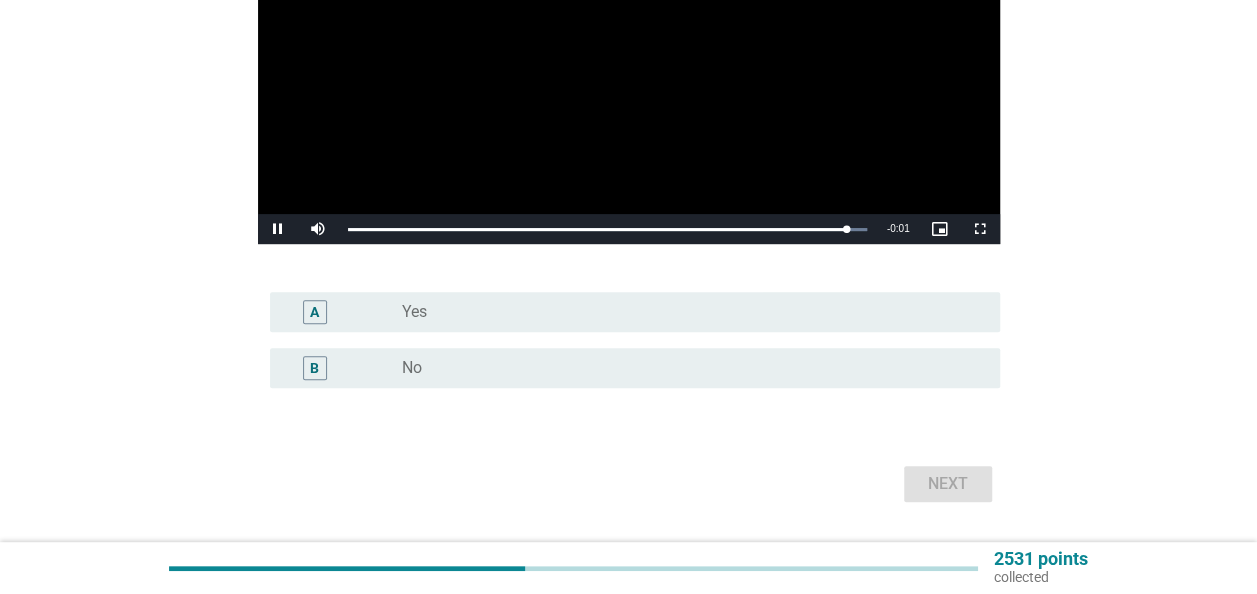 scroll, scrollTop: 271, scrollLeft: 0, axis: vertical 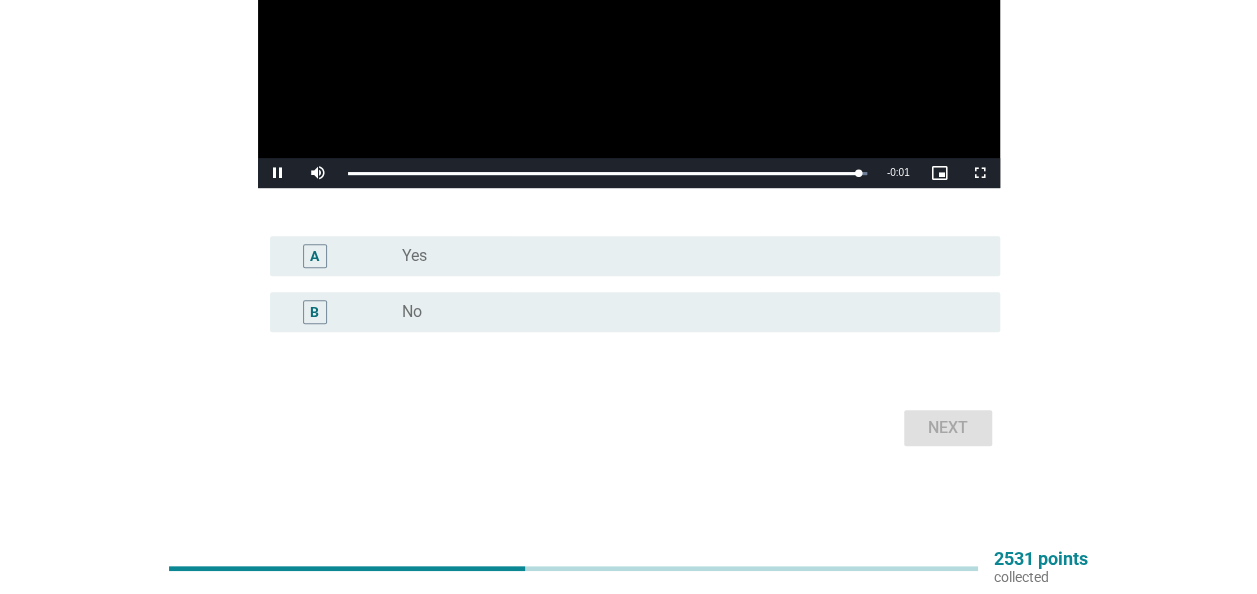click on "B     radio_button_unchecked No" at bounding box center (635, 312) 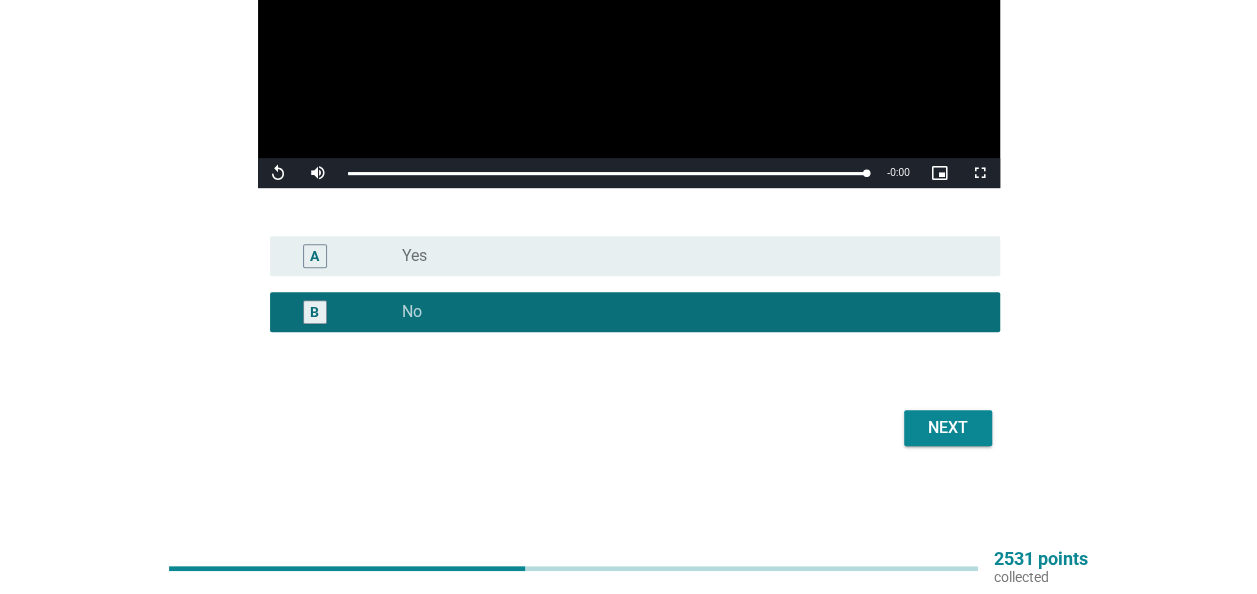 click on "Next" at bounding box center (948, 428) 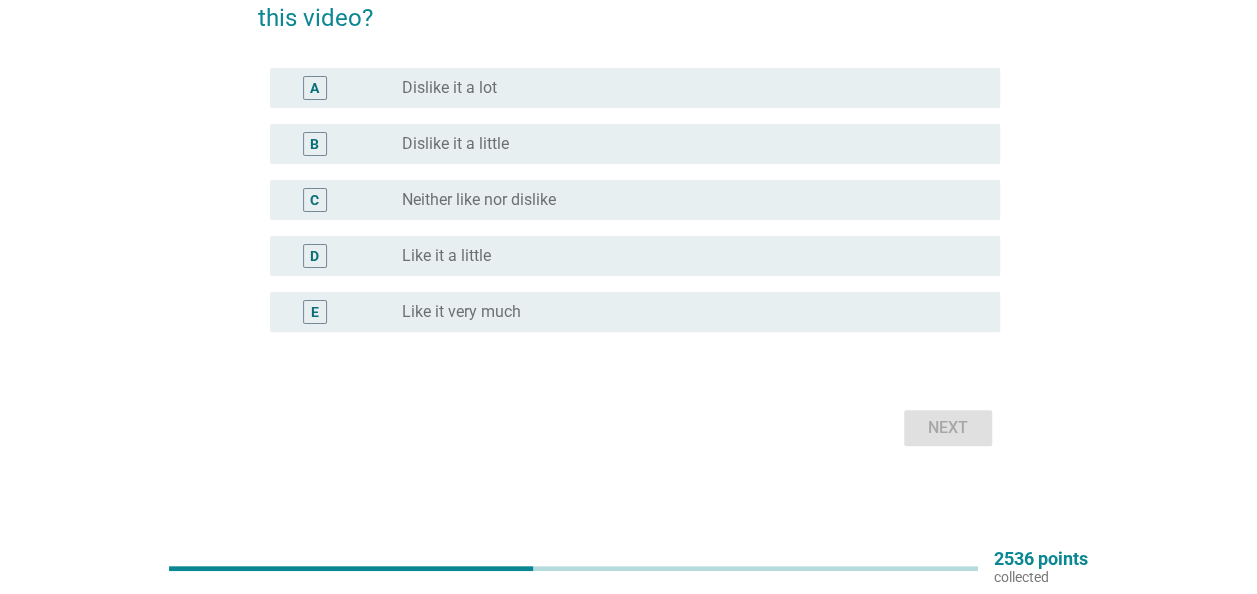 scroll, scrollTop: 0, scrollLeft: 0, axis: both 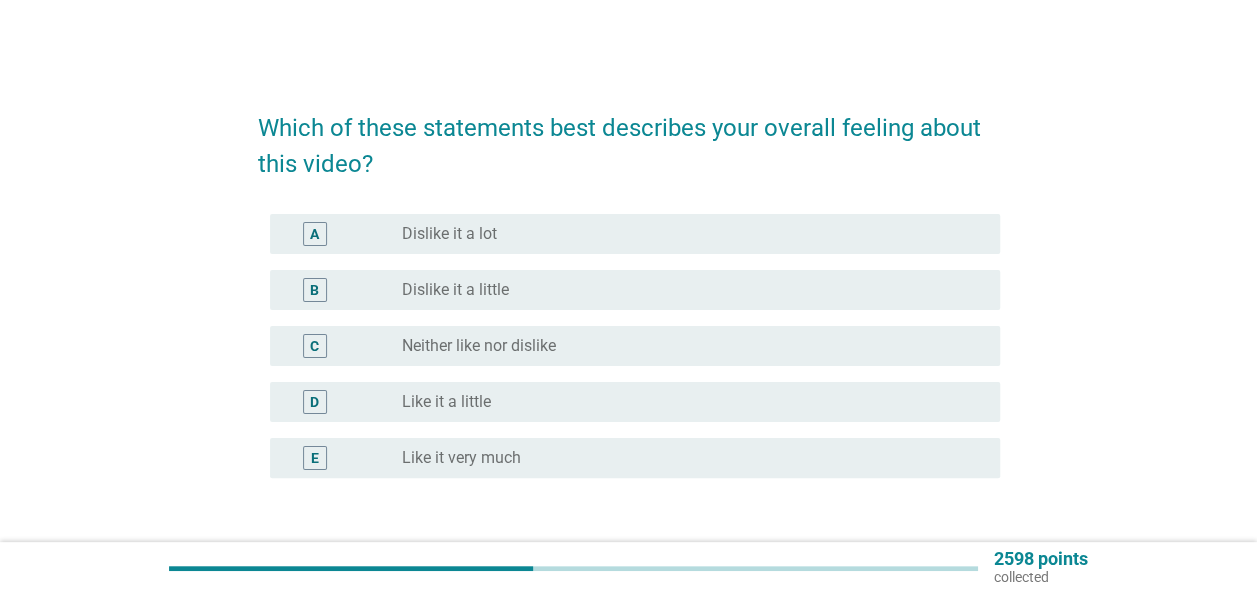 click on "radio_button_unchecked Like it very much" at bounding box center [693, 458] 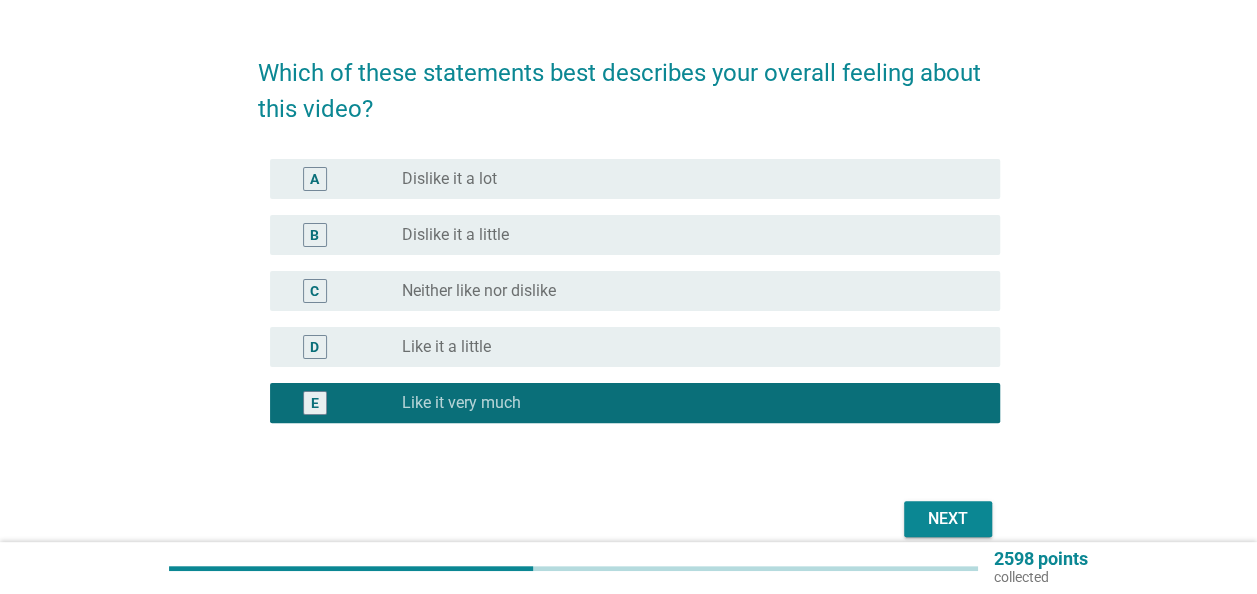 scroll, scrollTop: 100, scrollLeft: 0, axis: vertical 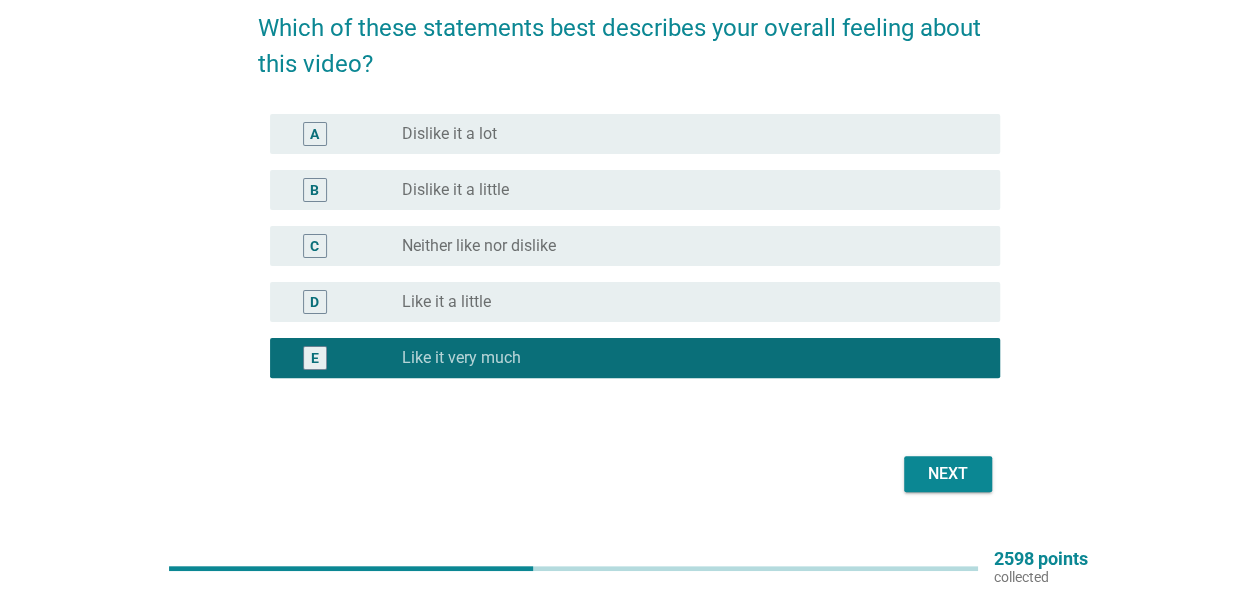 click on "Next" at bounding box center [948, 474] 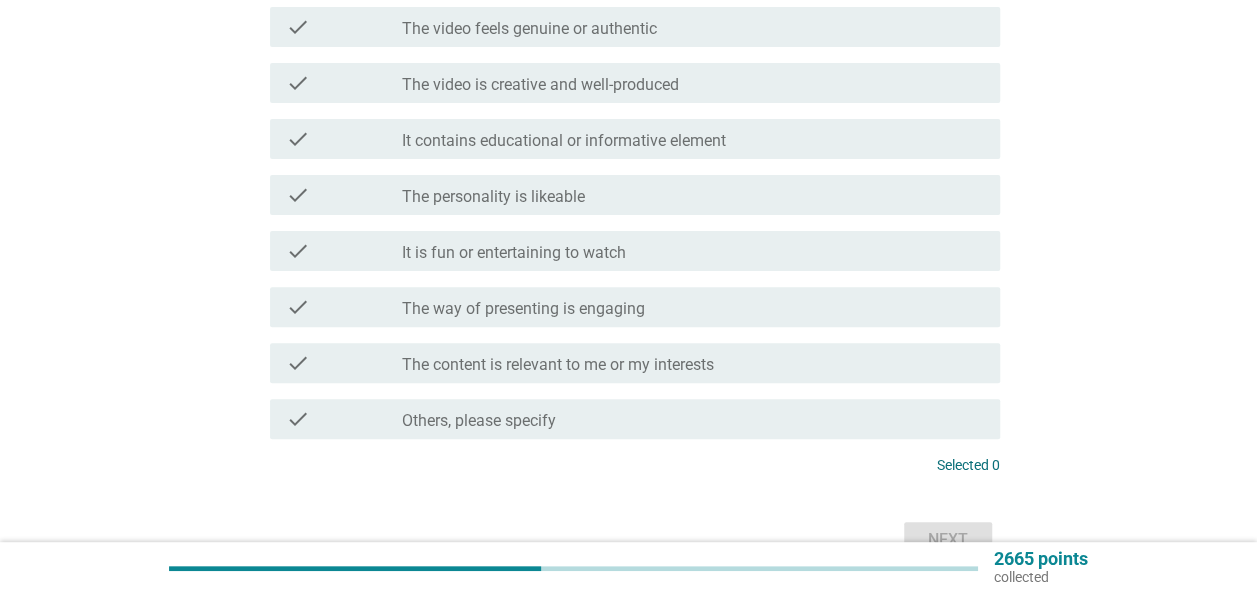 scroll, scrollTop: 100, scrollLeft: 0, axis: vertical 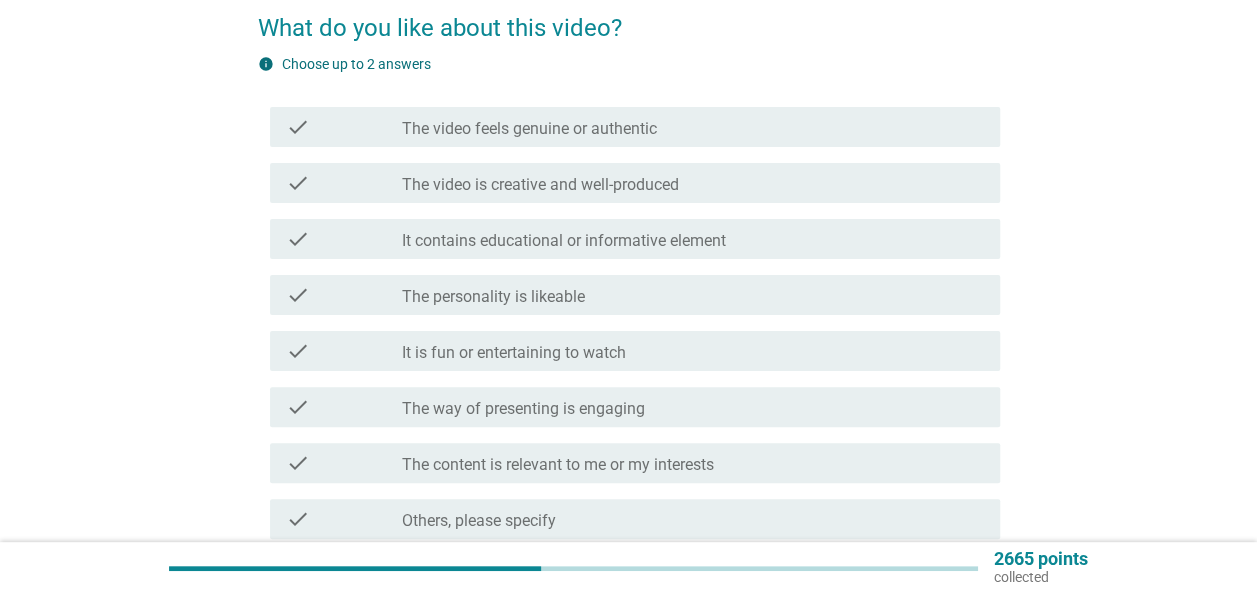 click on "The content is relevant to me or my interests" at bounding box center [558, 465] 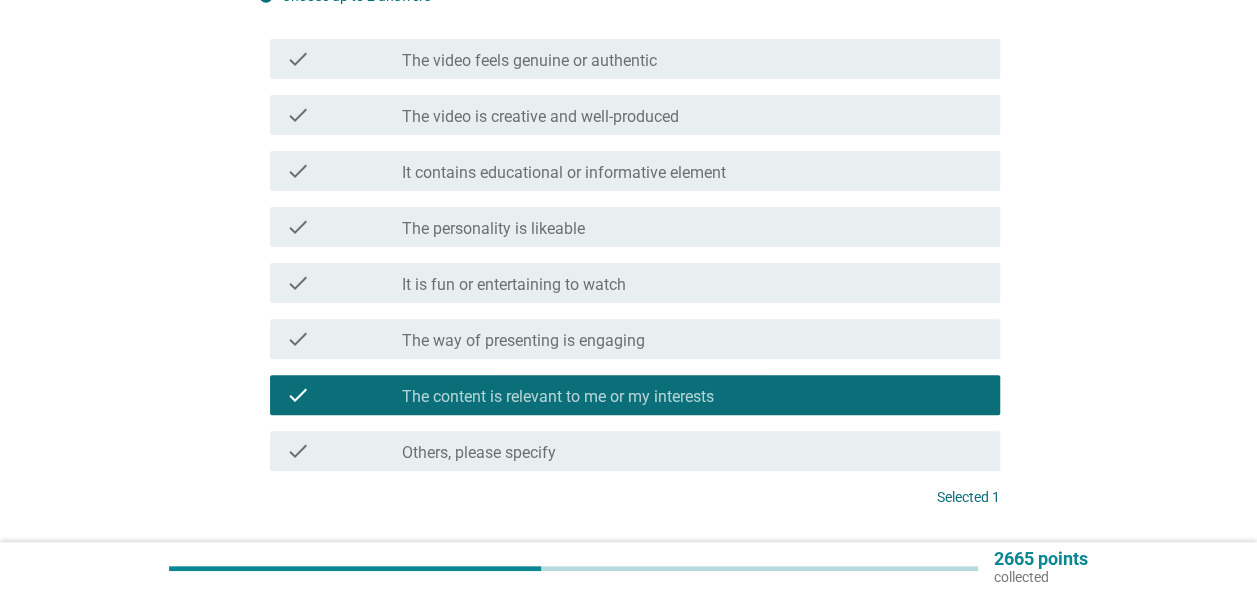 scroll, scrollTop: 200, scrollLeft: 0, axis: vertical 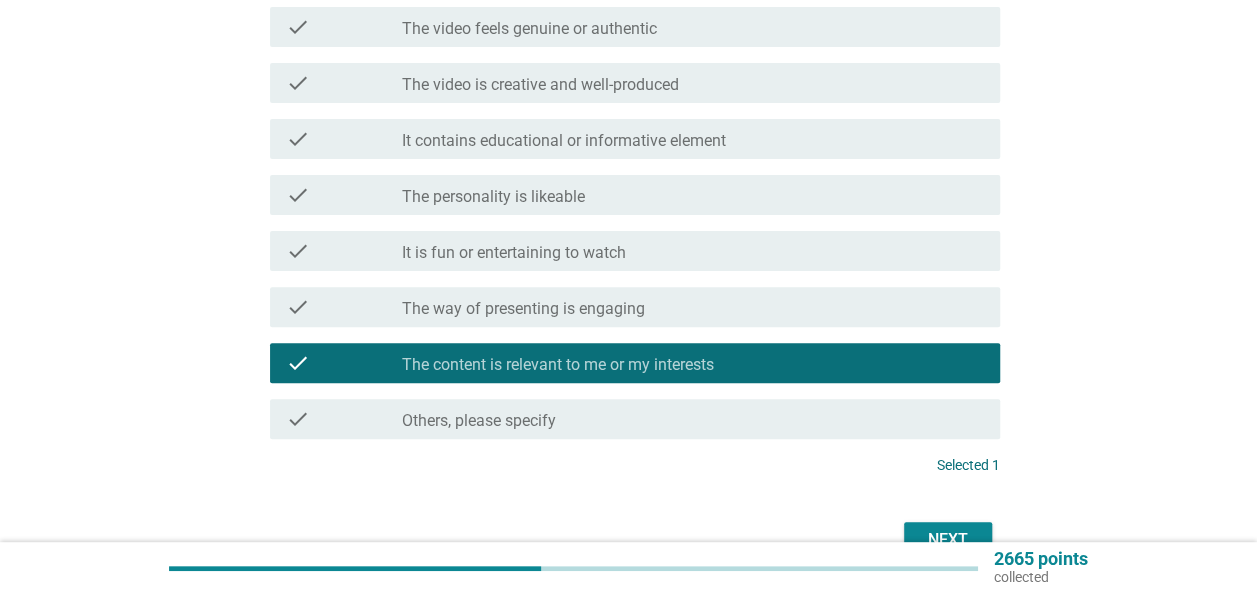 click on "Next" at bounding box center [629, 540] 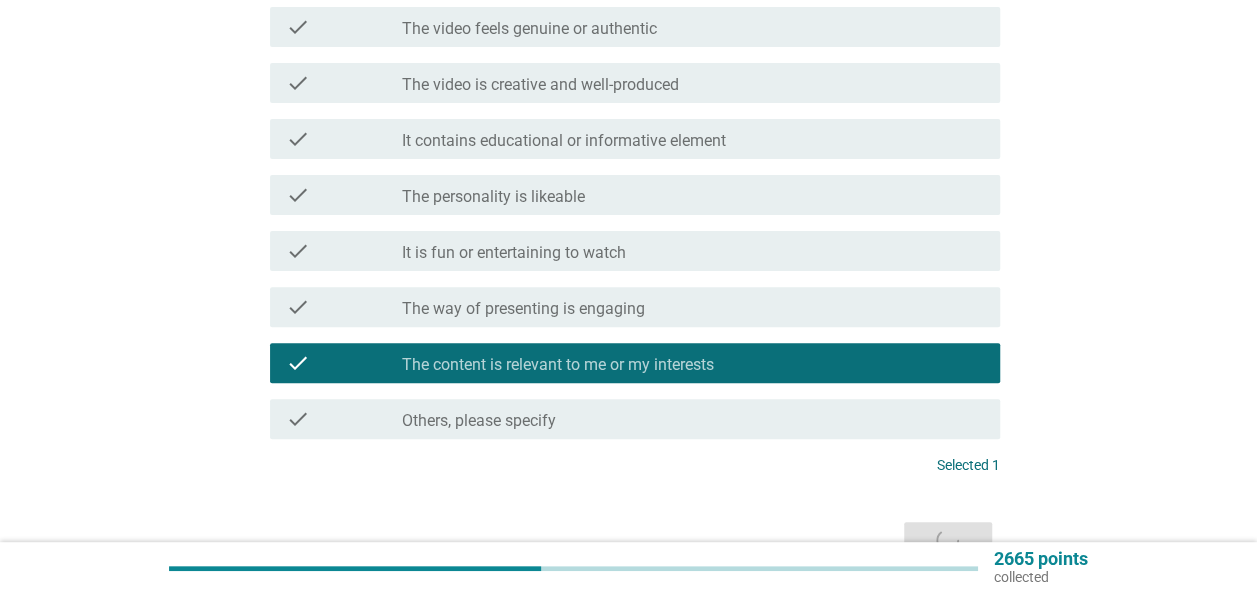 scroll, scrollTop: 0, scrollLeft: 0, axis: both 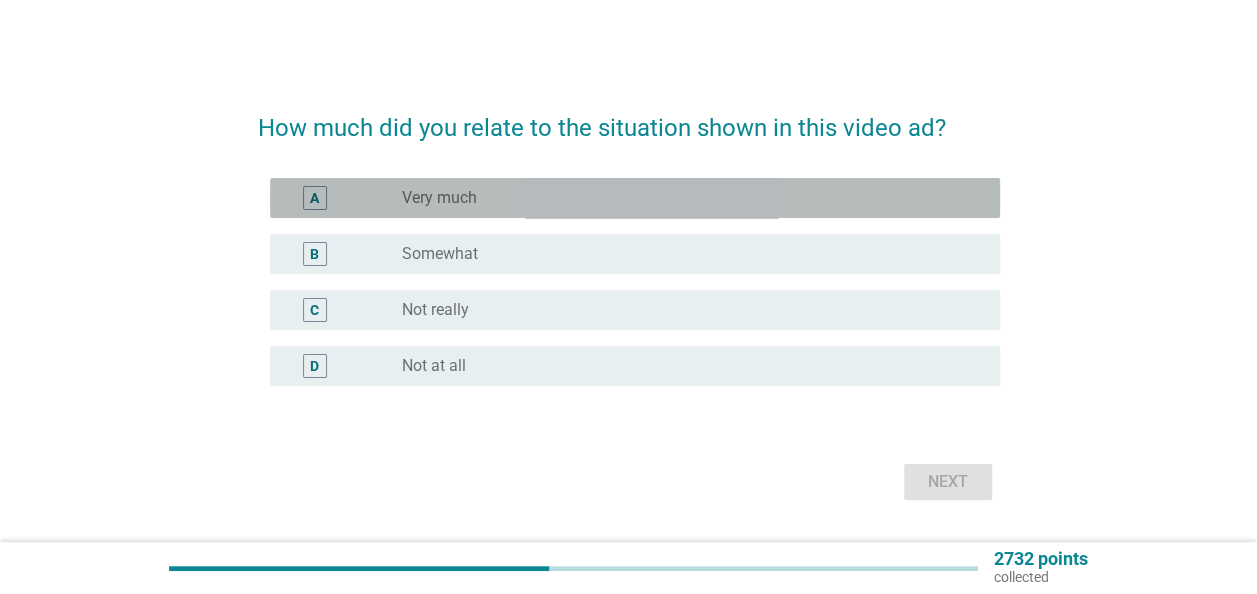 click on "radio_button_unchecked Very much" at bounding box center [685, 198] 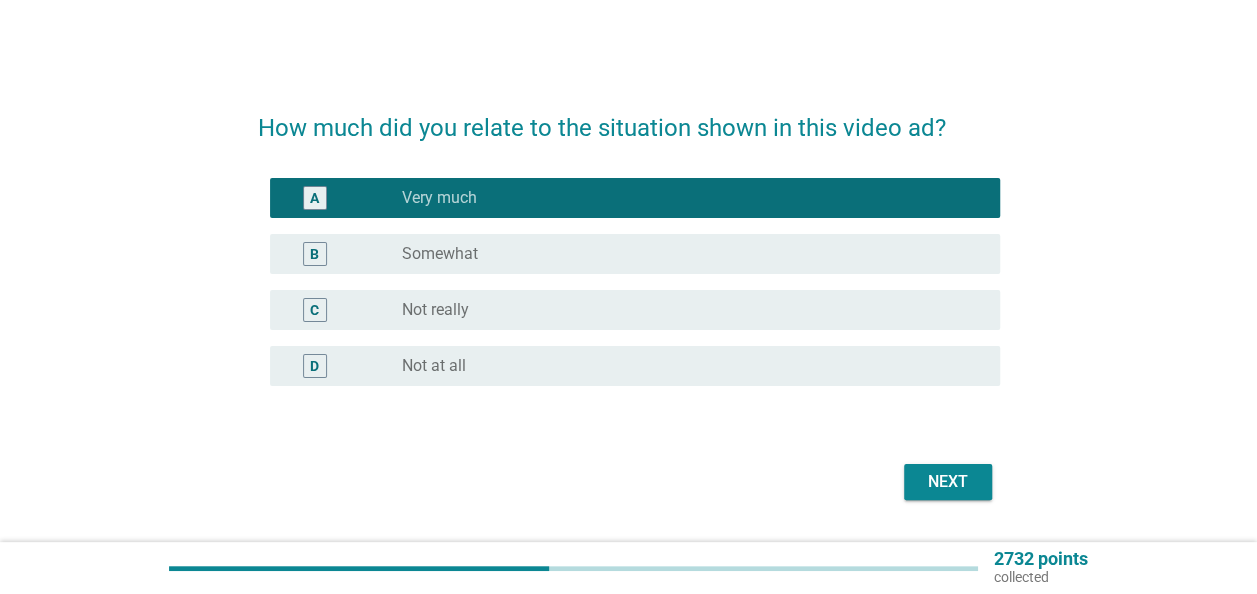 click on "Next" at bounding box center [948, 482] 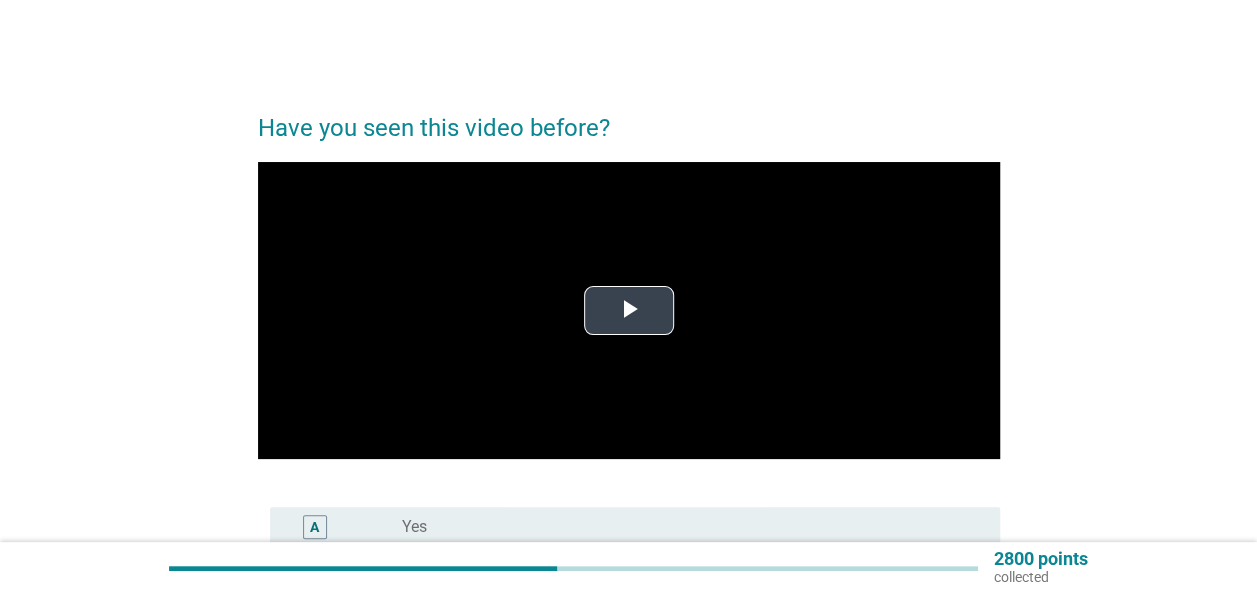 click at bounding box center [629, 311] 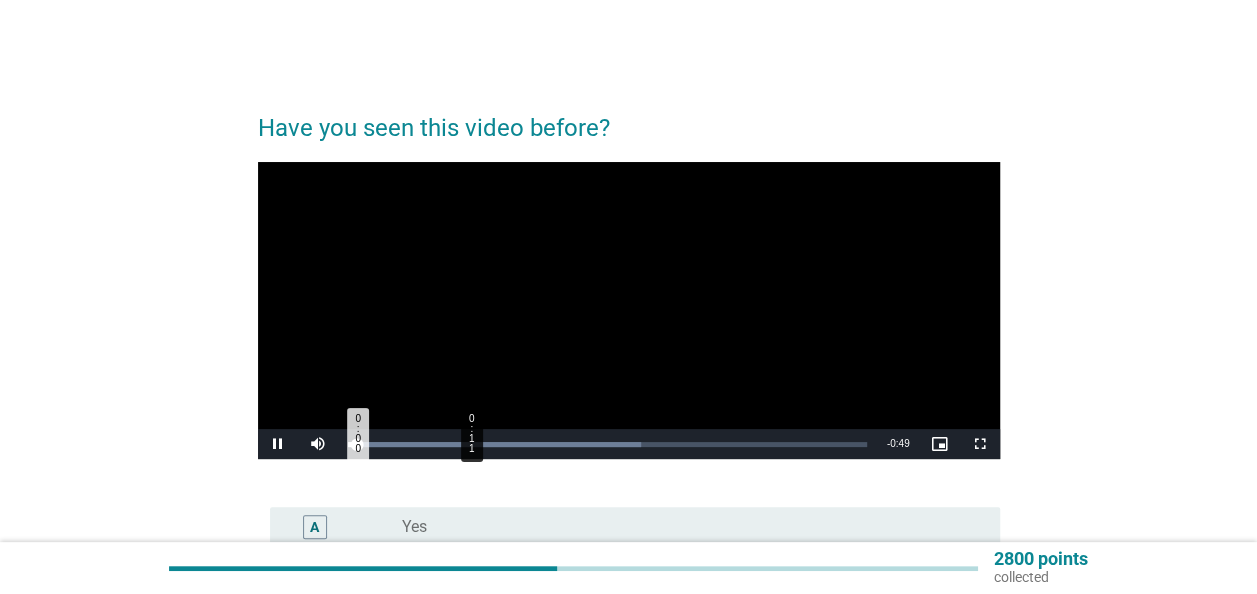 click on "Loaded :  56.57% 0:11 0:00" at bounding box center [607, 444] 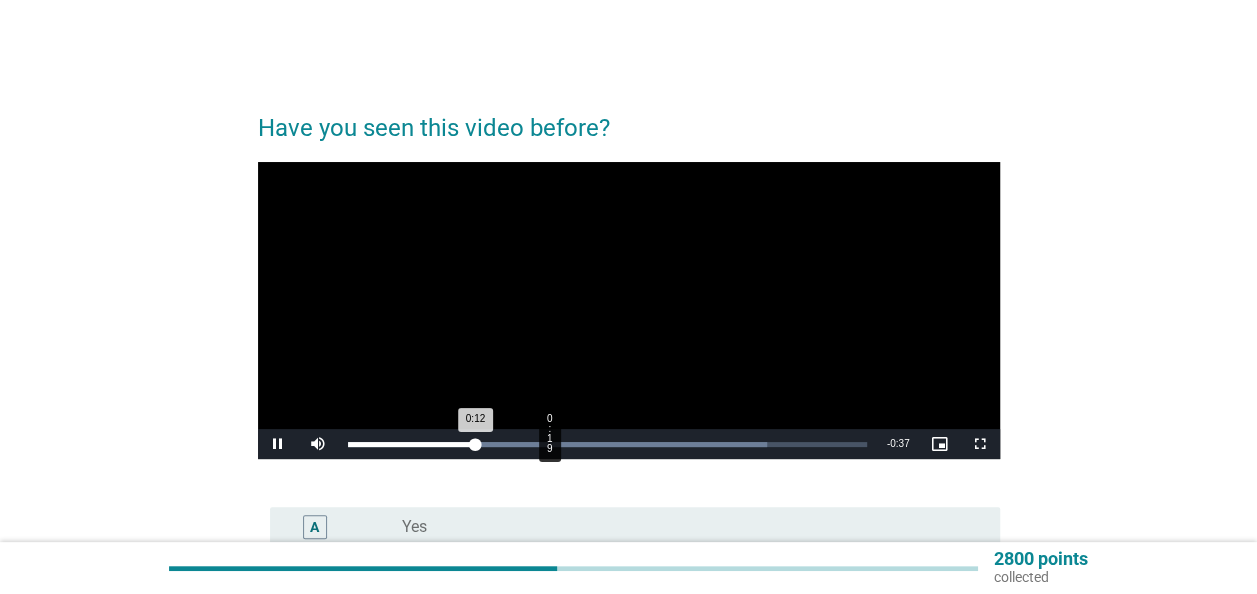 drag, startPoint x: 548, startPoint y: 438, endPoint x: 560, endPoint y: 438, distance: 12 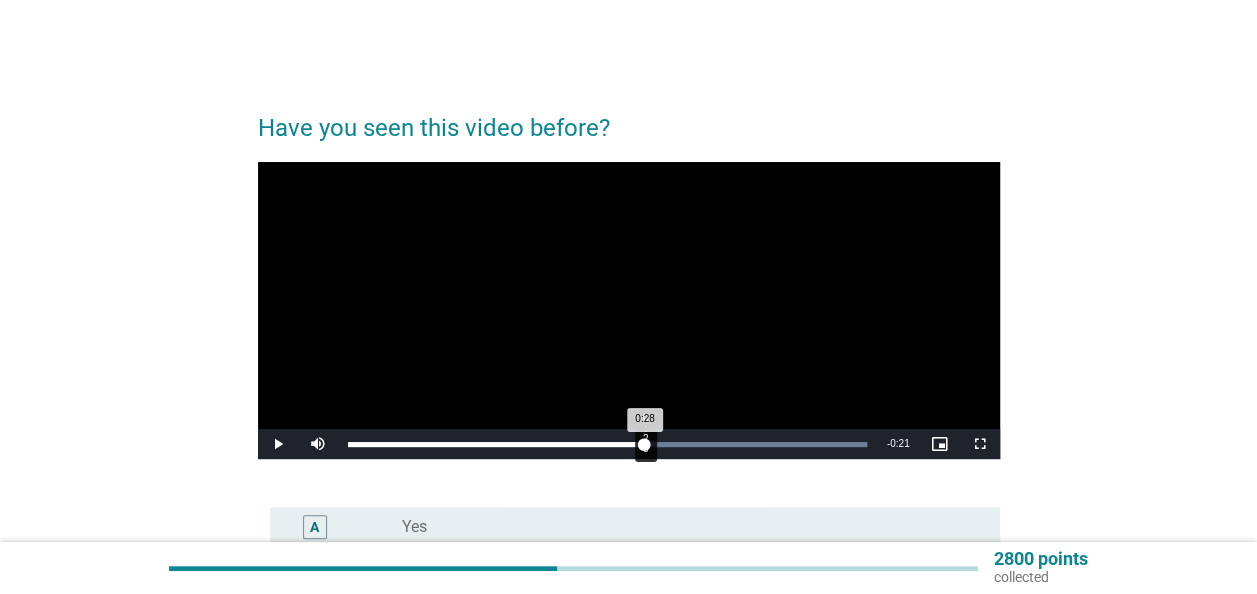 click on "Loaded :  100.00% 0:28 0:28" at bounding box center (607, 444) 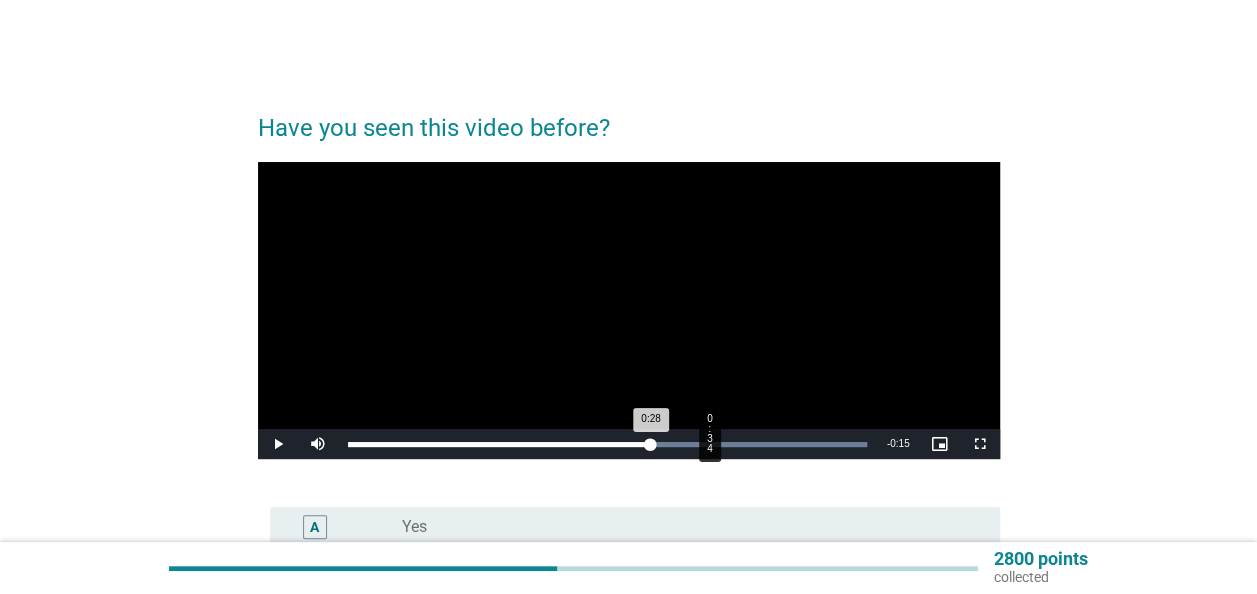 click on "Loaded :  100.00% 0:34 0:28" at bounding box center (607, 444) 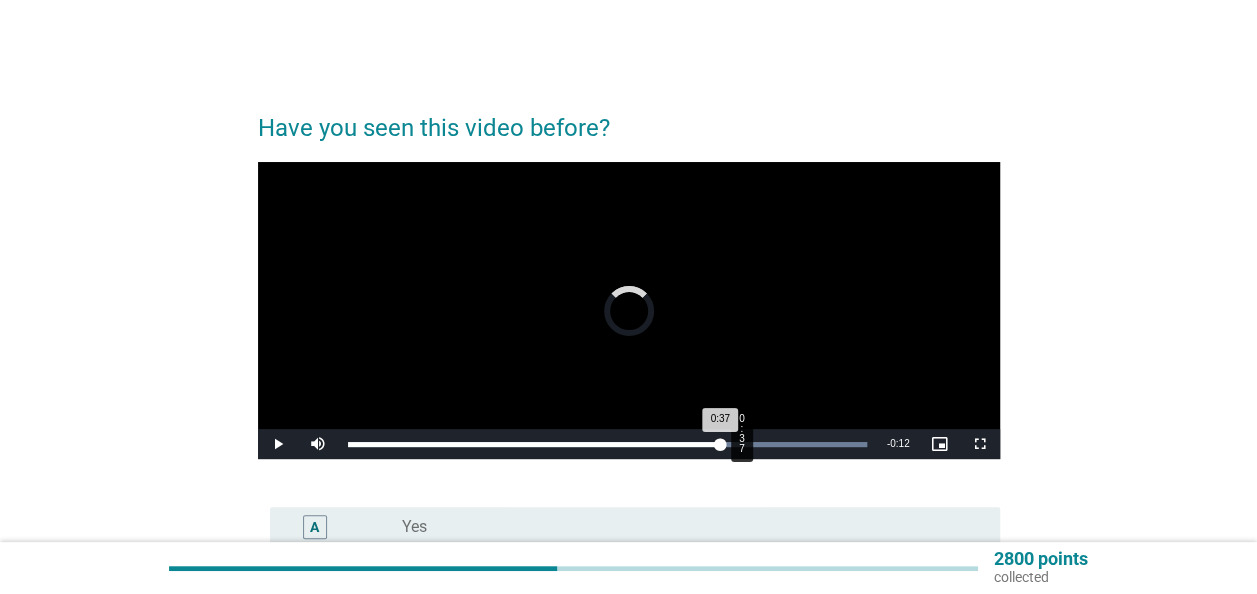 drag, startPoint x: 744, startPoint y: 432, endPoint x: 771, endPoint y: 430, distance: 27.073973 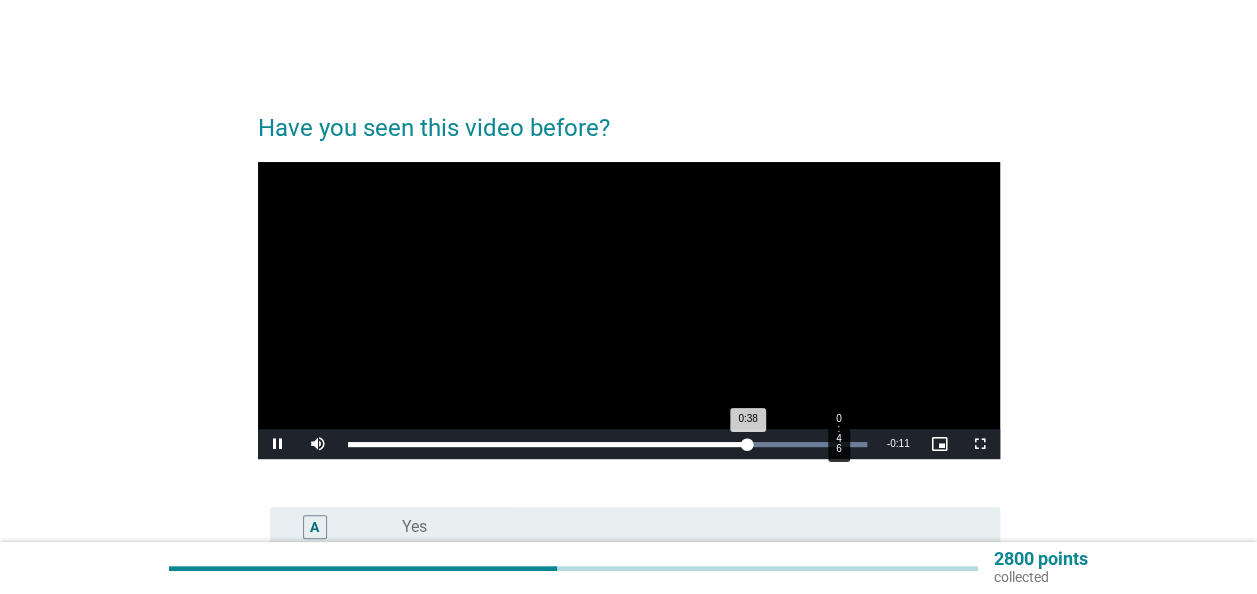 drag, startPoint x: 837, startPoint y: 432, endPoint x: 848, endPoint y: 433, distance: 11.045361 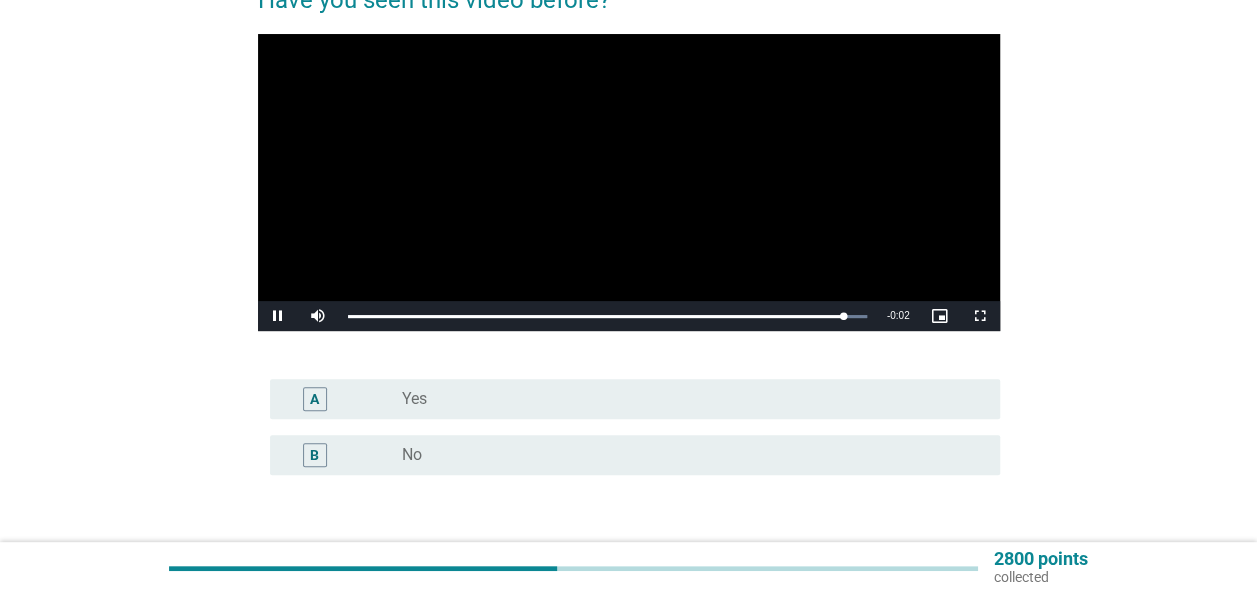scroll, scrollTop: 200, scrollLeft: 0, axis: vertical 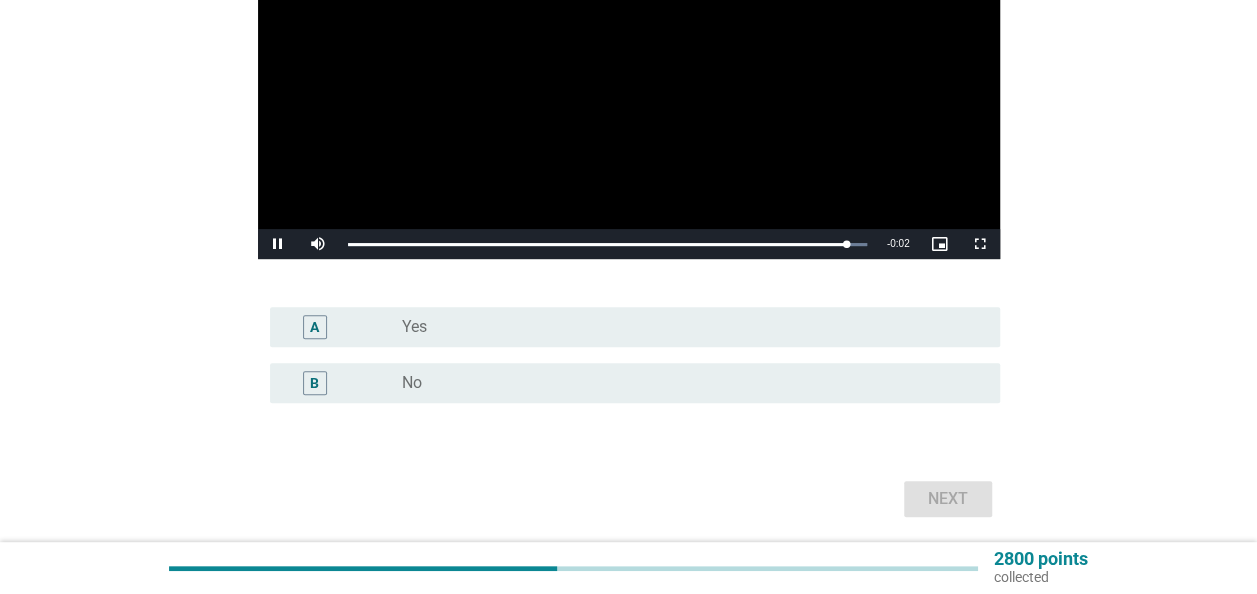 click on "radio_button_unchecked No" at bounding box center [693, 383] 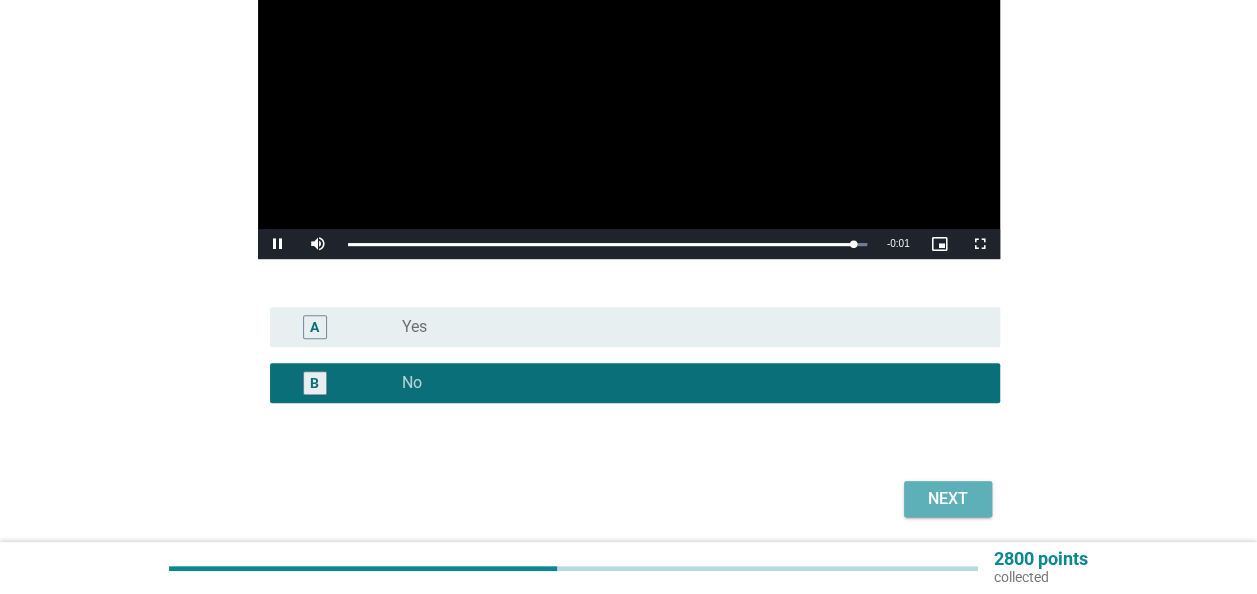 click on "Next" at bounding box center [948, 499] 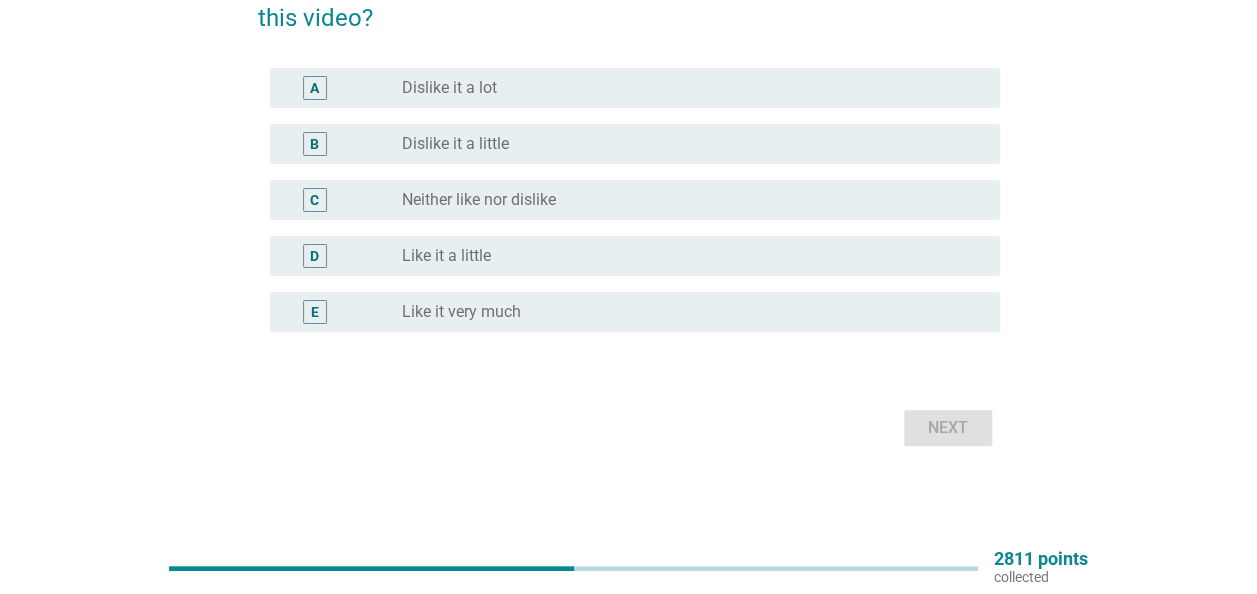 scroll, scrollTop: 0, scrollLeft: 0, axis: both 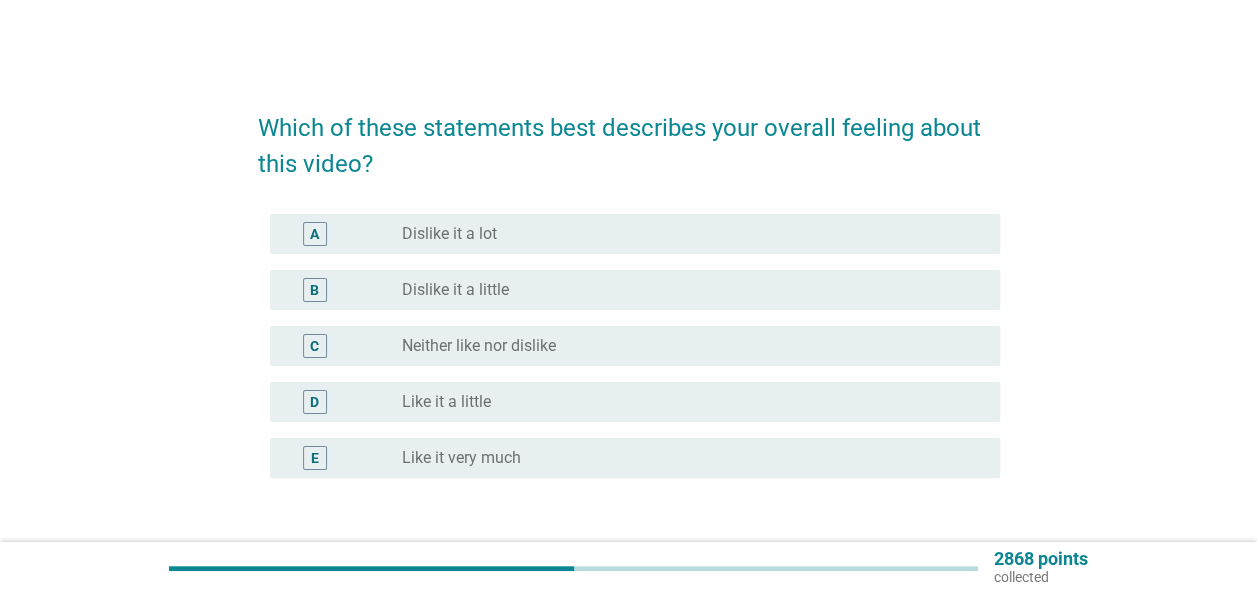 drag, startPoint x: 550, startPoint y: 437, endPoint x: 574, endPoint y: 444, distance: 25 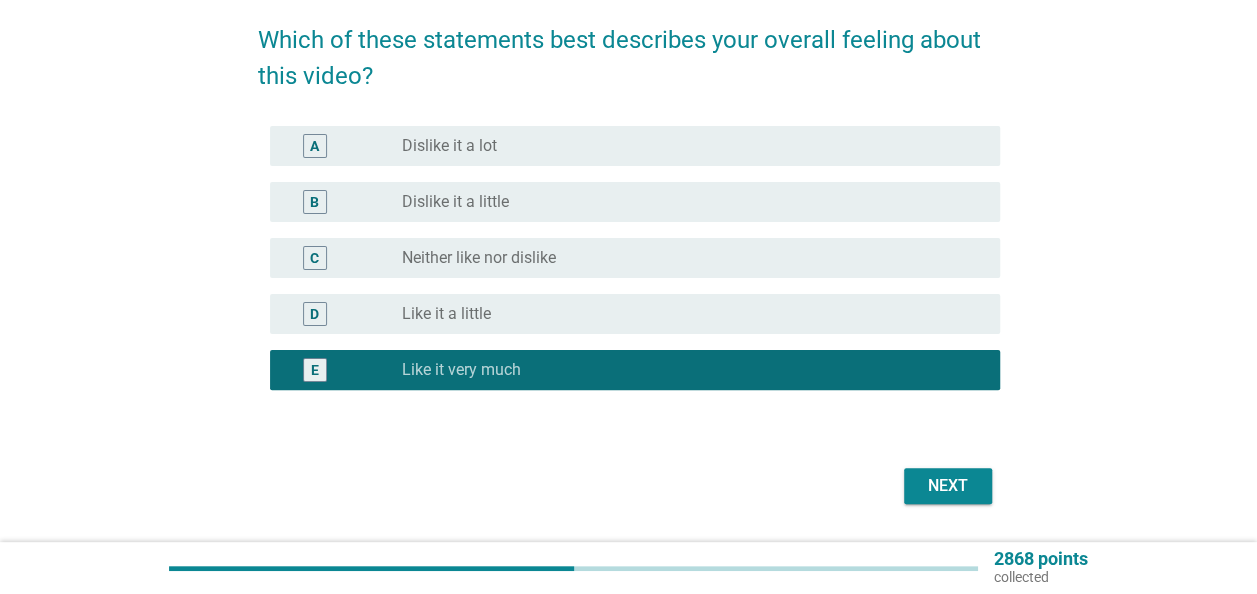scroll, scrollTop: 146, scrollLeft: 0, axis: vertical 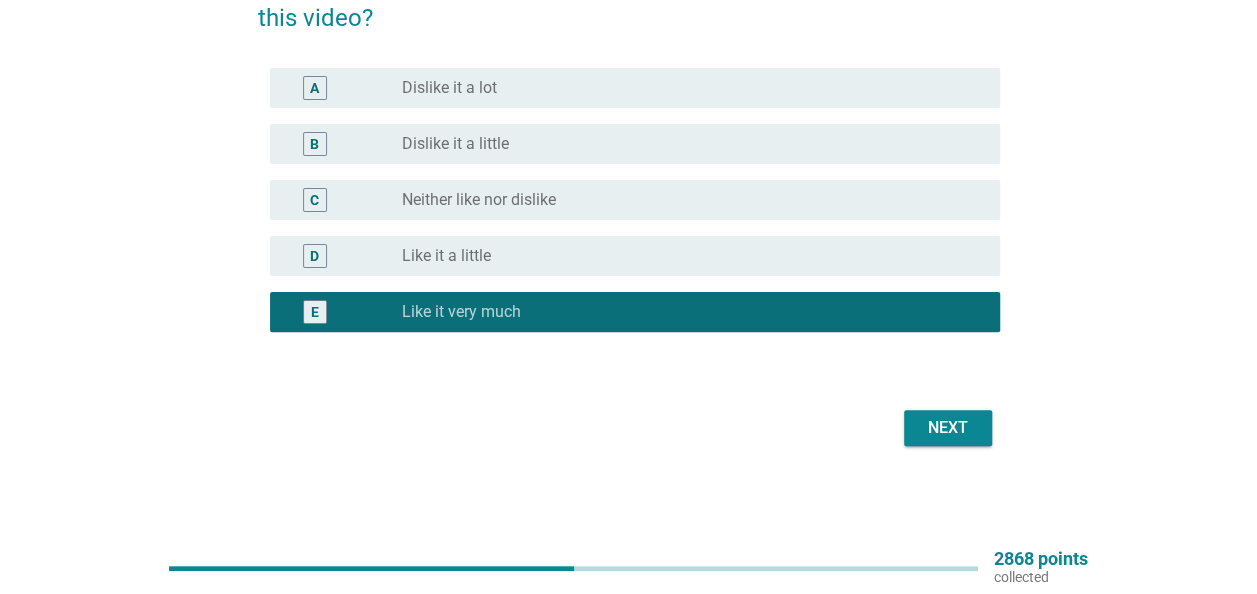 click on "Next" at bounding box center [948, 428] 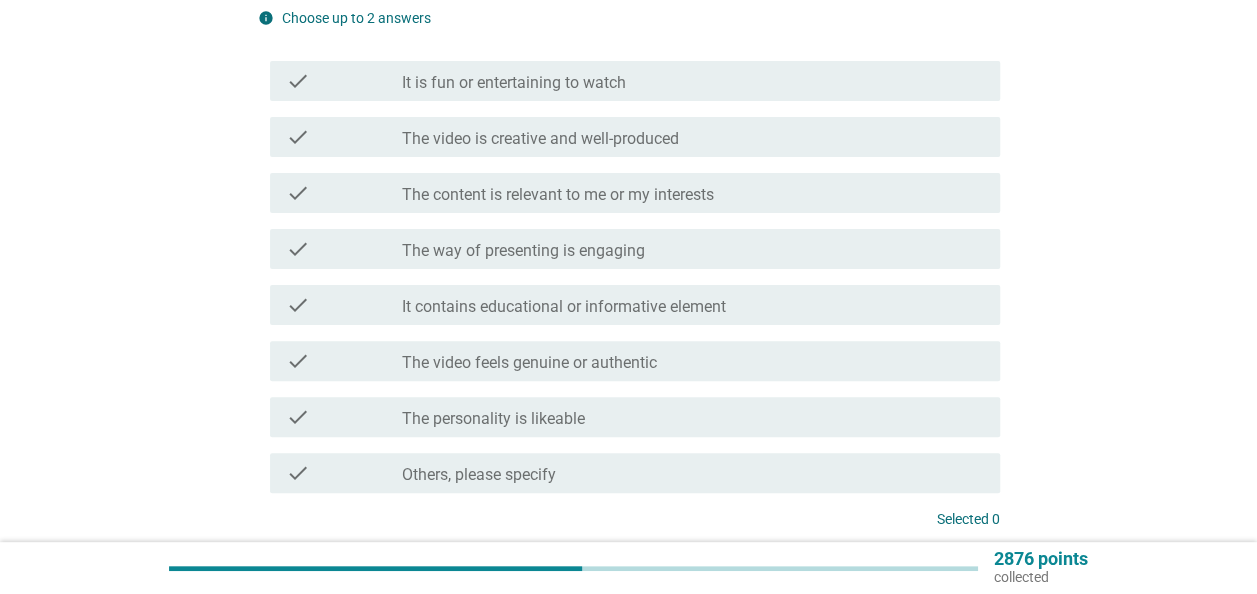 scroll, scrollTop: 0, scrollLeft: 0, axis: both 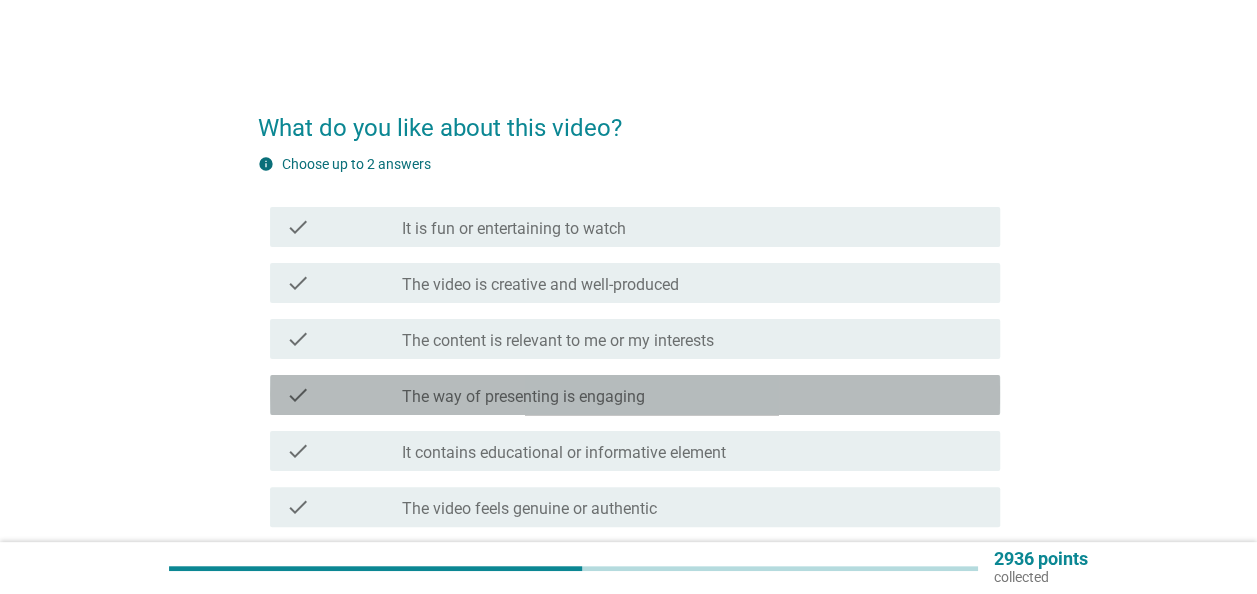 click on "The way of presenting is engaging" at bounding box center (523, 397) 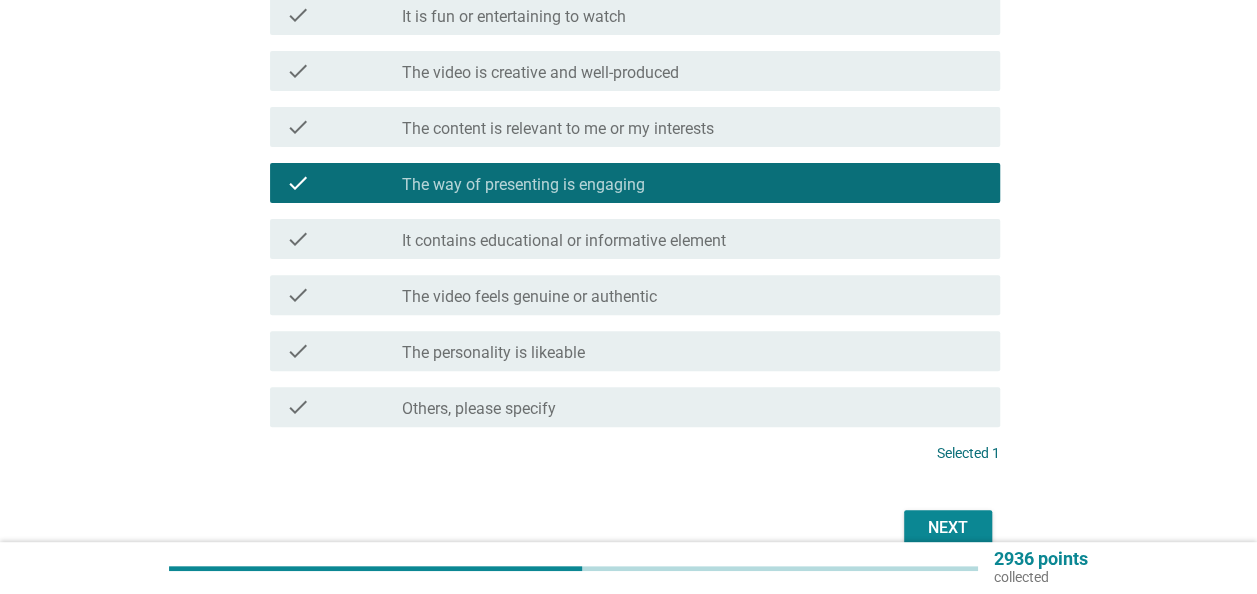 scroll, scrollTop: 300, scrollLeft: 0, axis: vertical 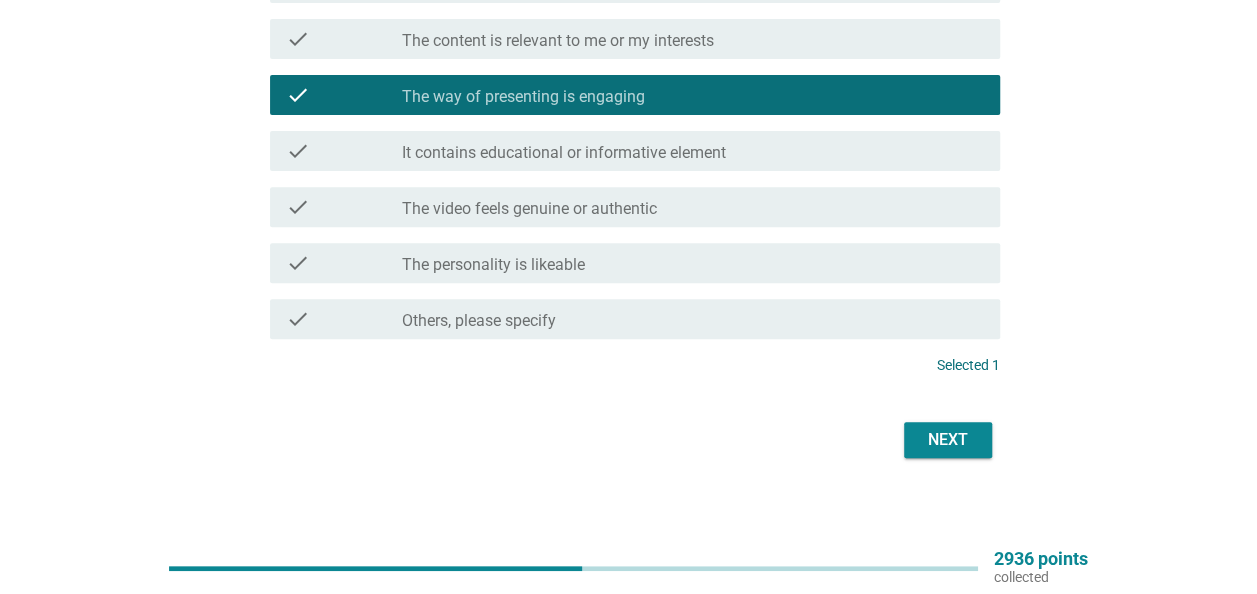 click on "Next" at bounding box center [948, 440] 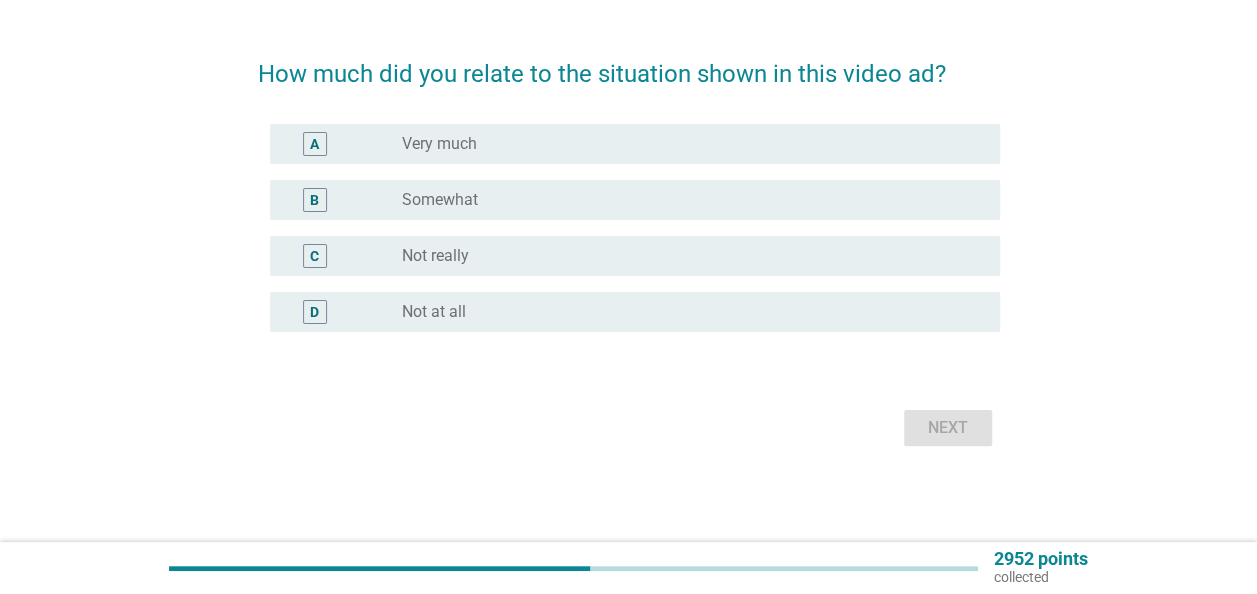 scroll, scrollTop: 0, scrollLeft: 0, axis: both 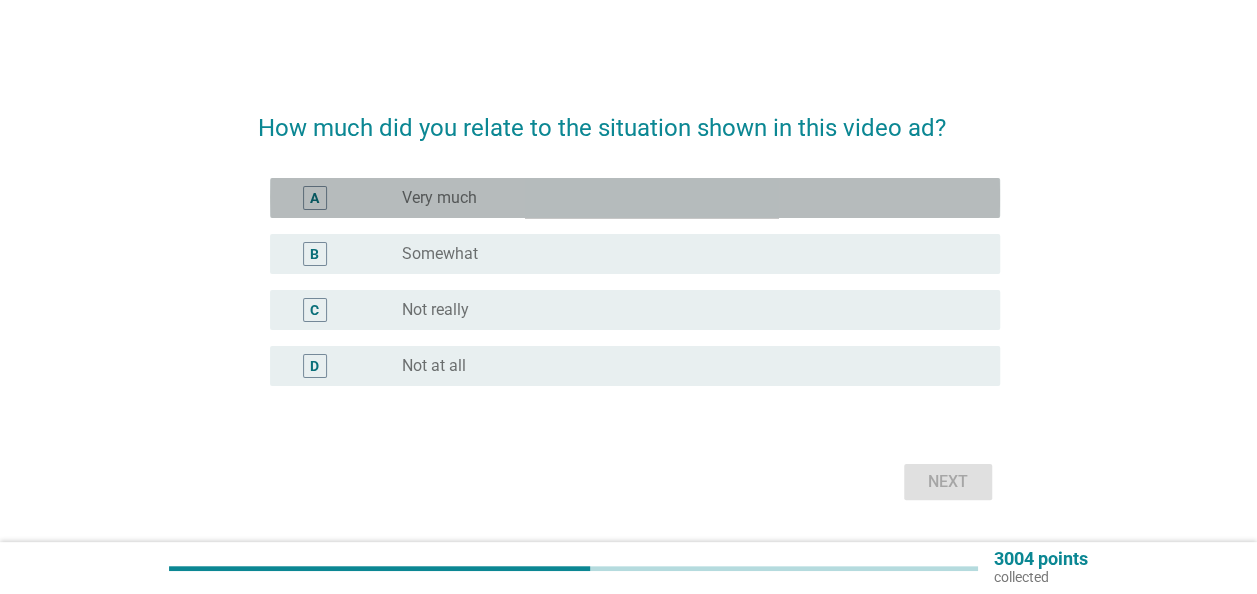 click on "radio_button_unchecked Very much" at bounding box center (685, 198) 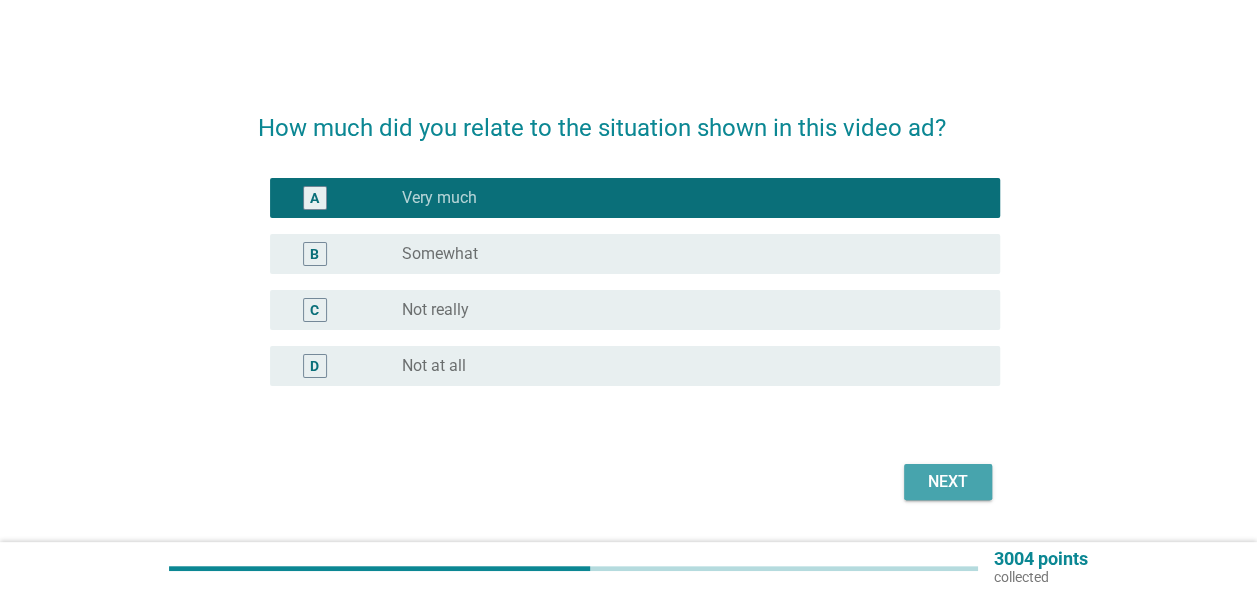 click on "Next" at bounding box center (948, 482) 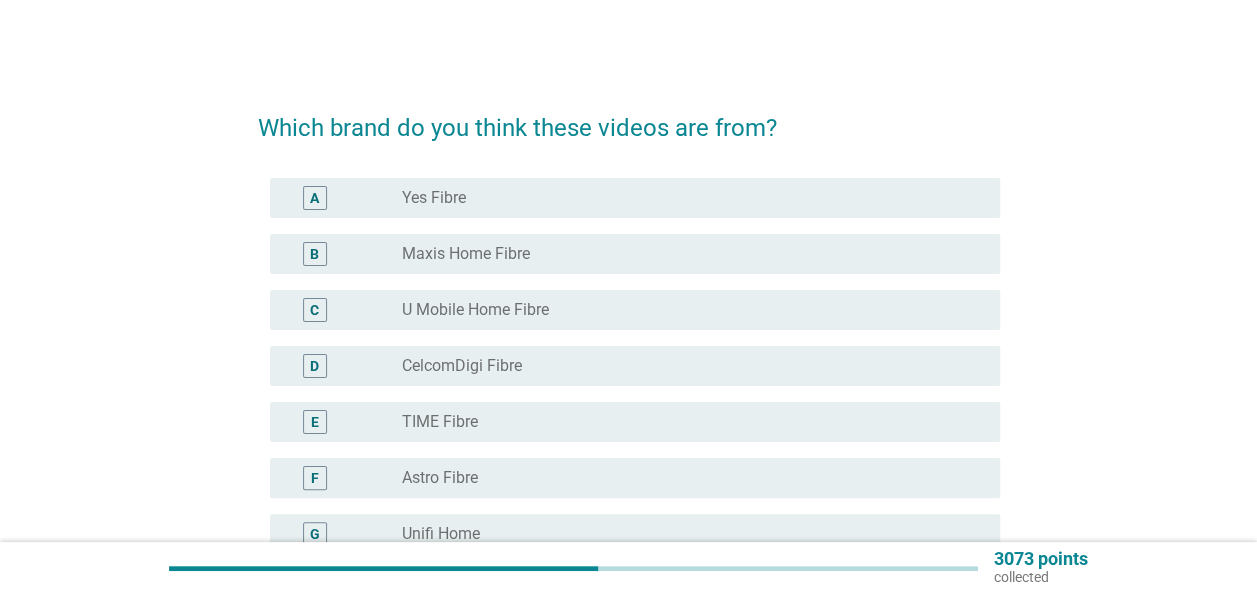 click on "radio_button_unchecked Maxis Home Fibre" at bounding box center (685, 254) 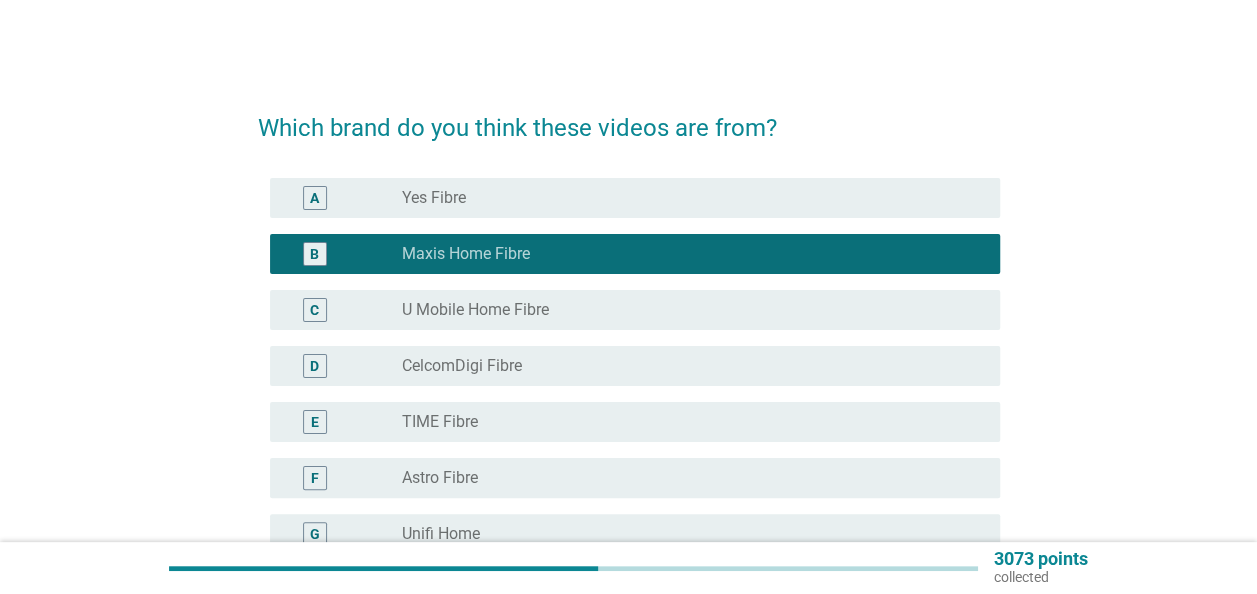 scroll, scrollTop: 278, scrollLeft: 0, axis: vertical 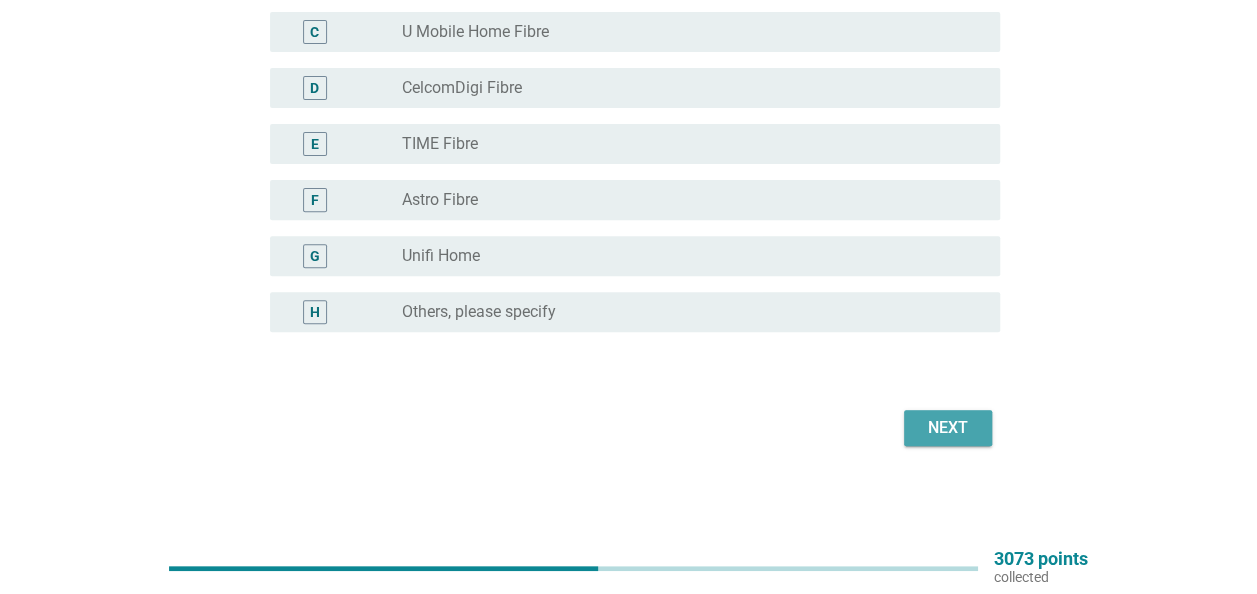 click on "Next" at bounding box center [948, 428] 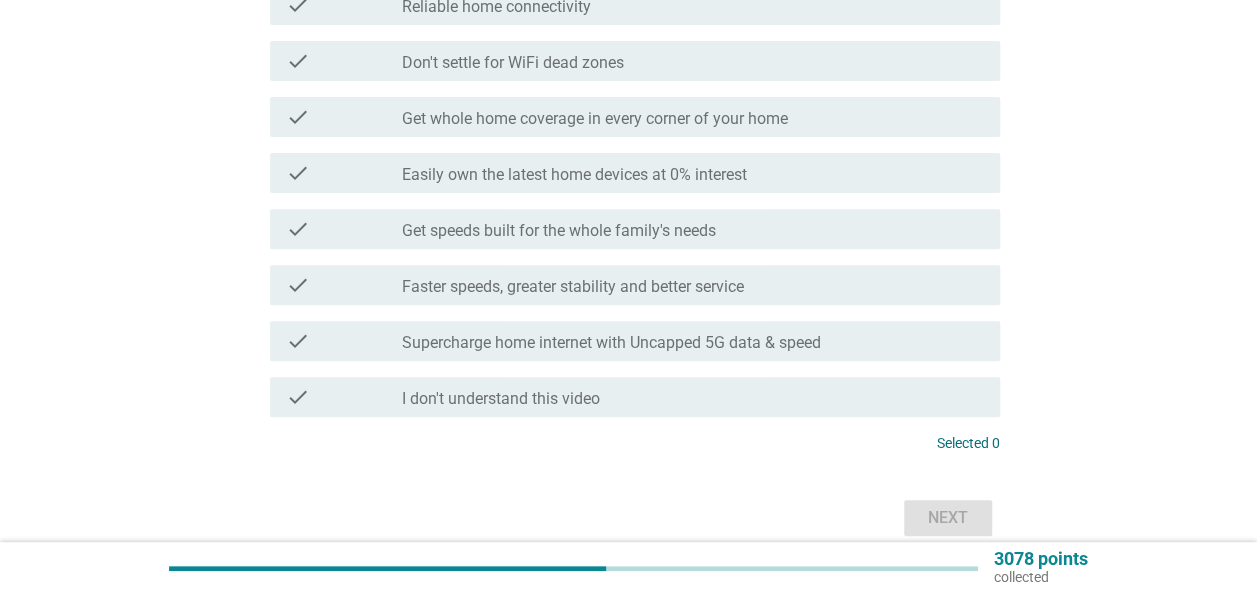 scroll, scrollTop: 0, scrollLeft: 0, axis: both 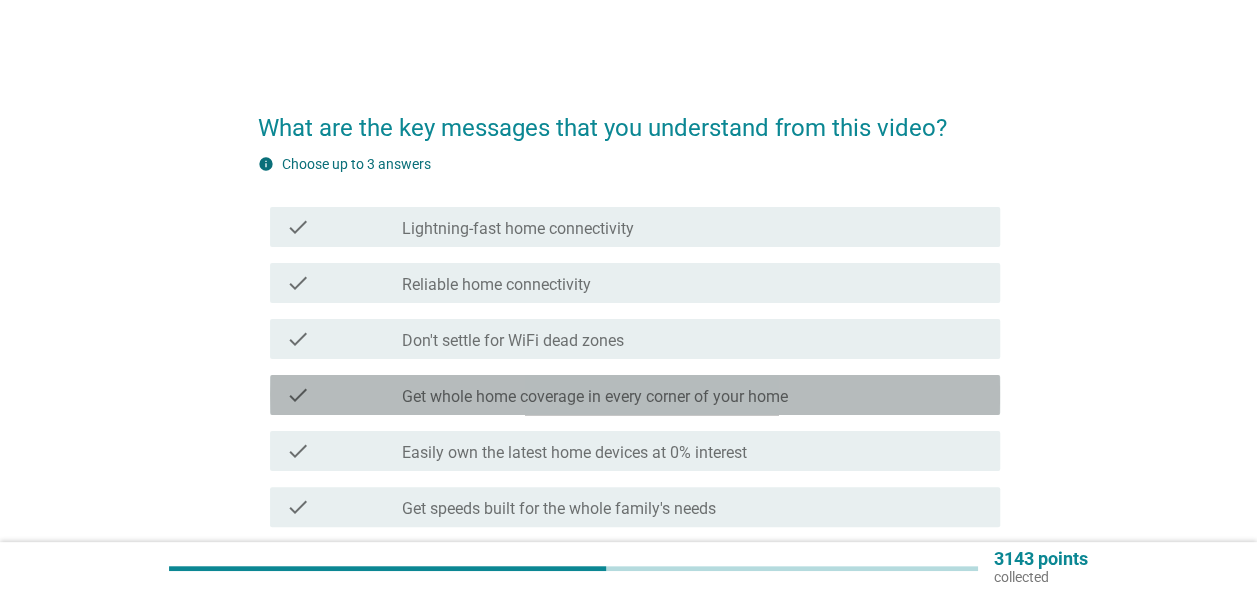 click on "Get whole home coverage in every corner of your home" at bounding box center (595, 397) 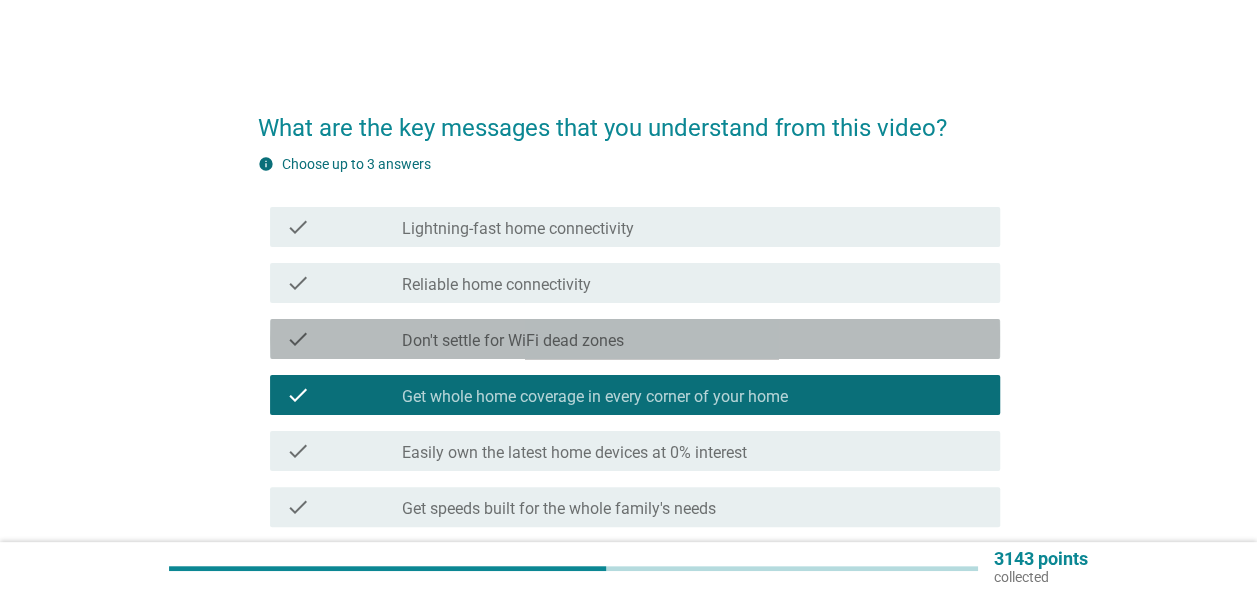 click on "check_box_outline_blank Don't settle for WiFi dead zones" at bounding box center (693, 339) 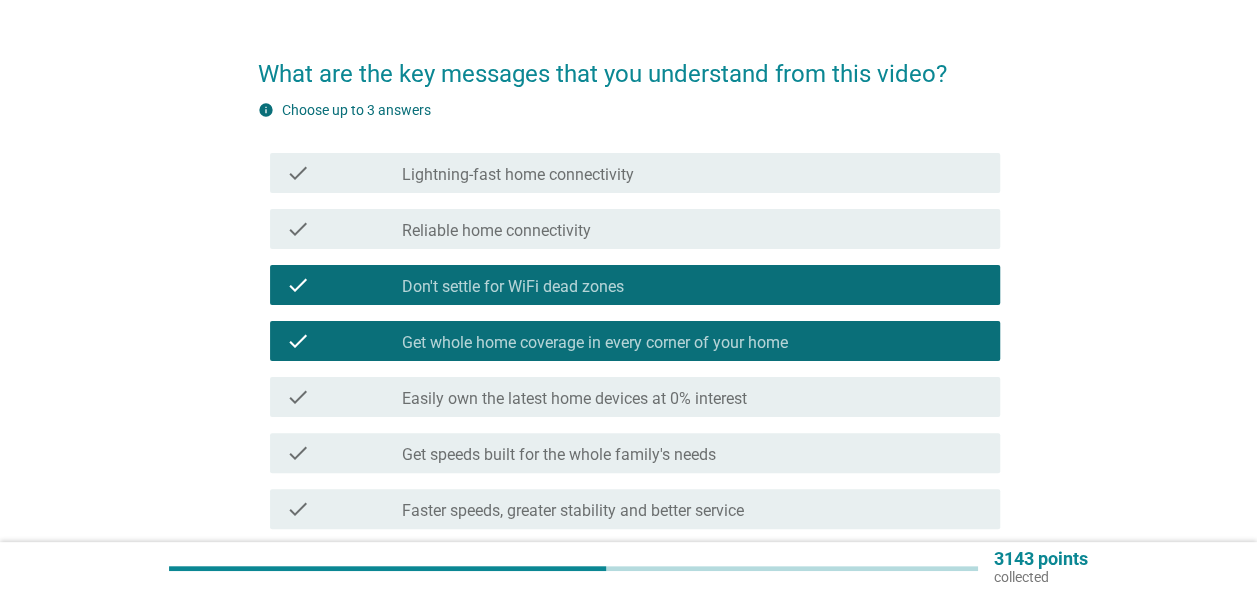 scroll, scrollTop: 100, scrollLeft: 0, axis: vertical 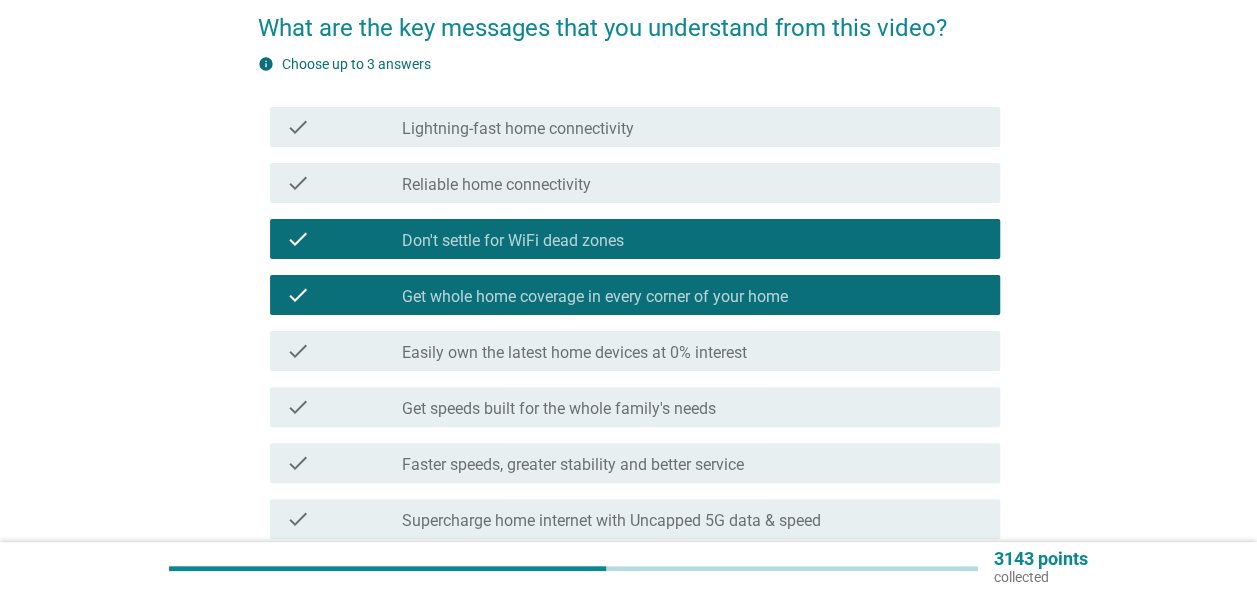 click on "Easily own the latest home devices at 0% interest" at bounding box center (574, 353) 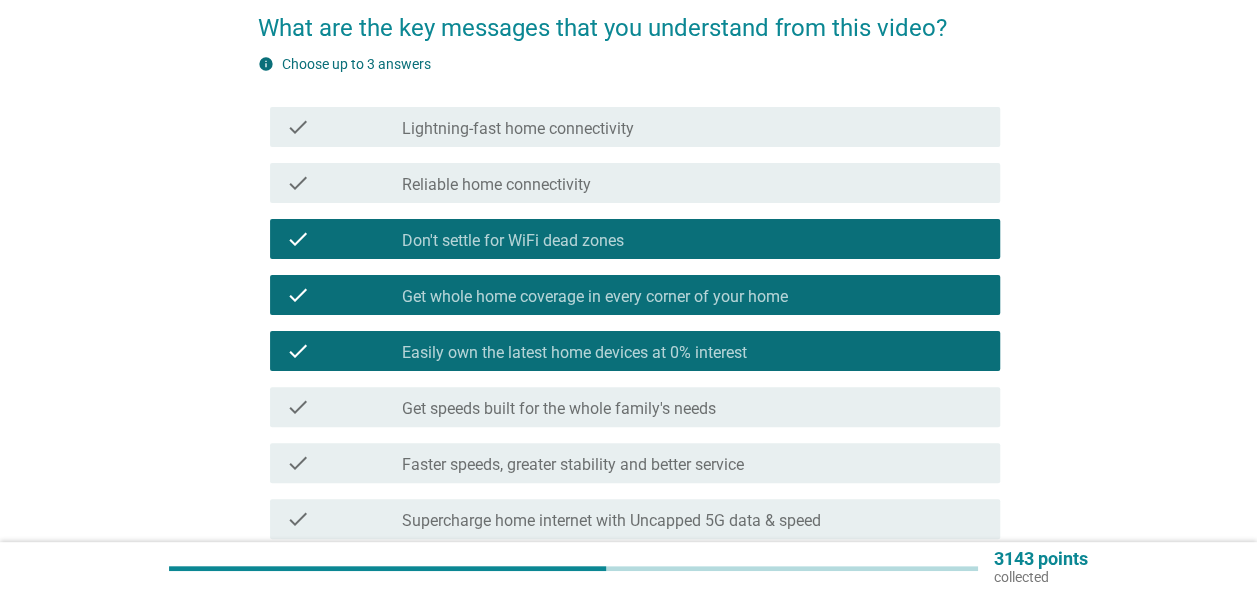 click on "Get speeds built for the whole family's needs" at bounding box center [559, 409] 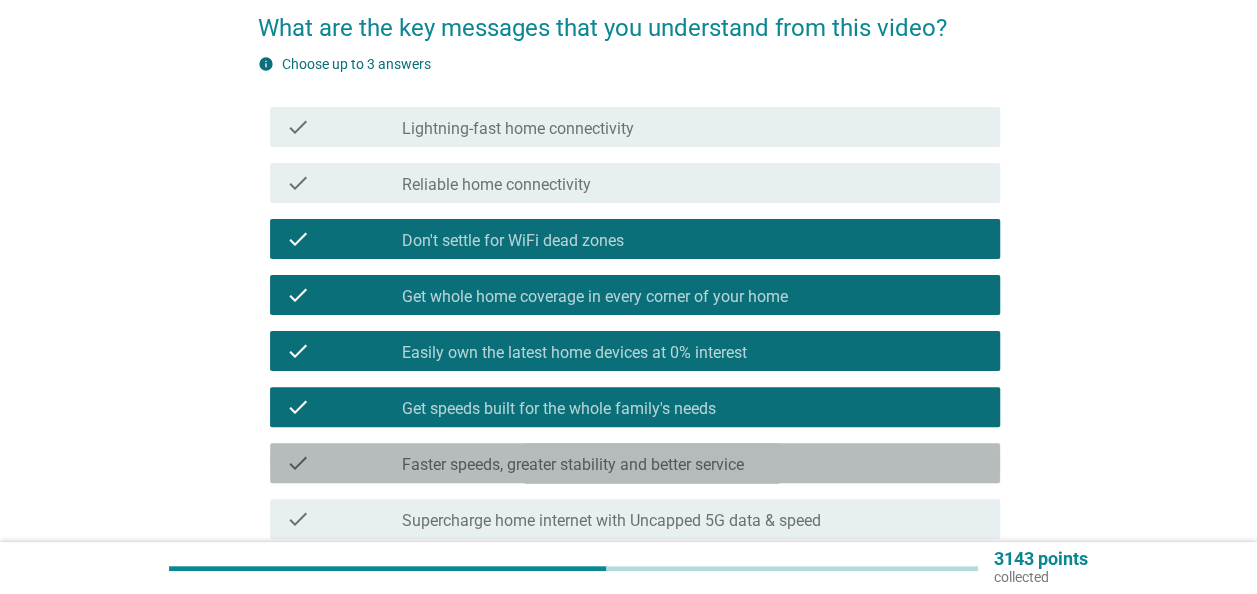 drag, startPoint x: 697, startPoint y: 454, endPoint x: 710, endPoint y: 468, distance: 19.104973 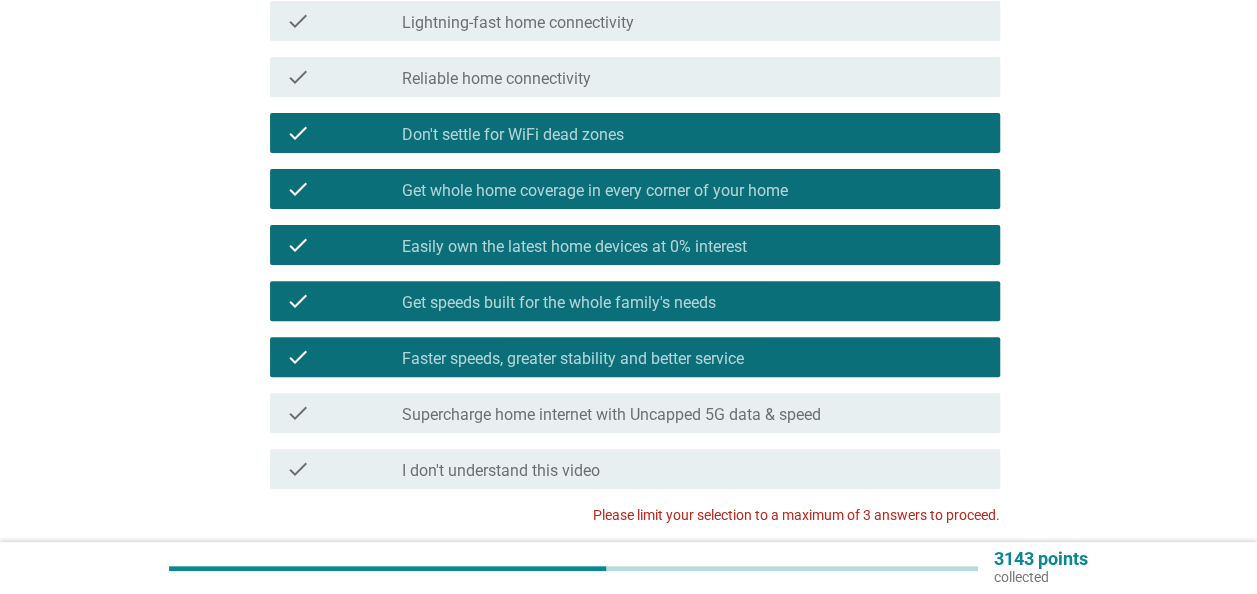 scroll, scrollTop: 300, scrollLeft: 0, axis: vertical 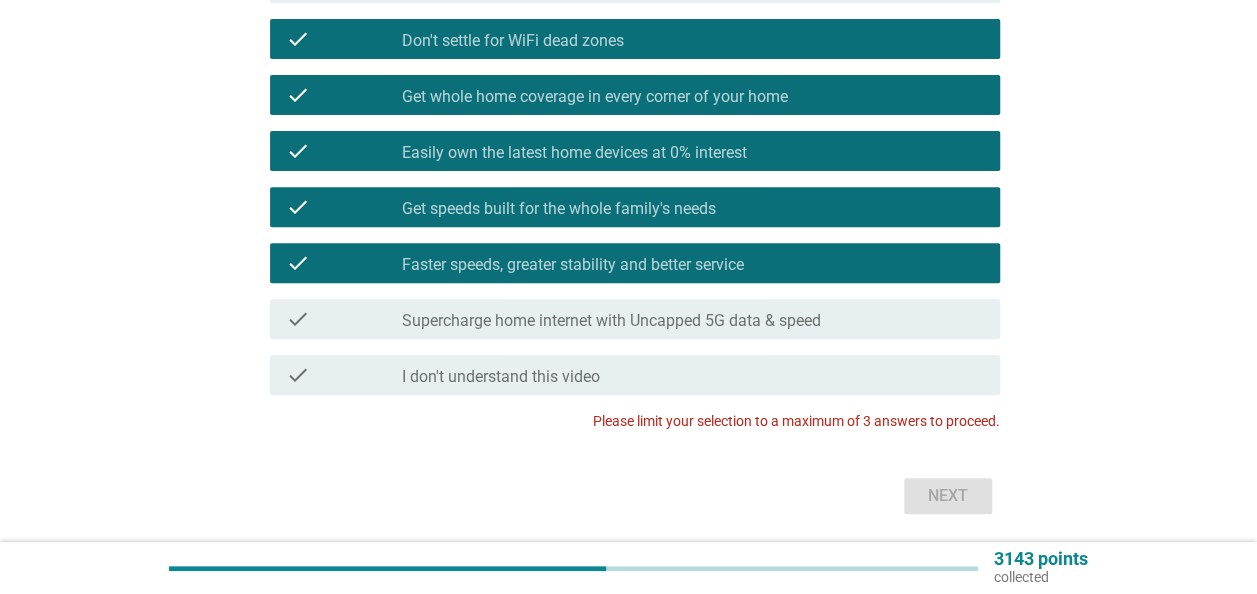click on "Next" at bounding box center (629, 496) 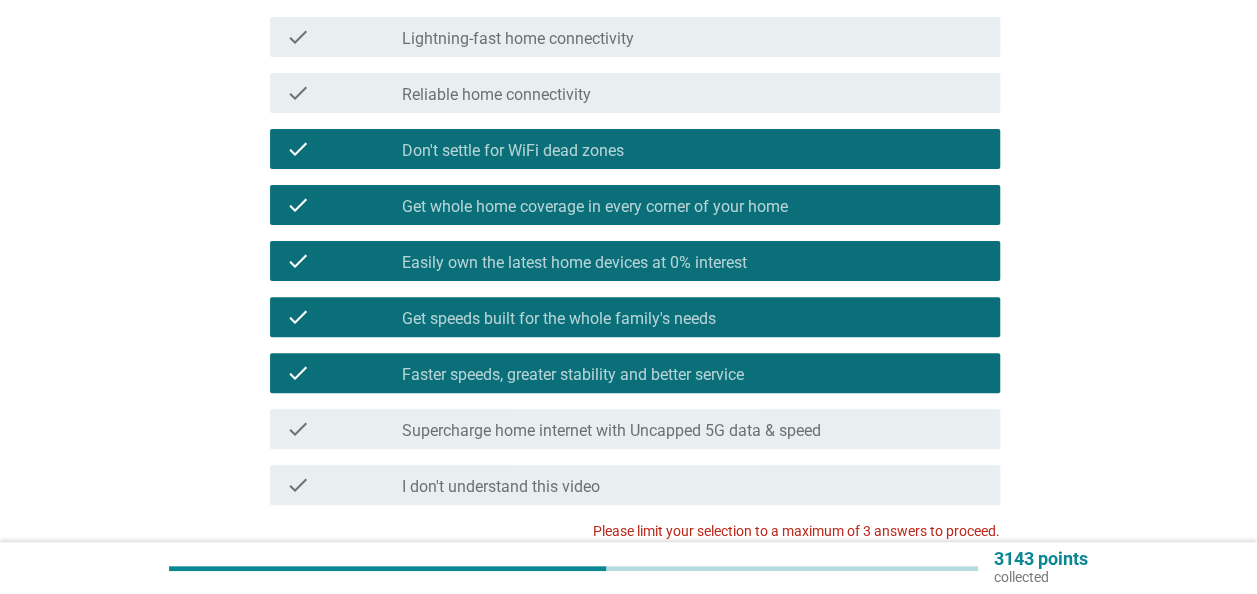 scroll, scrollTop: 200, scrollLeft: 0, axis: vertical 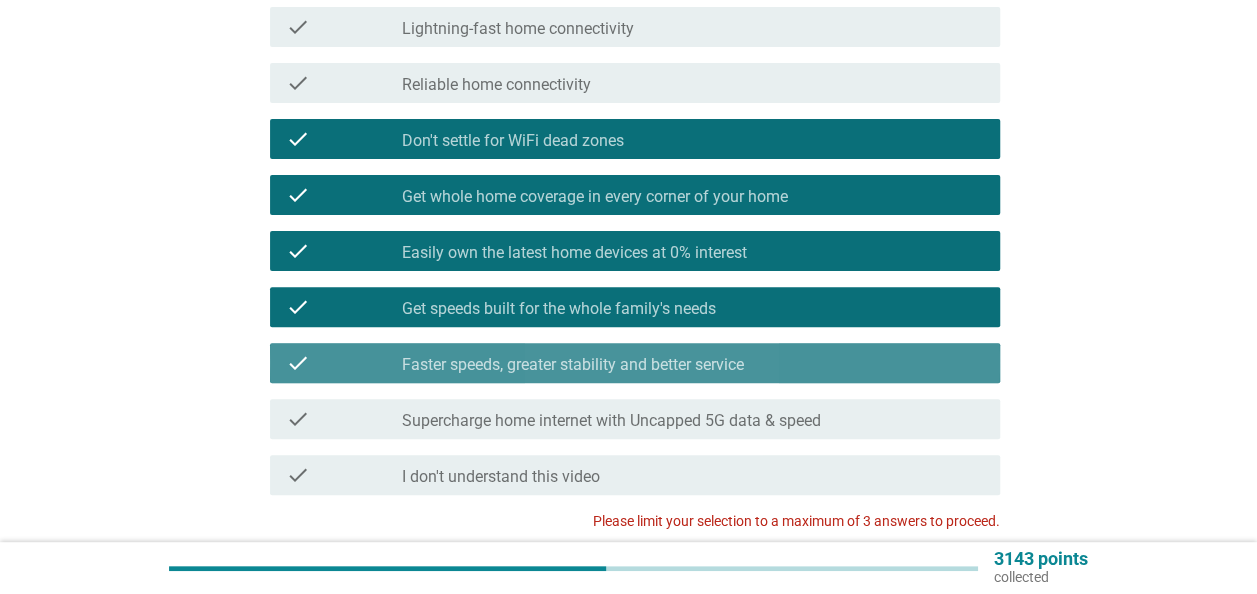 click on "Faster speeds, greater stability and better service" at bounding box center (573, 365) 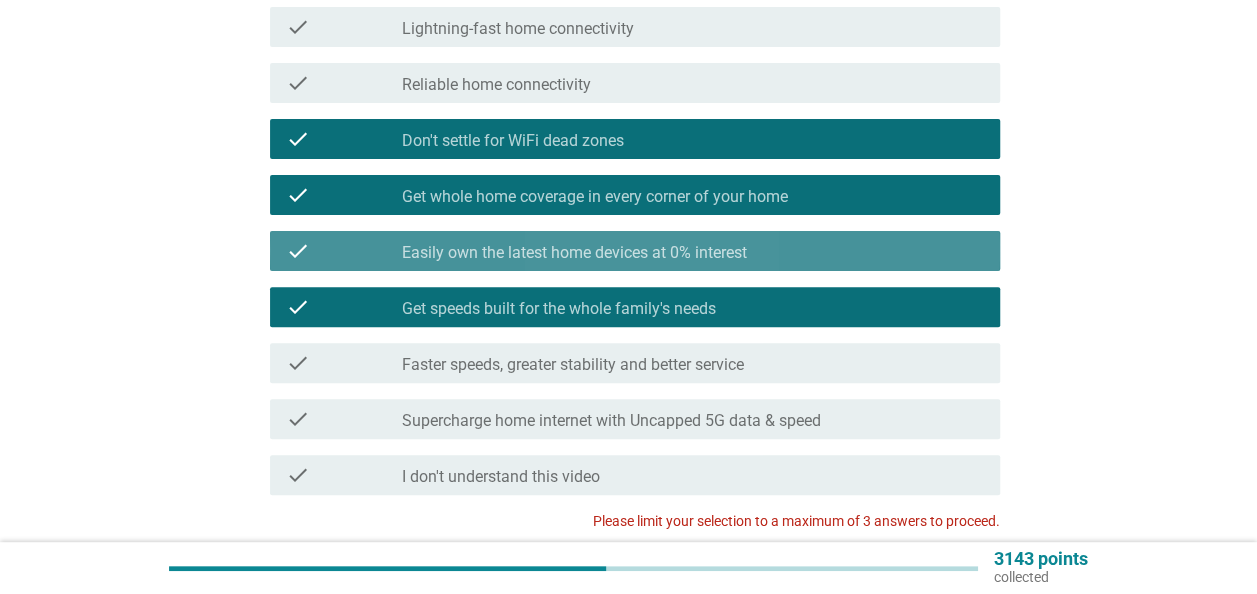 click on "Easily own the latest home devices at 0% interest" at bounding box center [574, 253] 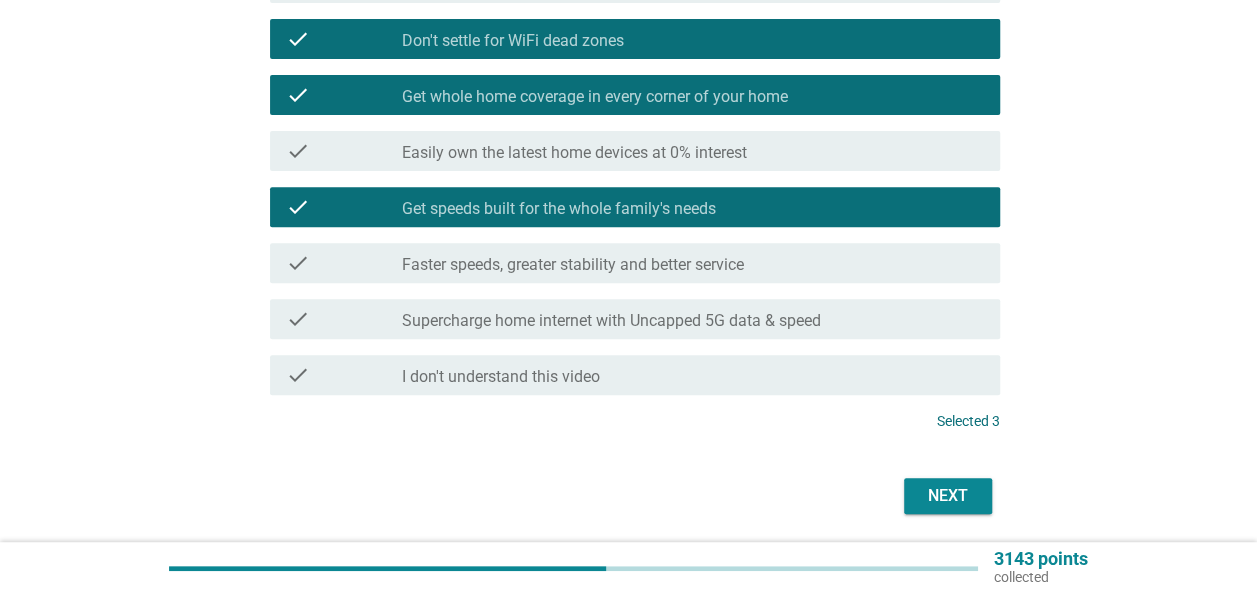 scroll, scrollTop: 368, scrollLeft: 0, axis: vertical 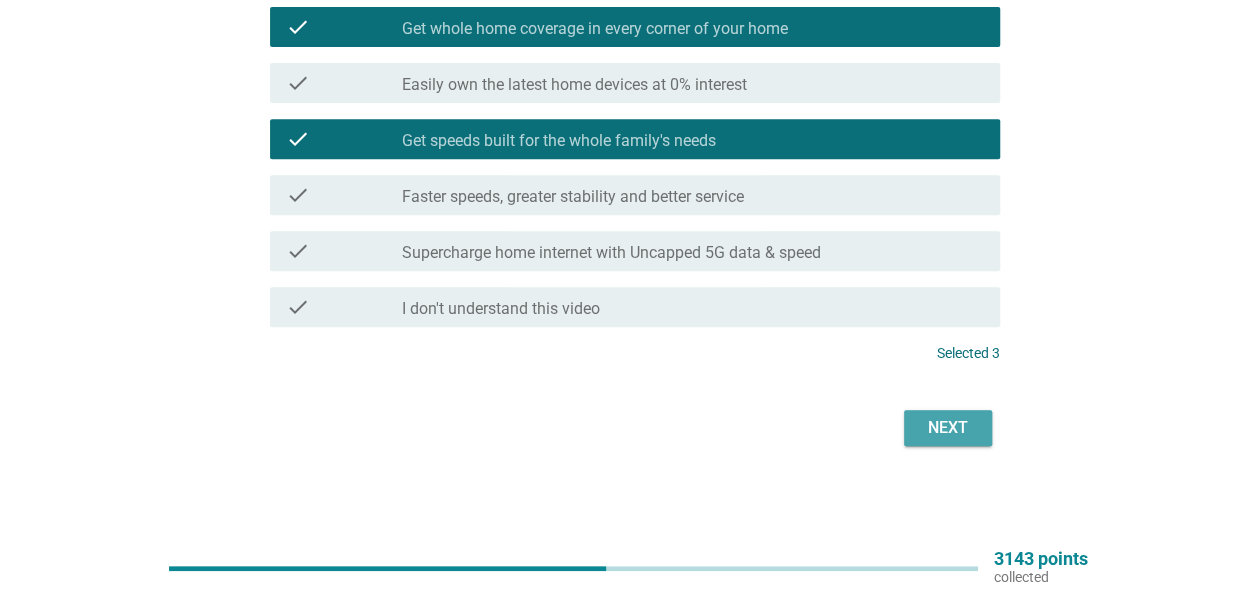 click on "Next" at bounding box center [948, 428] 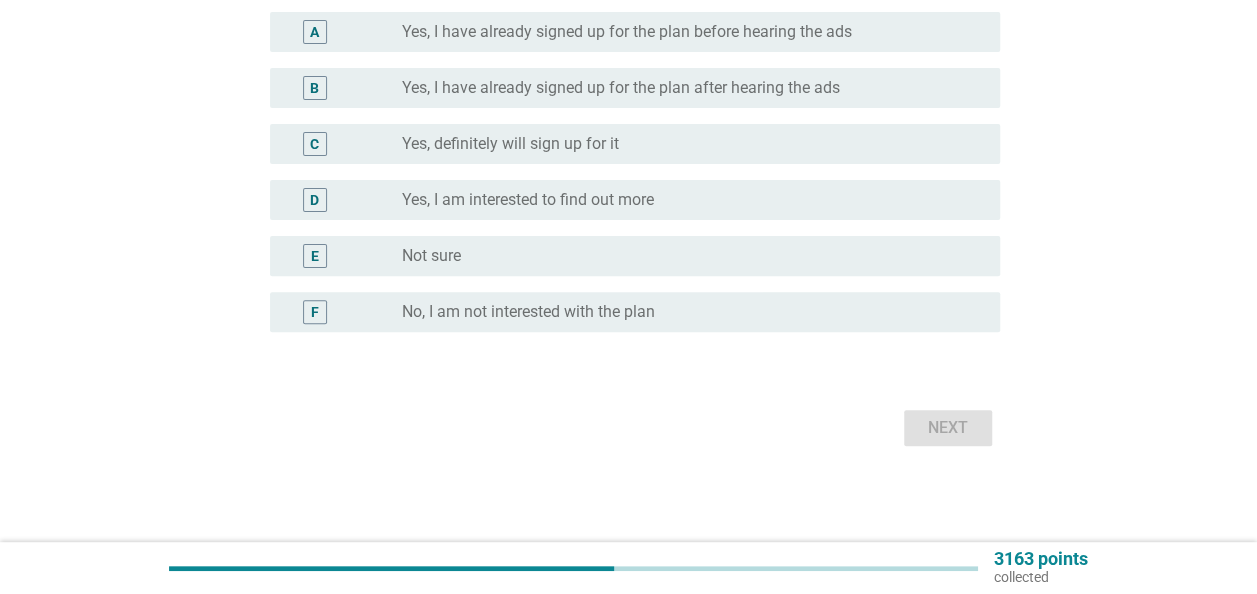 scroll, scrollTop: 0, scrollLeft: 0, axis: both 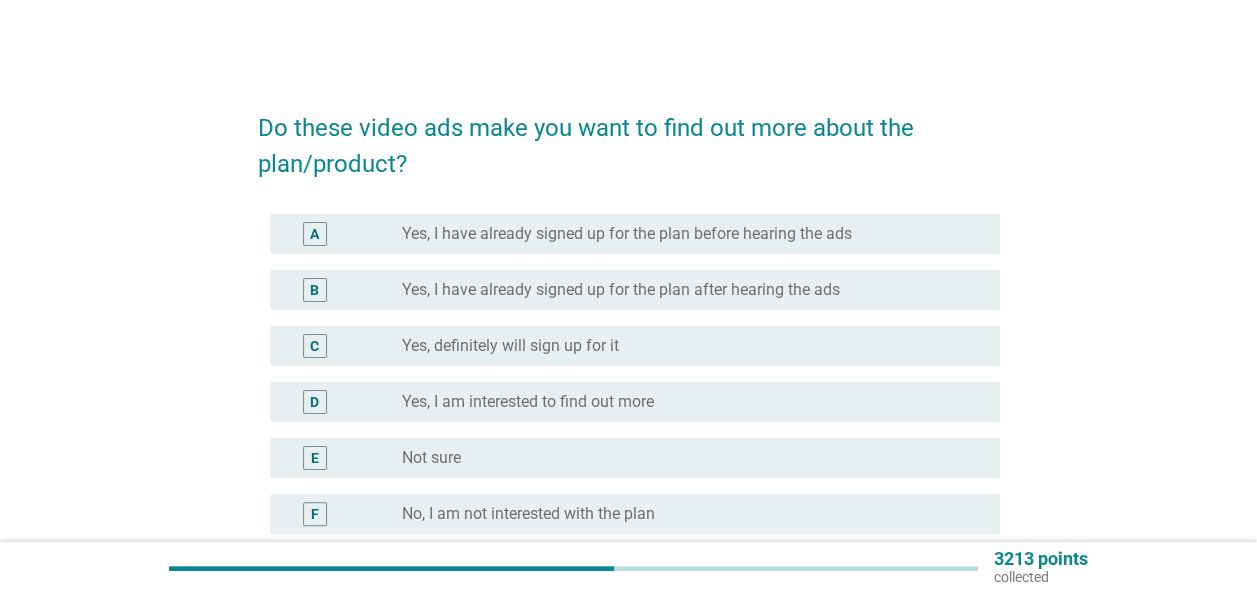 click on "radio_button_unchecked Yes, definitely will sign up for it" at bounding box center [685, 346] 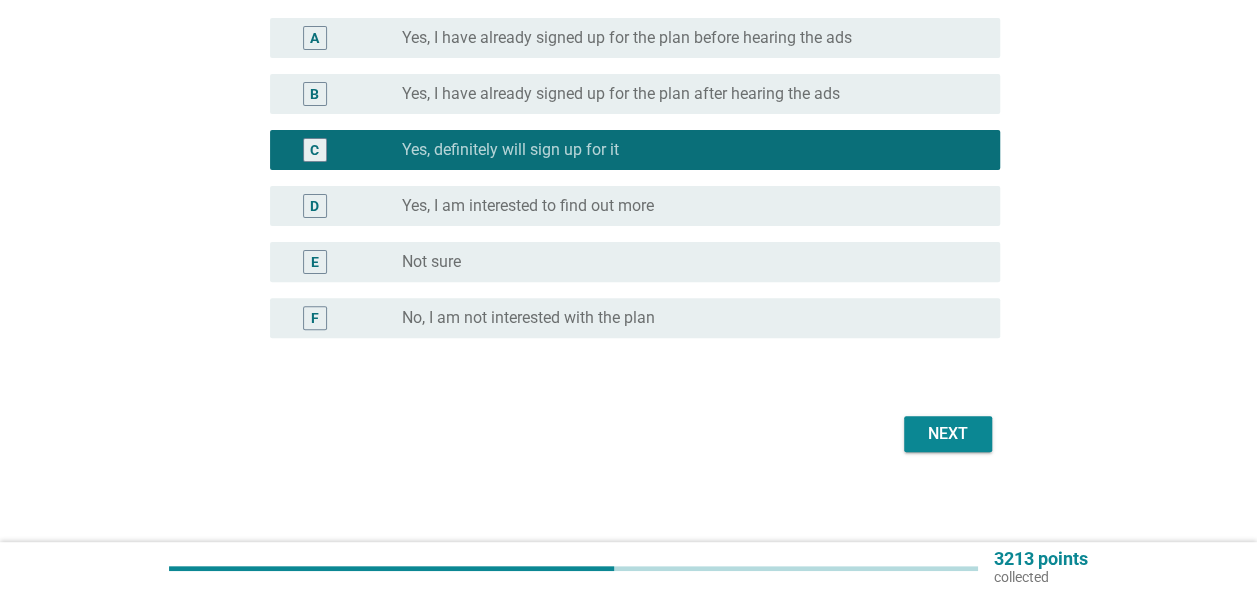 scroll, scrollTop: 202, scrollLeft: 0, axis: vertical 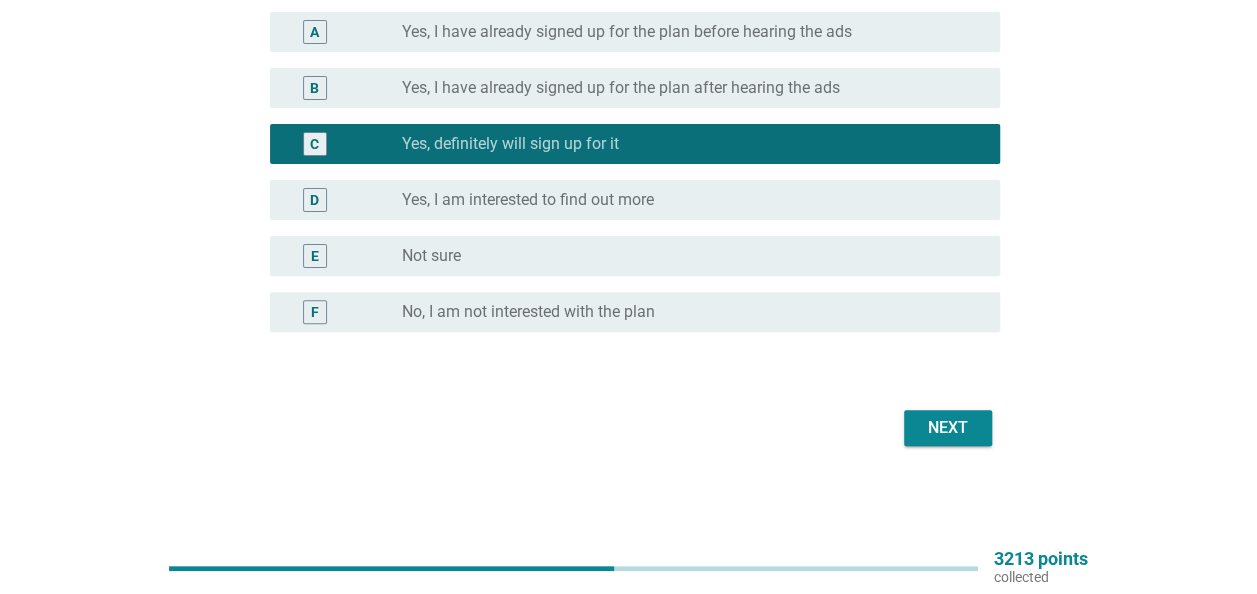 click on "Next" at bounding box center (948, 428) 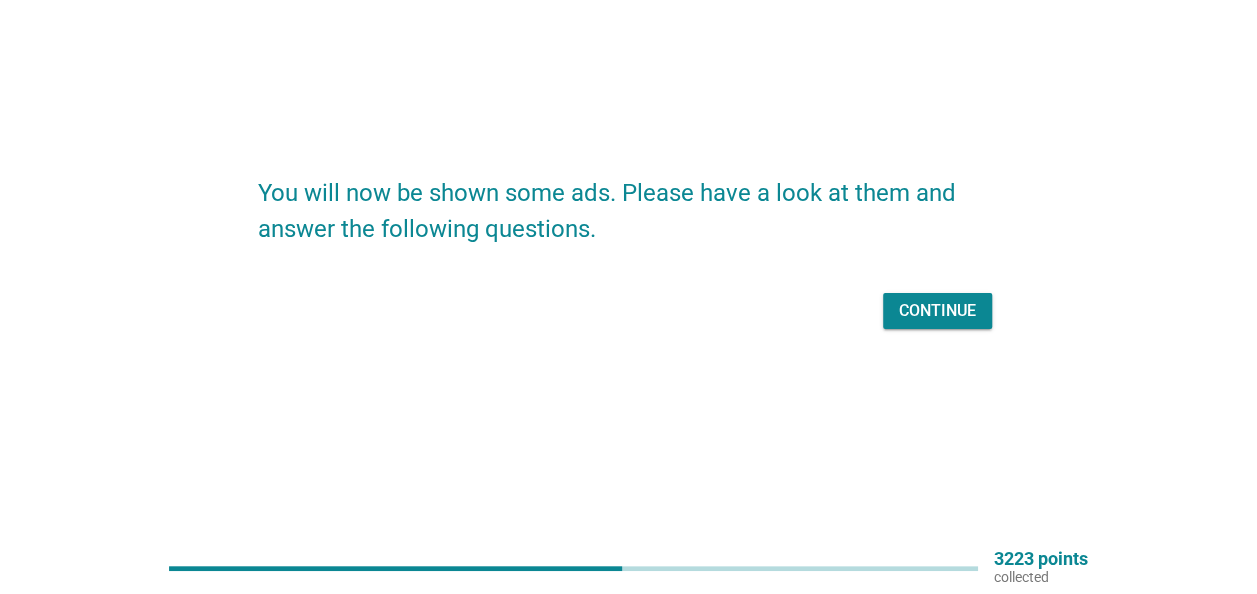 scroll, scrollTop: 0, scrollLeft: 0, axis: both 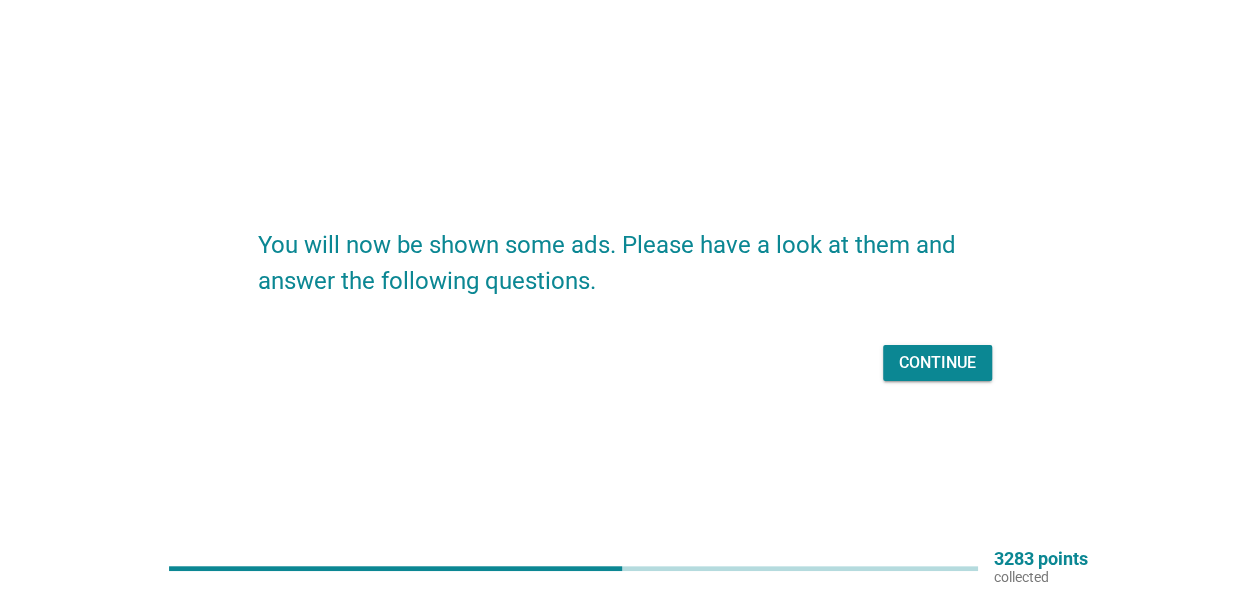 click on "You will now be shown some ads. Please have a look at them and answer the following questions.        Continue" at bounding box center [629, 297] 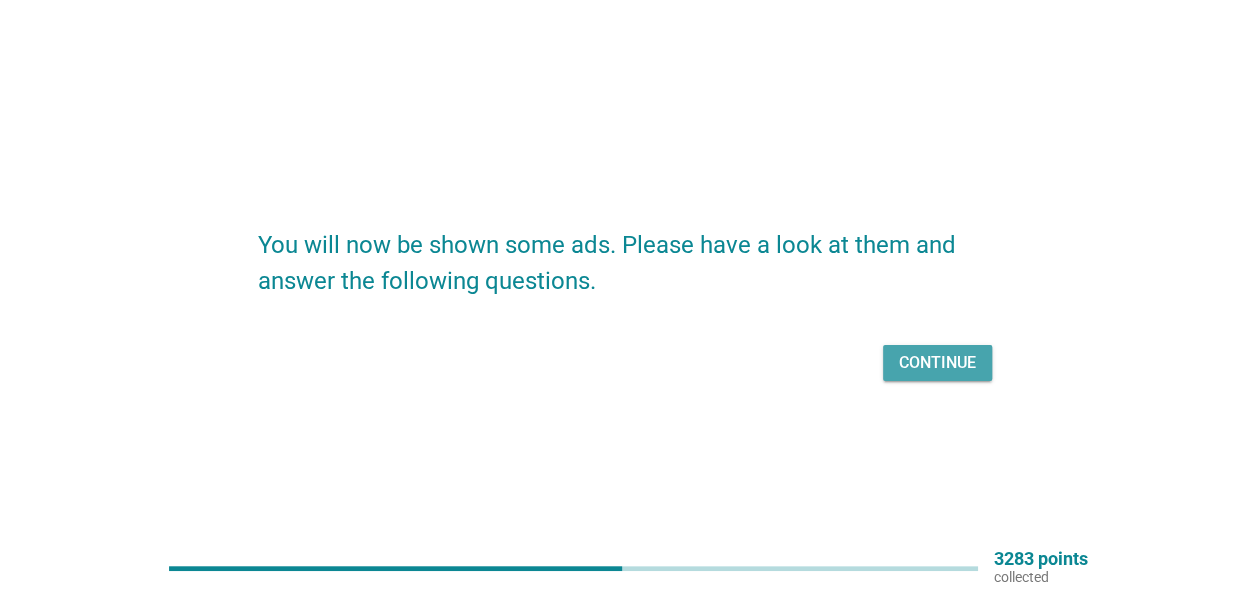 click on "Continue" at bounding box center (937, 363) 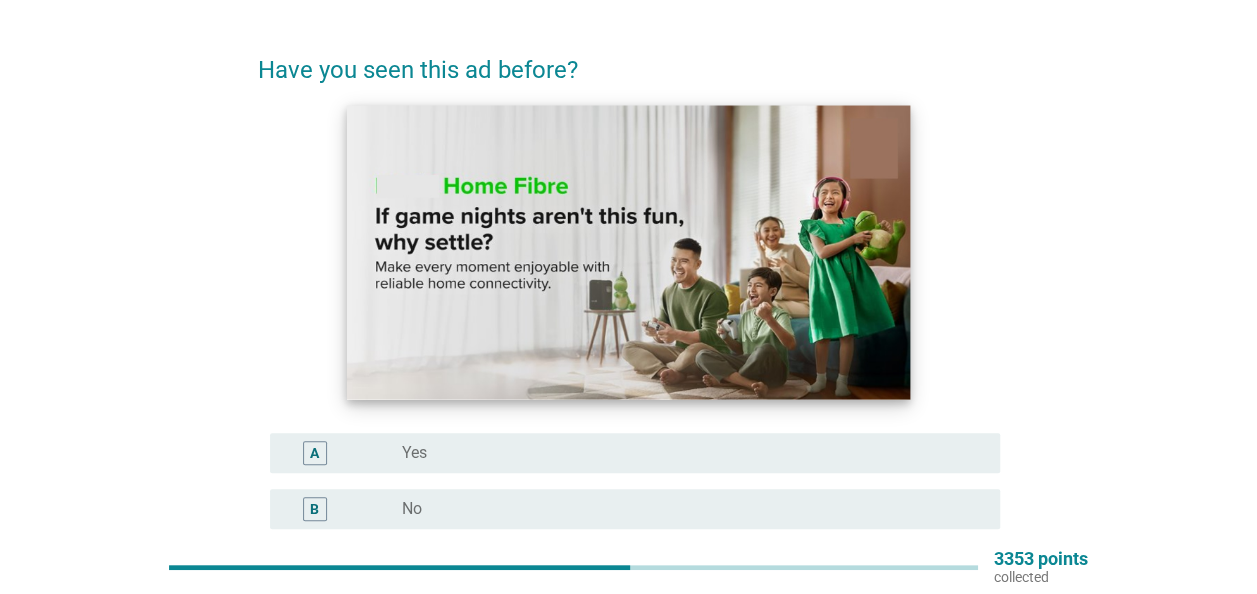 scroll, scrollTop: 100, scrollLeft: 0, axis: vertical 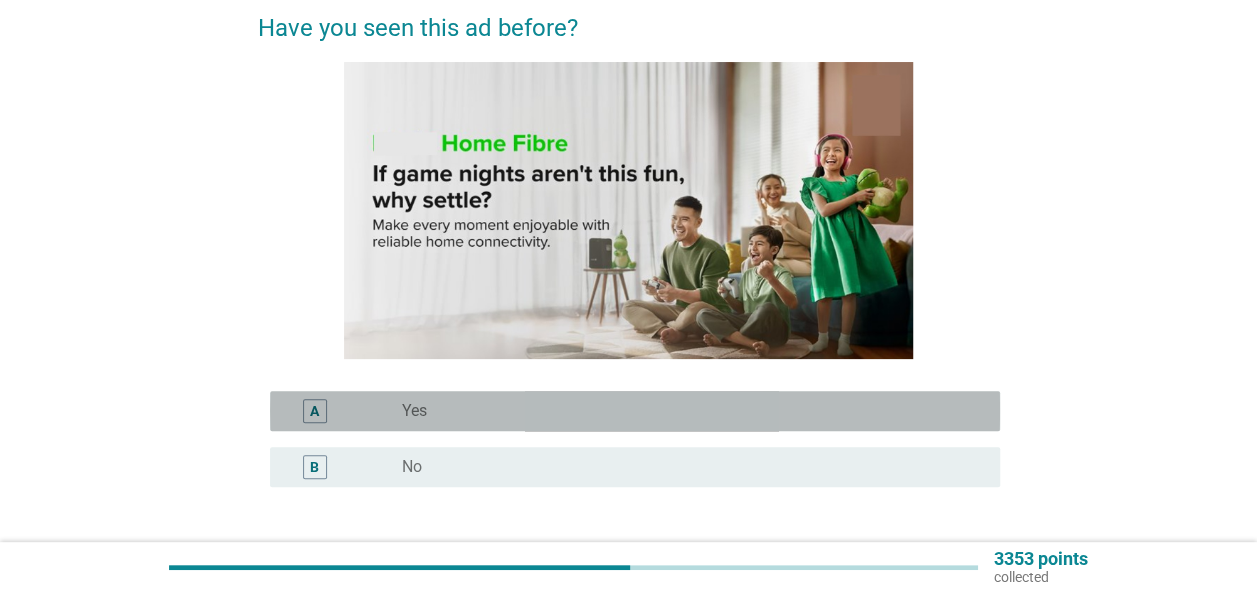 drag, startPoint x: 439, startPoint y: 402, endPoint x: 463, endPoint y: 399, distance: 24.186773 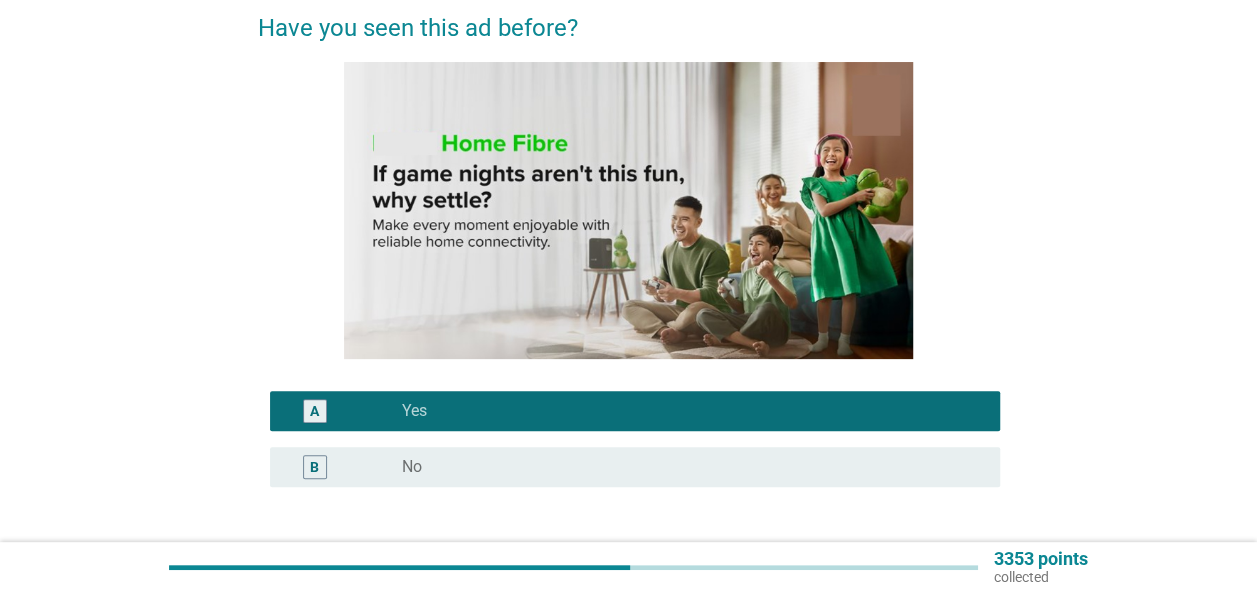scroll, scrollTop: 254, scrollLeft: 0, axis: vertical 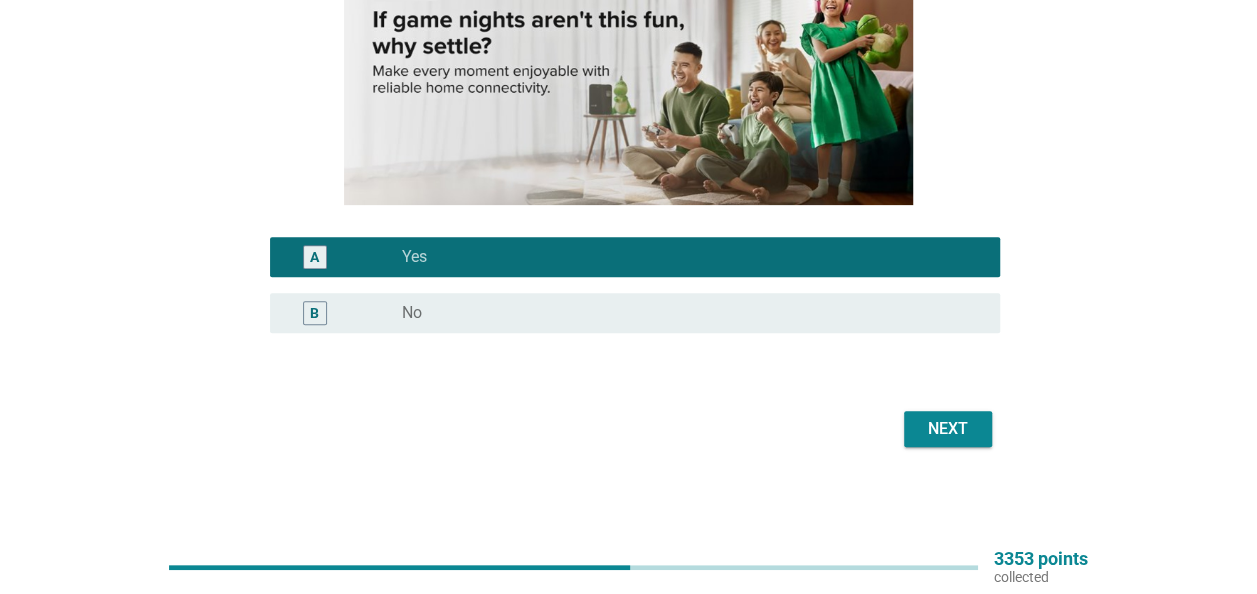 click on "Next" at bounding box center [948, 429] 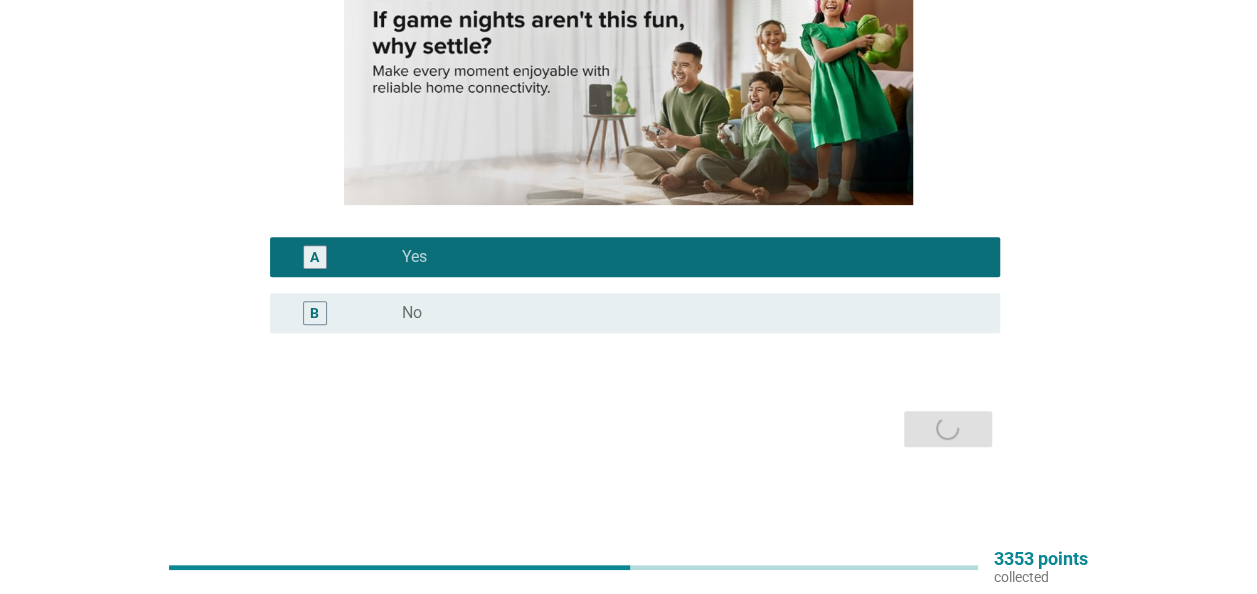 scroll, scrollTop: 0, scrollLeft: 0, axis: both 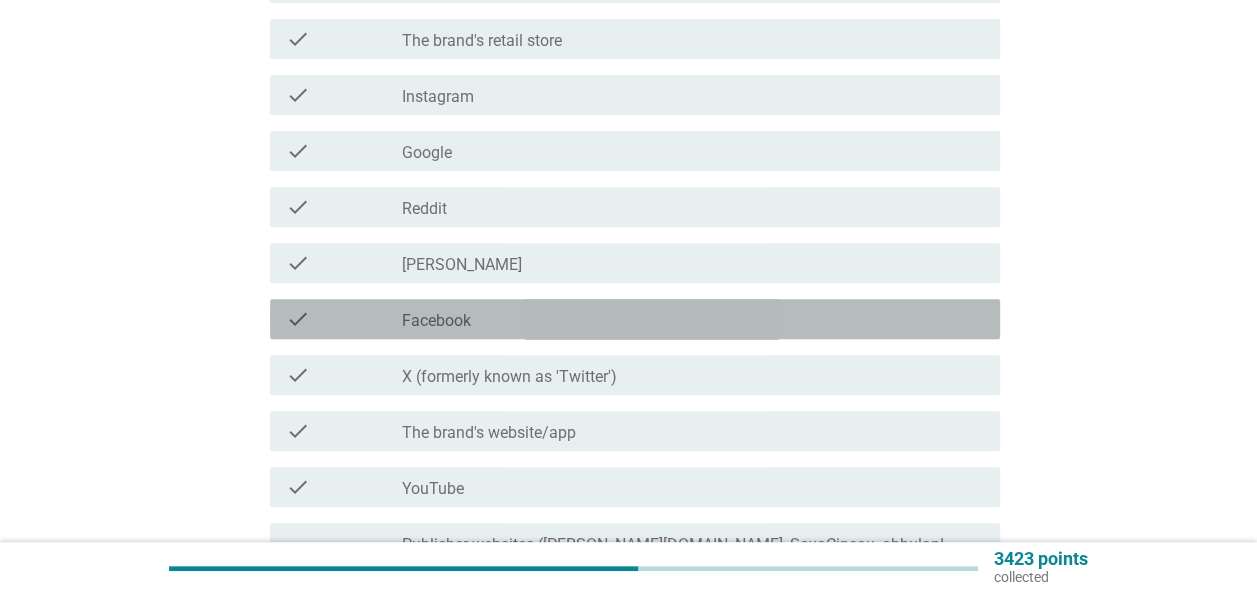 click on "check_box_outline_blank Facebook" at bounding box center (693, 319) 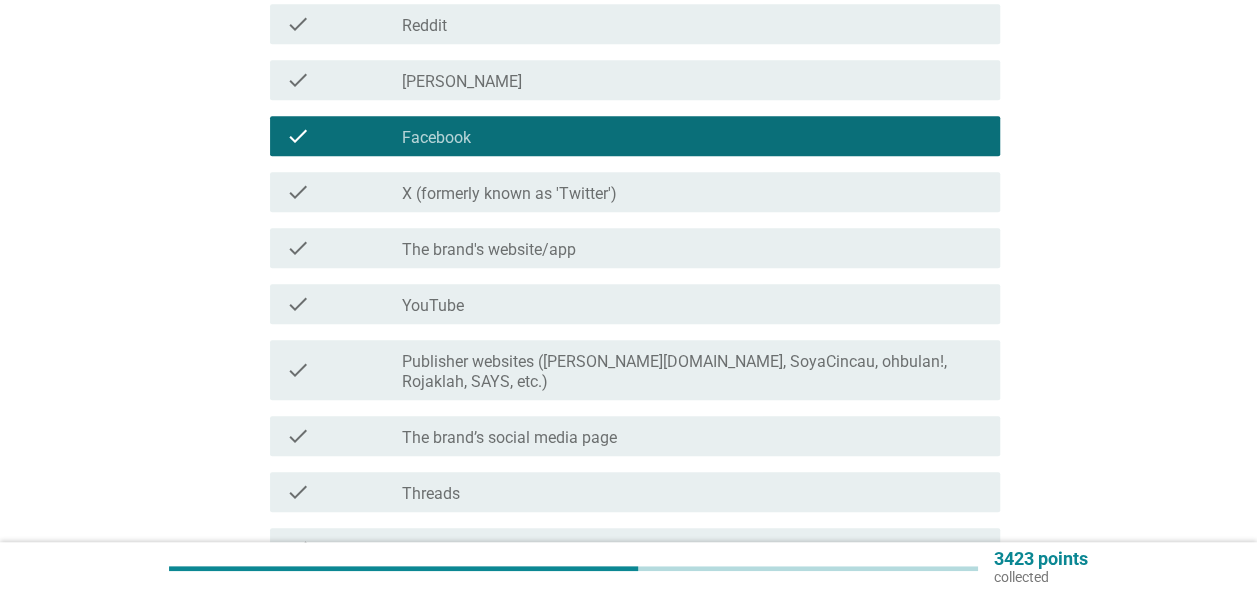 scroll, scrollTop: 700, scrollLeft: 0, axis: vertical 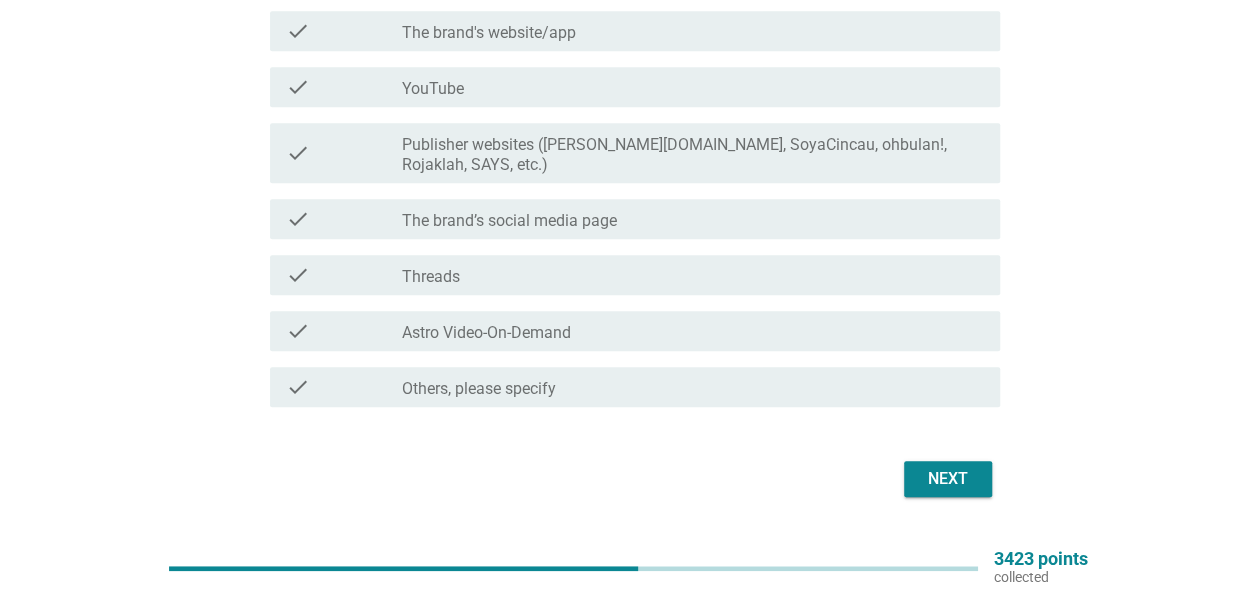 click on "Next" at bounding box center (629, 479) 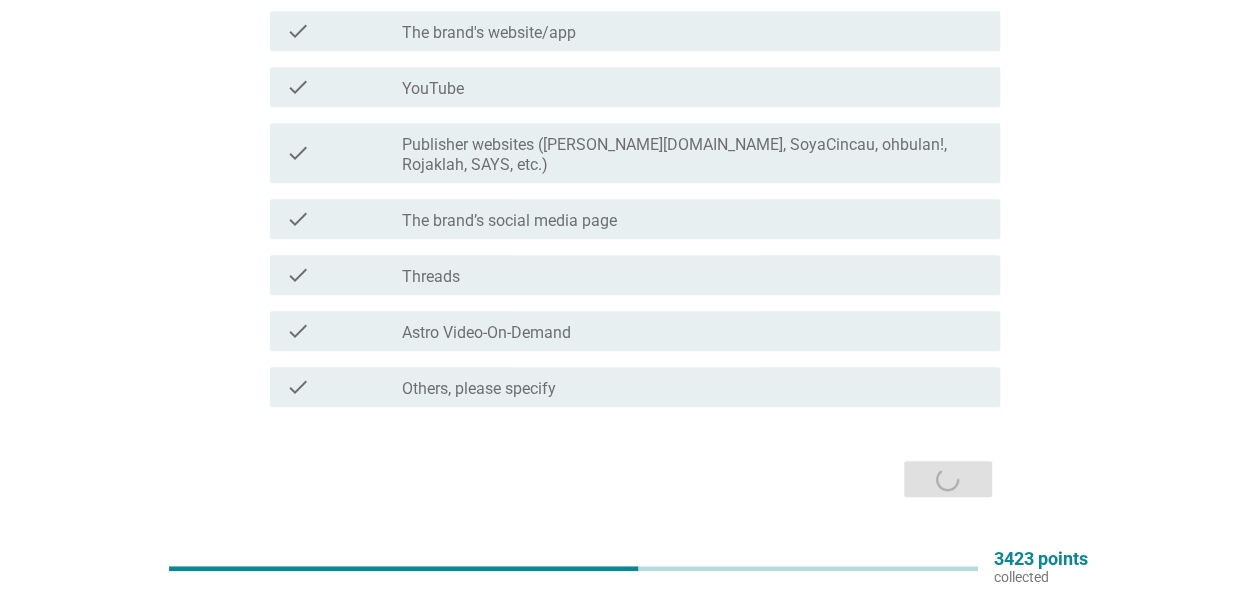 scroll, scrollTop: 0, scrollLeft: 0, axis: both 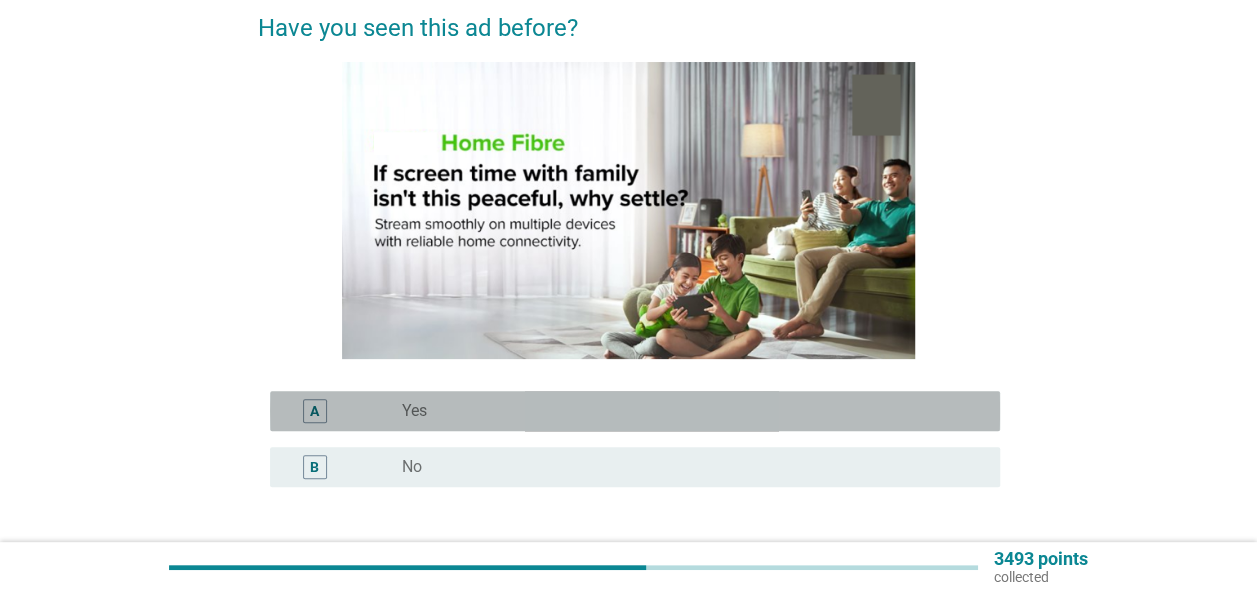 click on "radio_button_unchecked Yes" at bounding box center [685, 411] 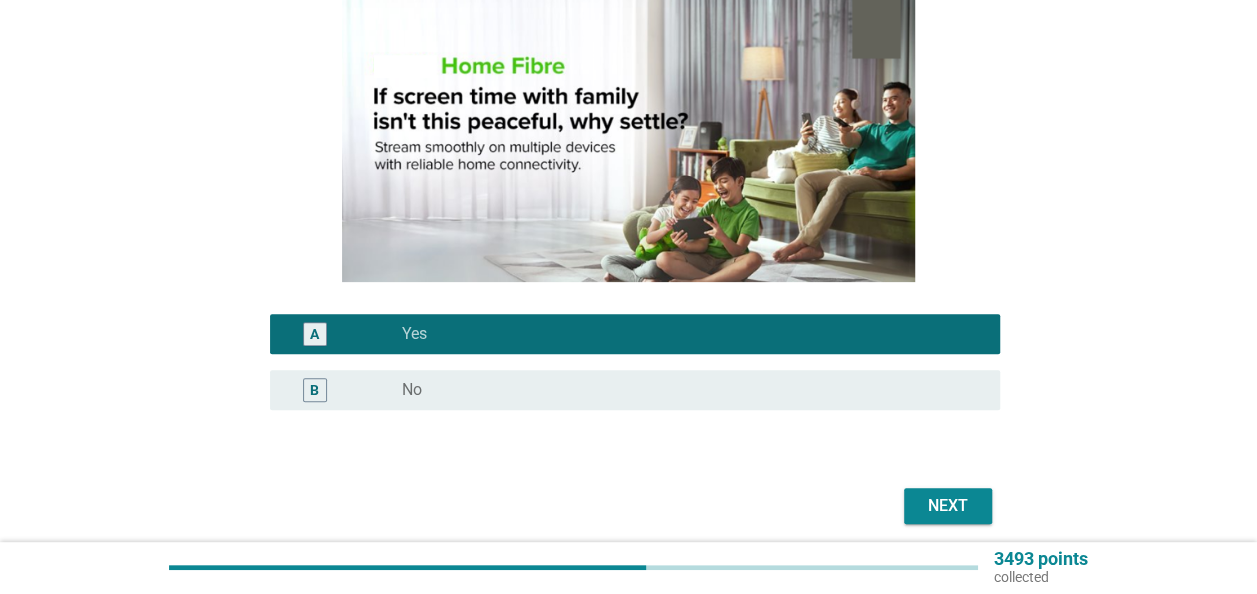 scroll, scrollTop: 254, scrollLeft: 0, axis: vertical 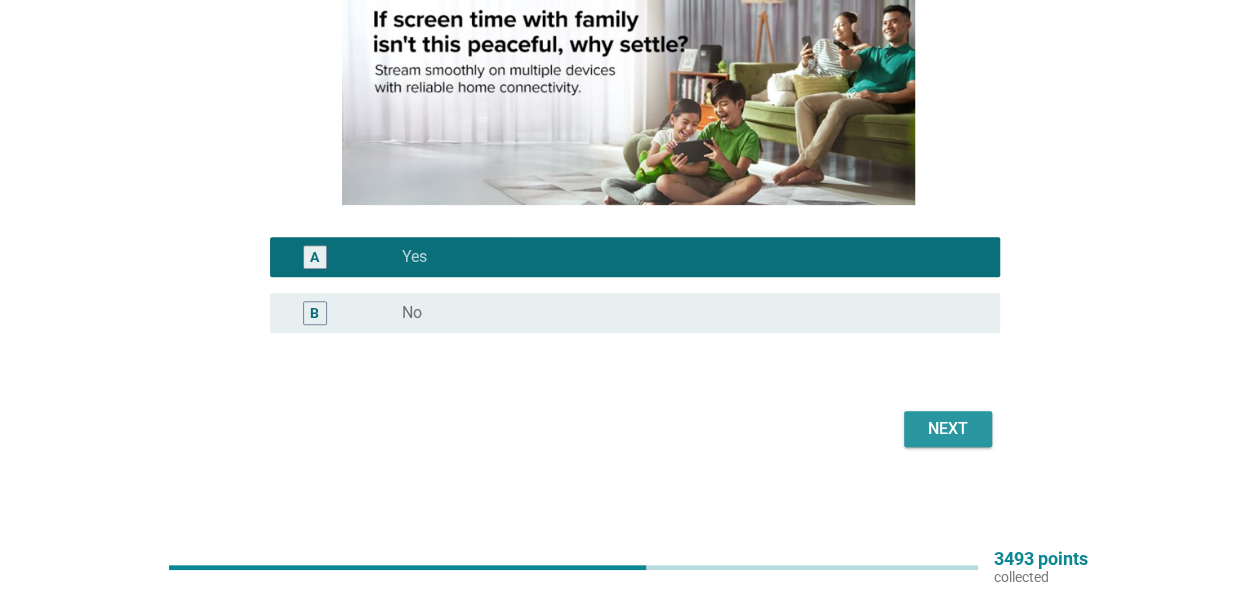 click on "Next" at bounding box center [948, 429] 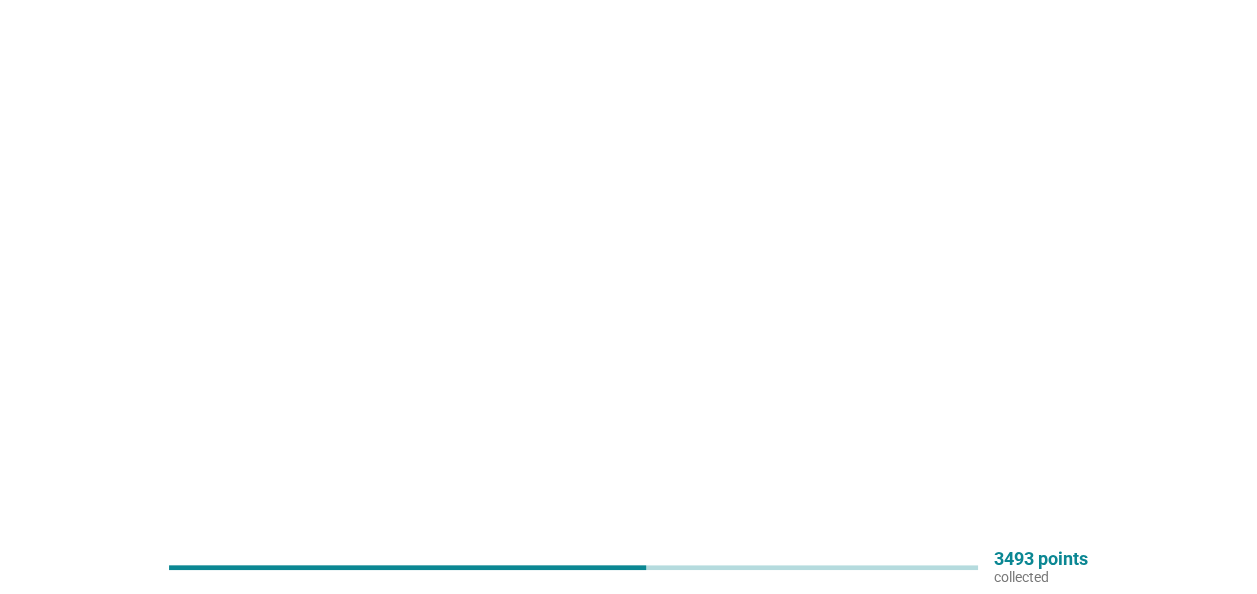 scroll, scrollTop: 0, scrollLeft: 0, axis: both 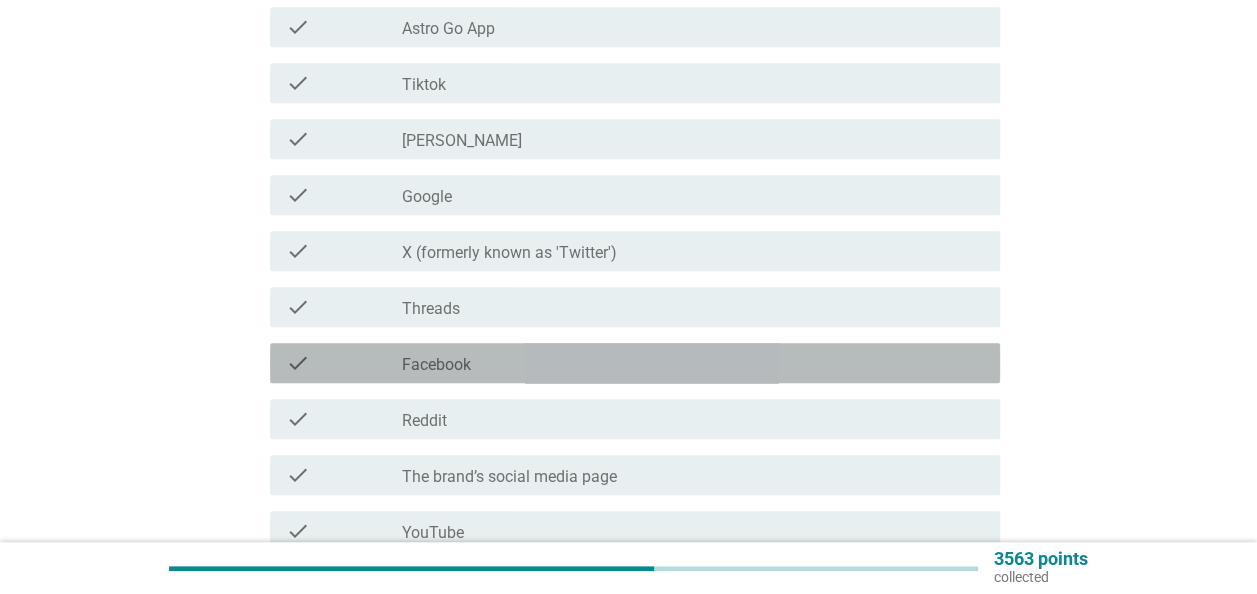 click on "check_box_outline_blank Facebook" at bounding box center (693, 363) 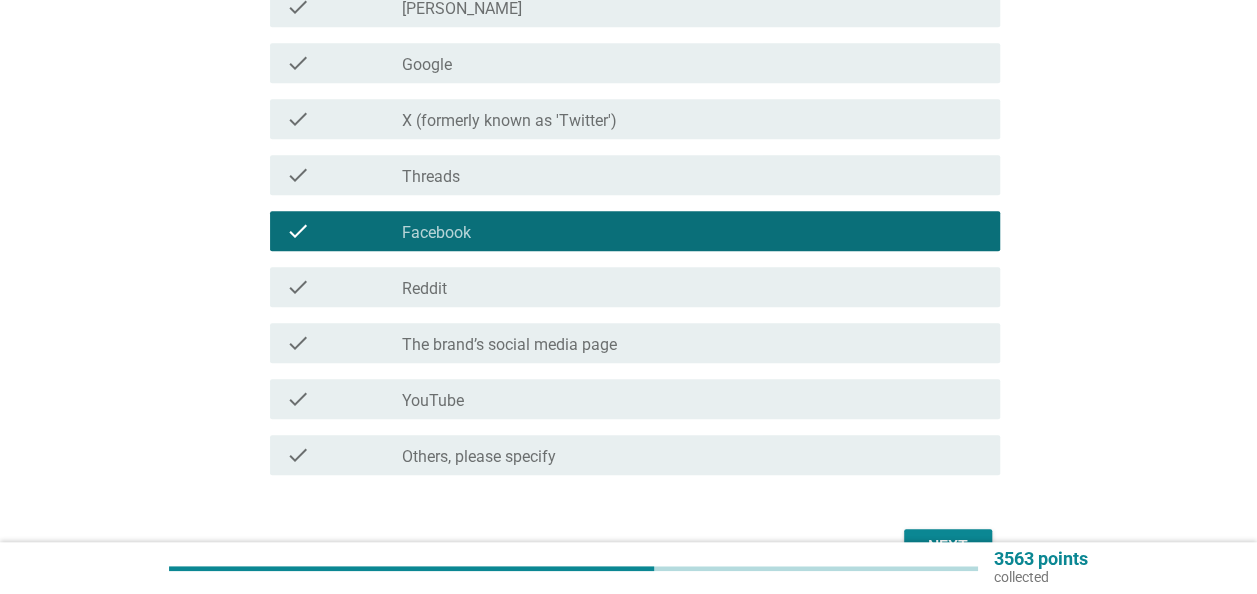 scroll, scrollTop: 731, scrollLeft: 0, axis: vertical 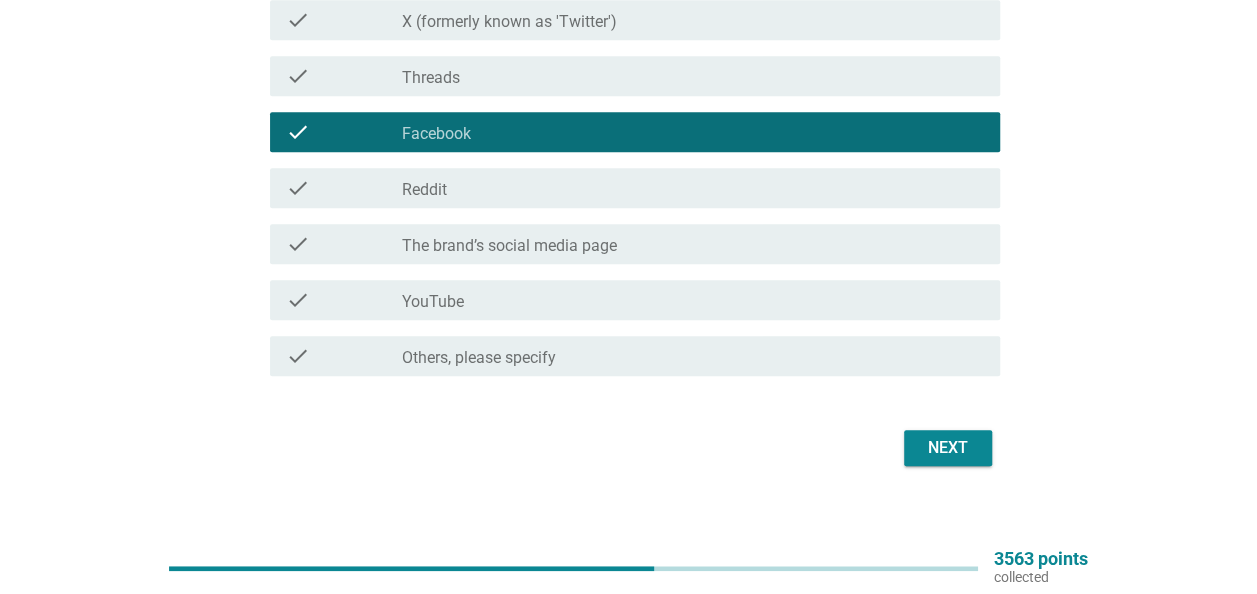 click on "Next" at bounding box center (948, 448) 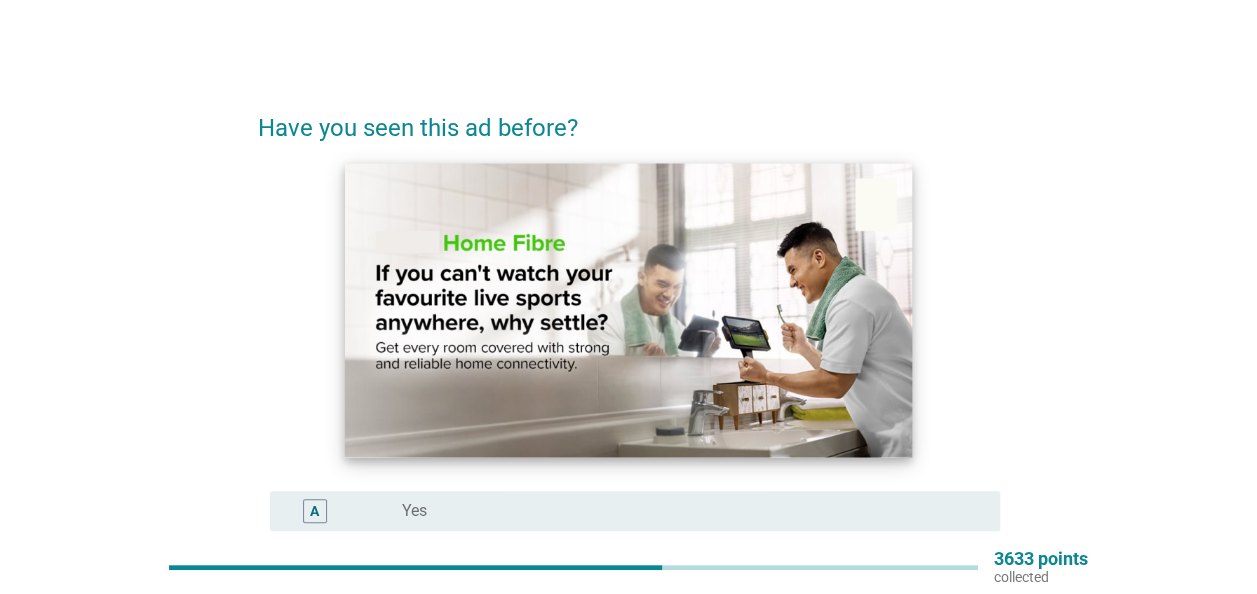 scroll, scrollTop: 100, scrollLeft: 0, axis: vertical 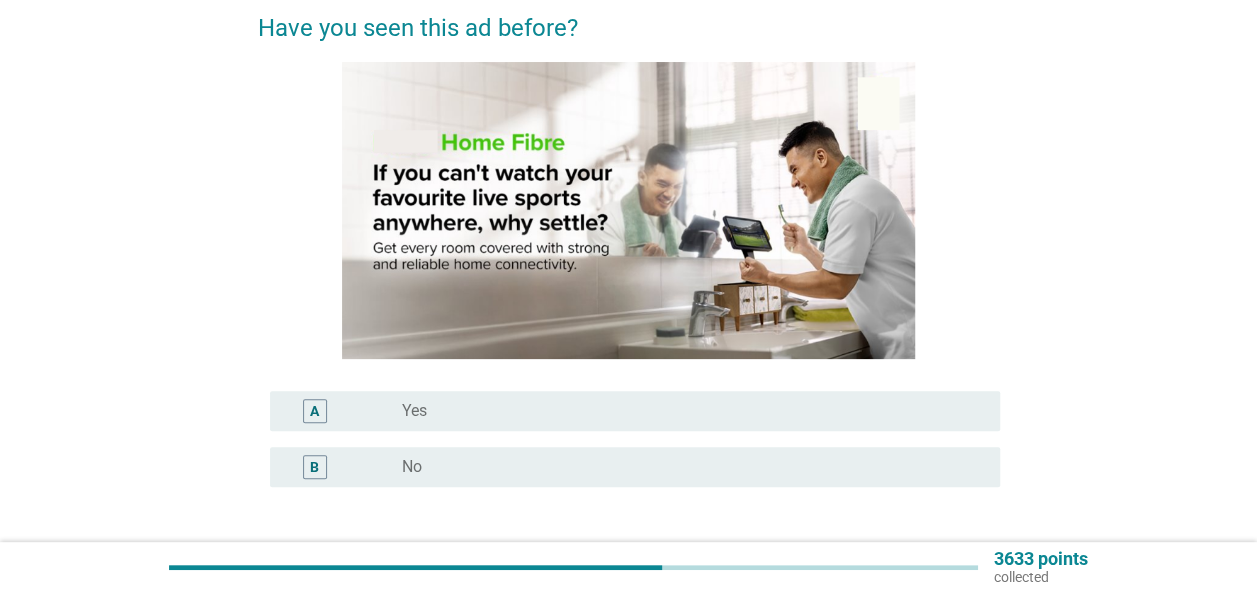 click on "radio_button_unchecked Yes" at bounding box center [685, 411] 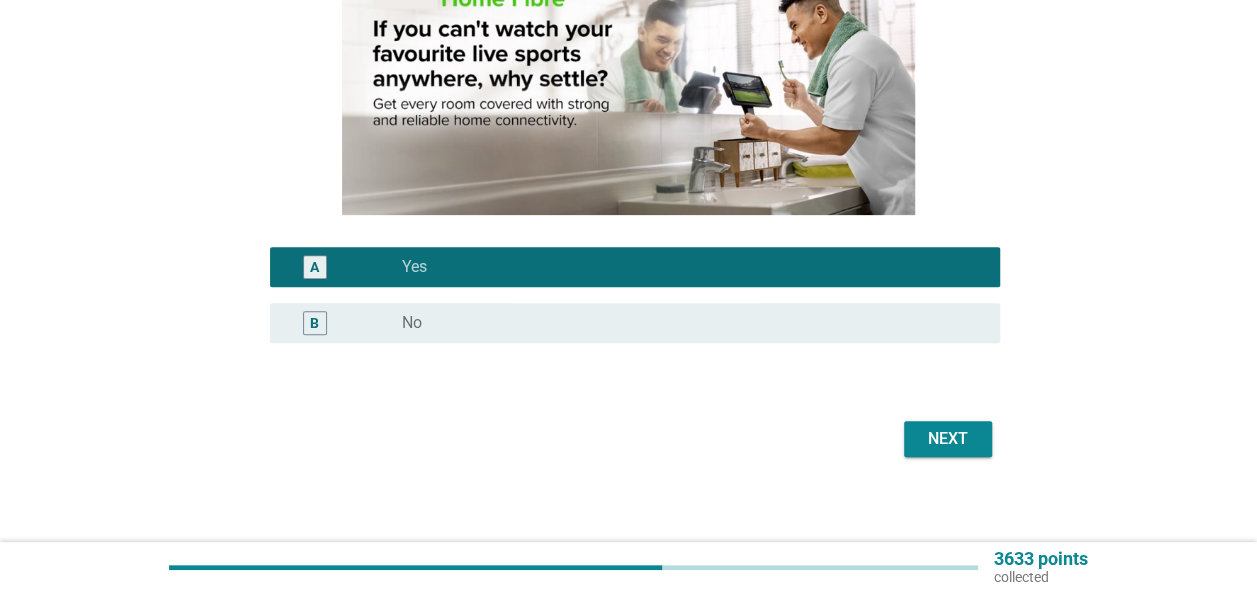 scroll, scrollTop: 254, scrollLeft: 0, axis: vertical 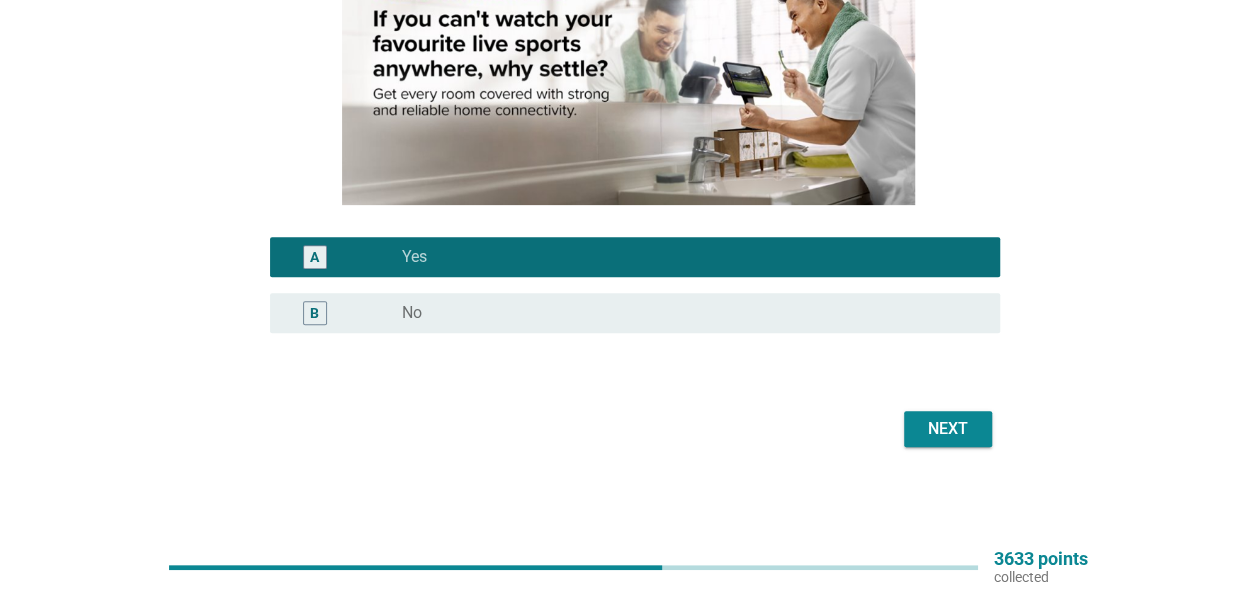 click on "Next" at bounding box center [948, 429] 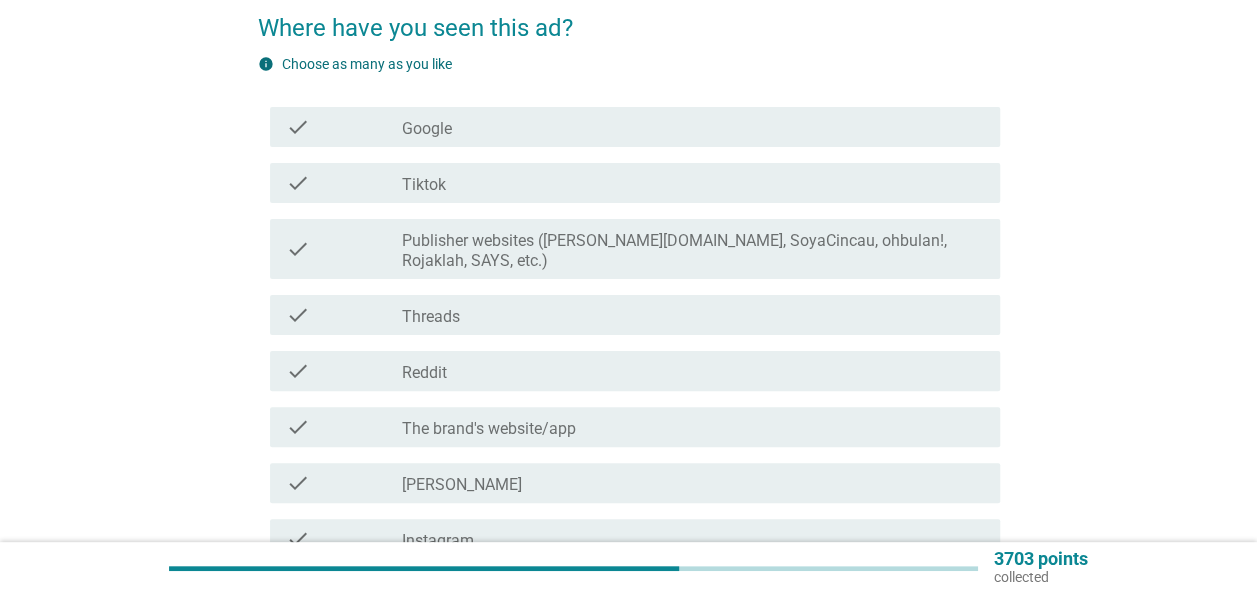 scroll, scrollTop: 400, scrollLeft: 0, axis: vertical 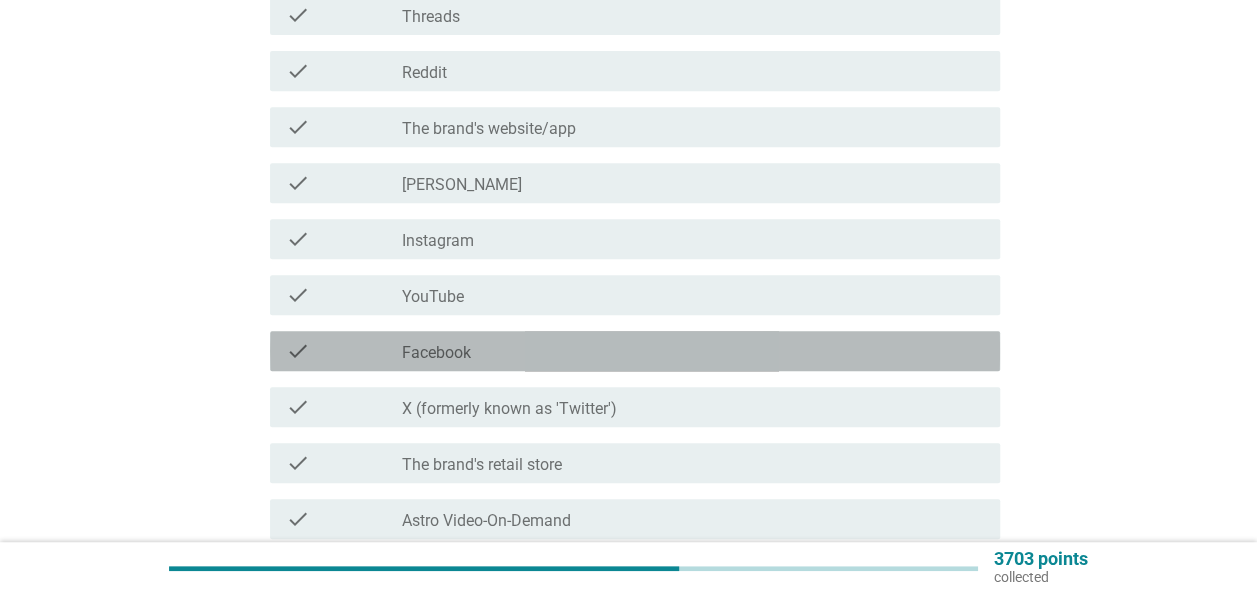 click on "check     check_box_outline_blank Facebook" at bounding box center (635, 351) 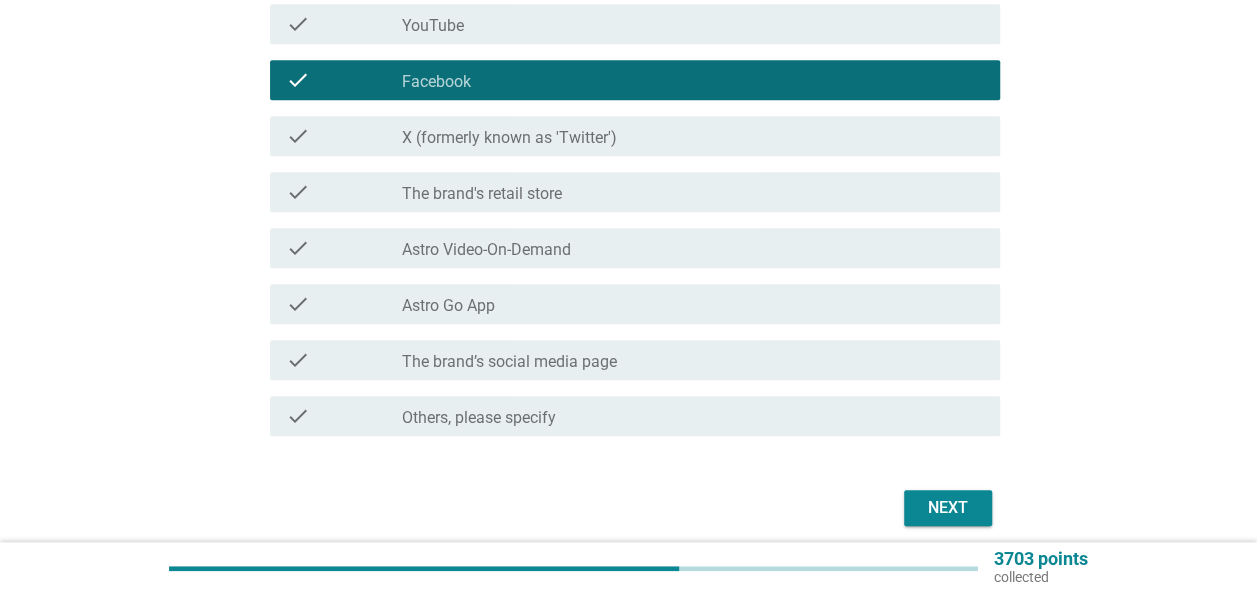scroll, scrollTop: 731, scrollLeft: 0, axis: vertical 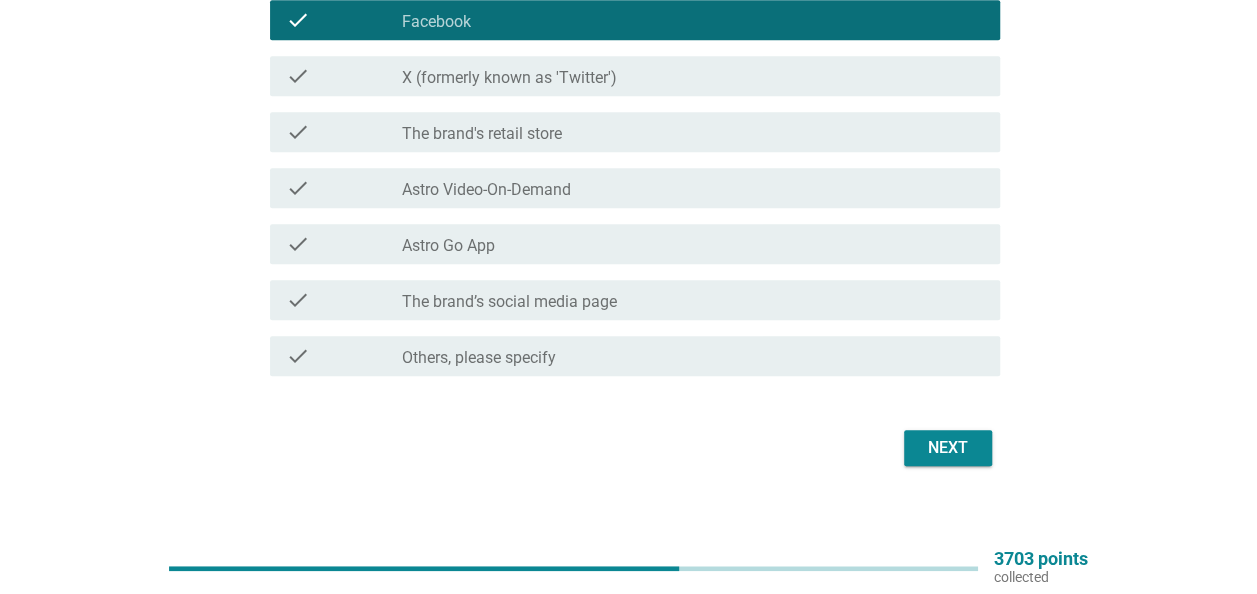 click on "Next" at bounding box center [948, 448] 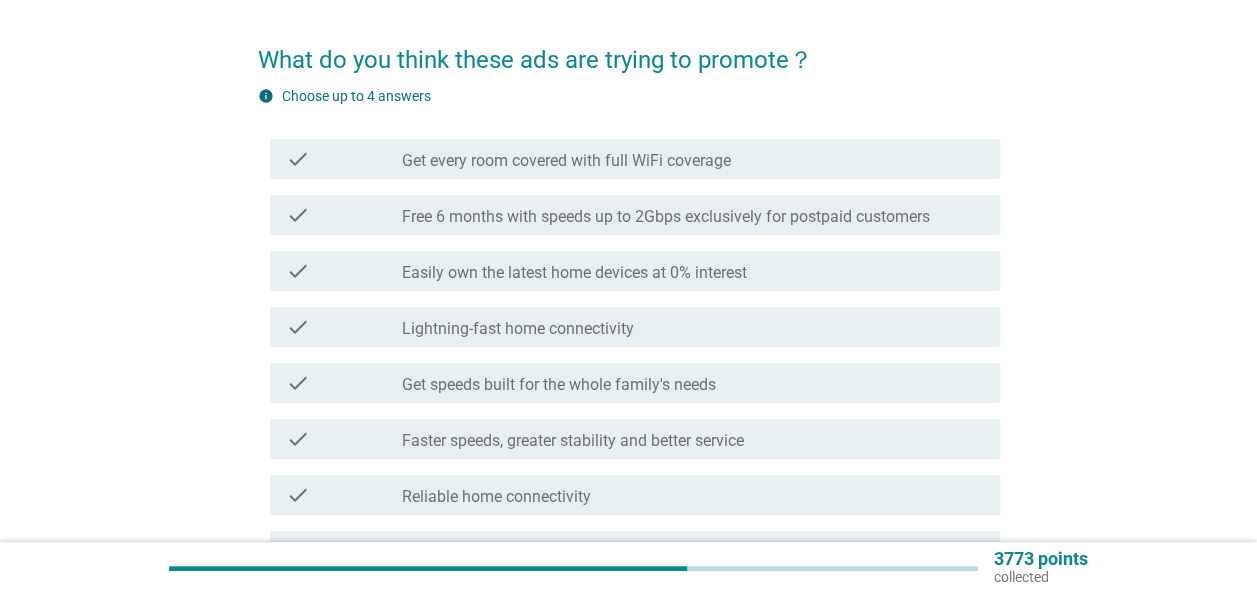 scroll, scrollTop: 100, scrollLeft: 0, axis: vertical 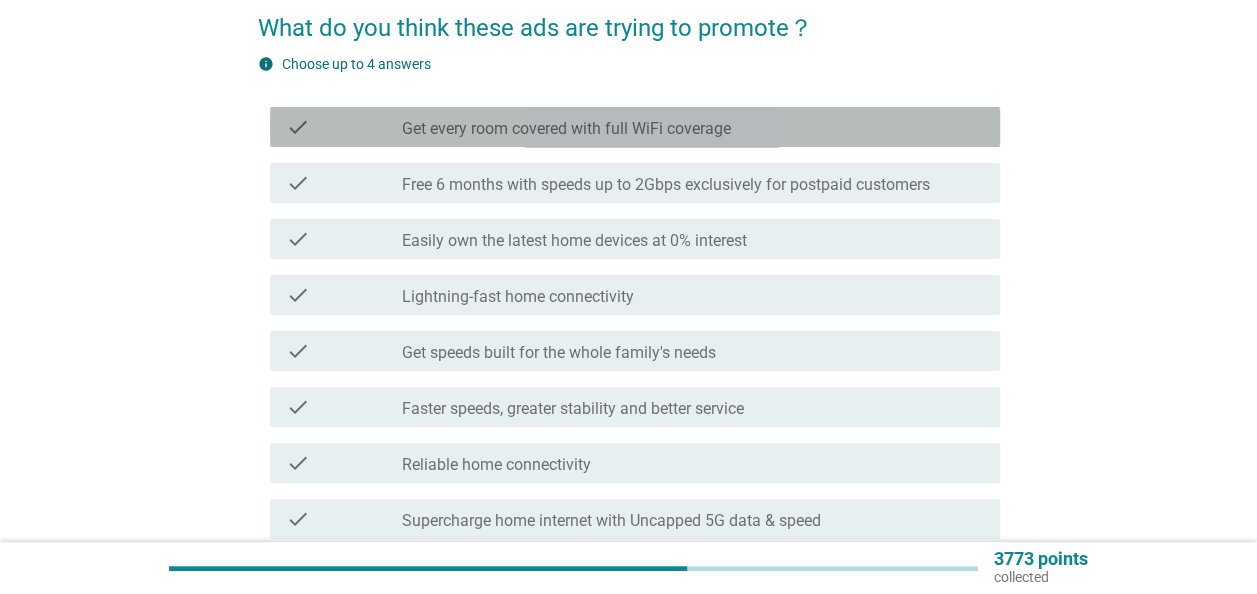 click on "check     check_box_outline_blank Get every room covered with full WiFi coverage" at bounding box center [635, 127] 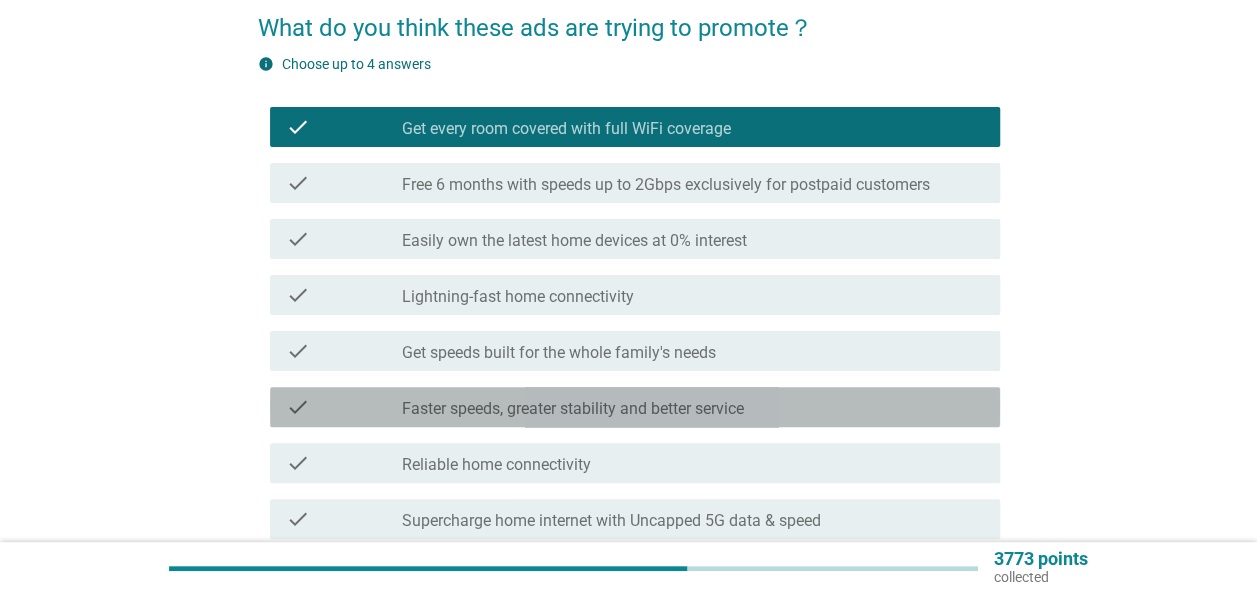 click on "Faster speeds, greater stability and better service" at bounding box center (573, 409) 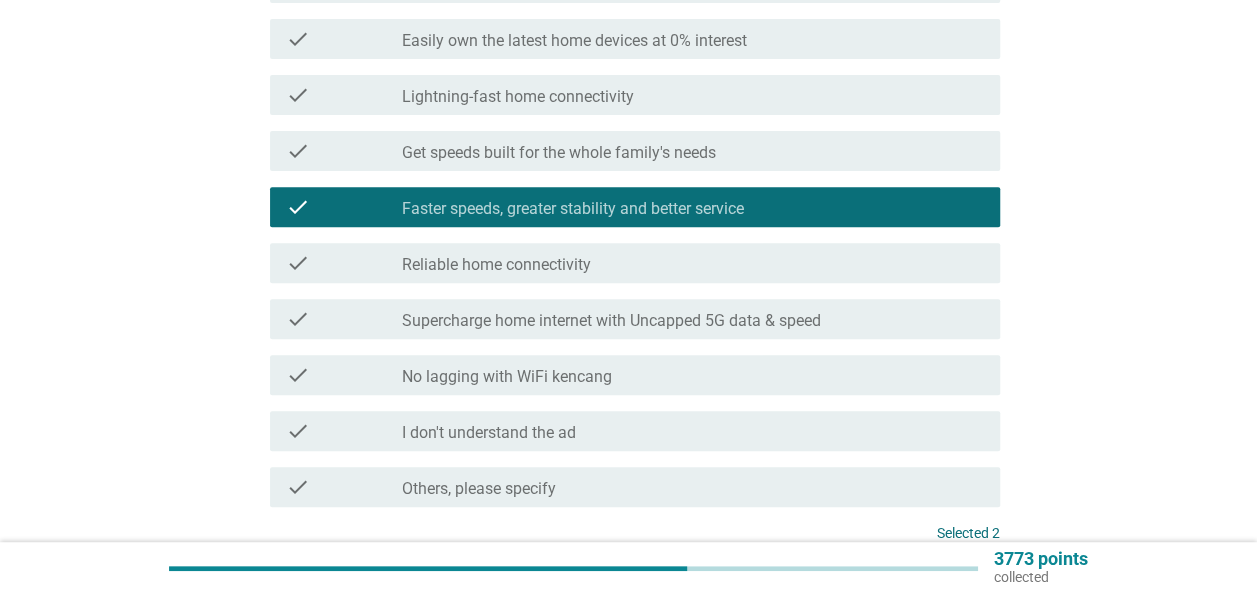 click on "check_box_outline_blank Reliable home connectivity" at bounding box center (693, 263) 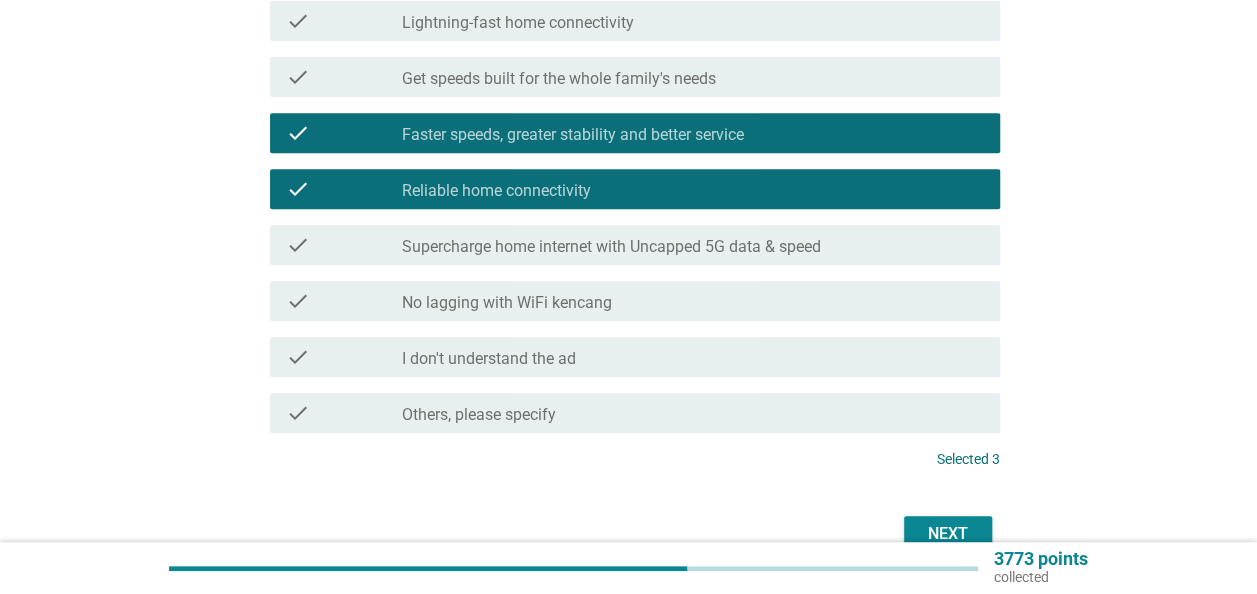 scroll, scrollTop: 480, scrollLeft: 0, axis: vertical 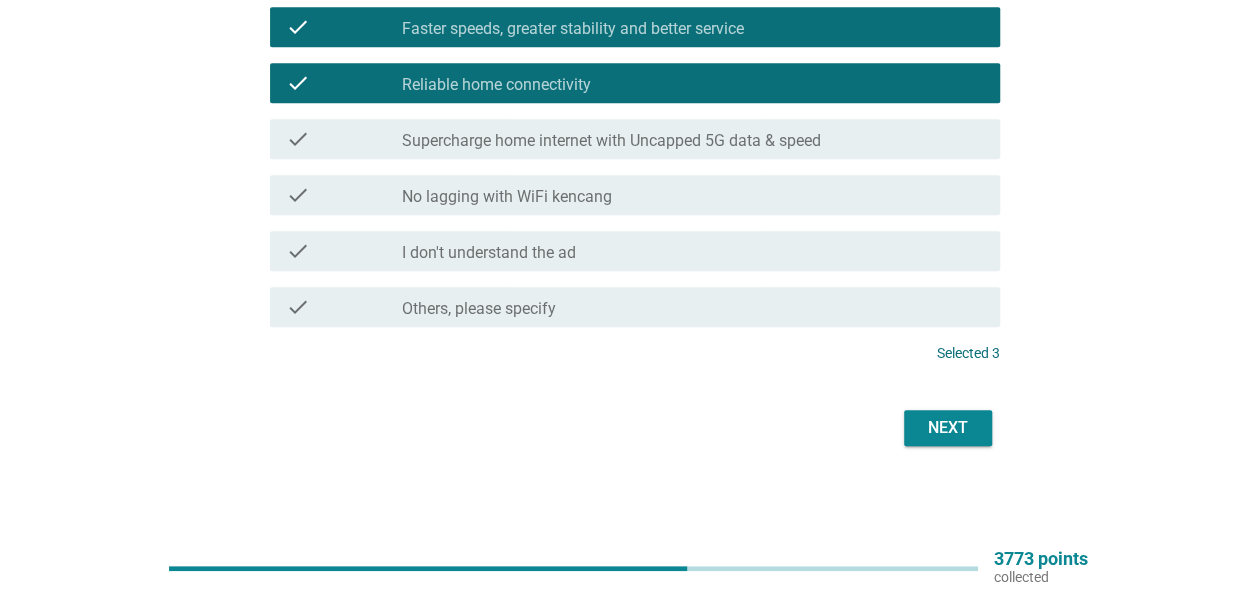 click on "Next" at bounding box center [948, 428] 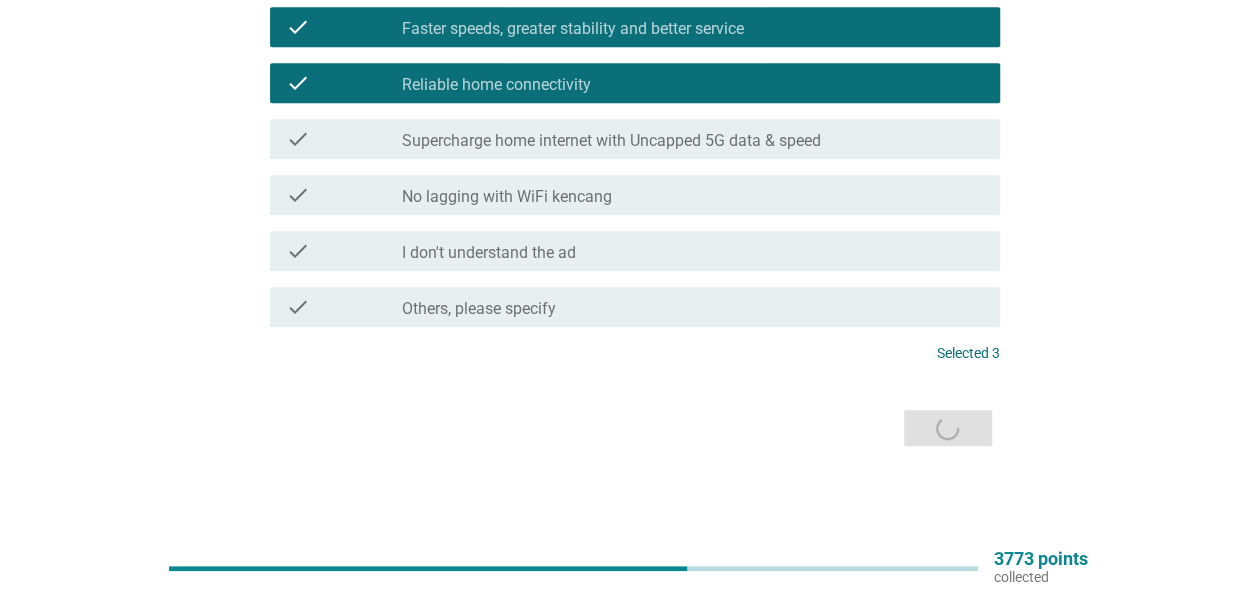 scroll, scrollTop: 0, scrollLeft: 0, axis: both 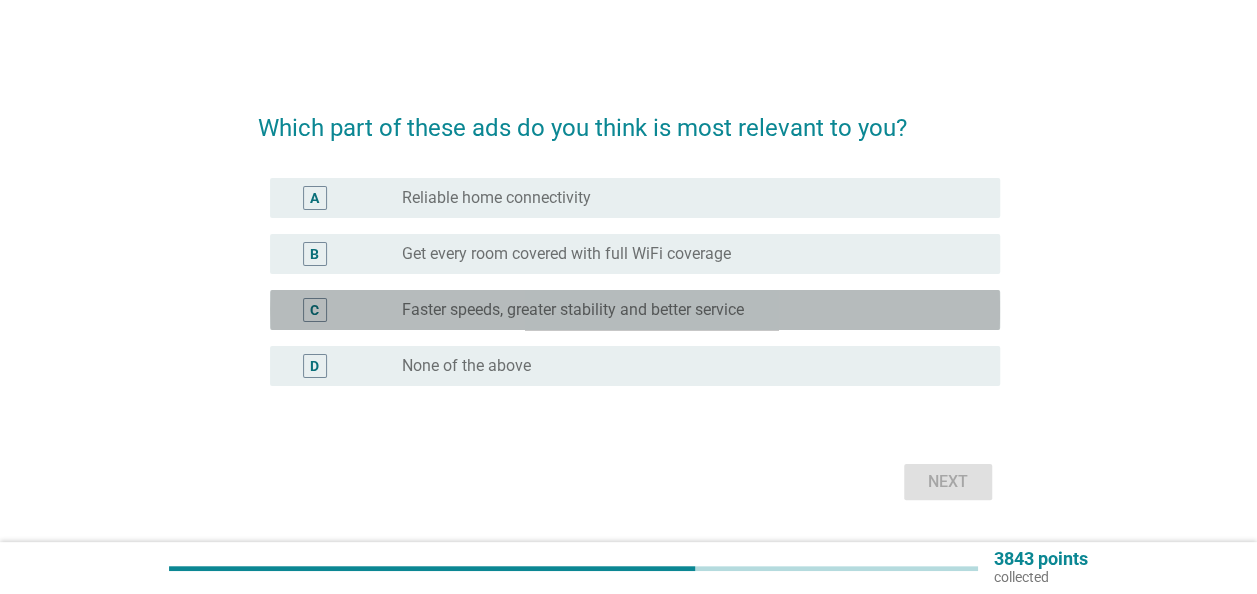 drag, startPoint x: 608, startPoint y: 307, endPoint x: 608, endPoint y: 268, distance: 39 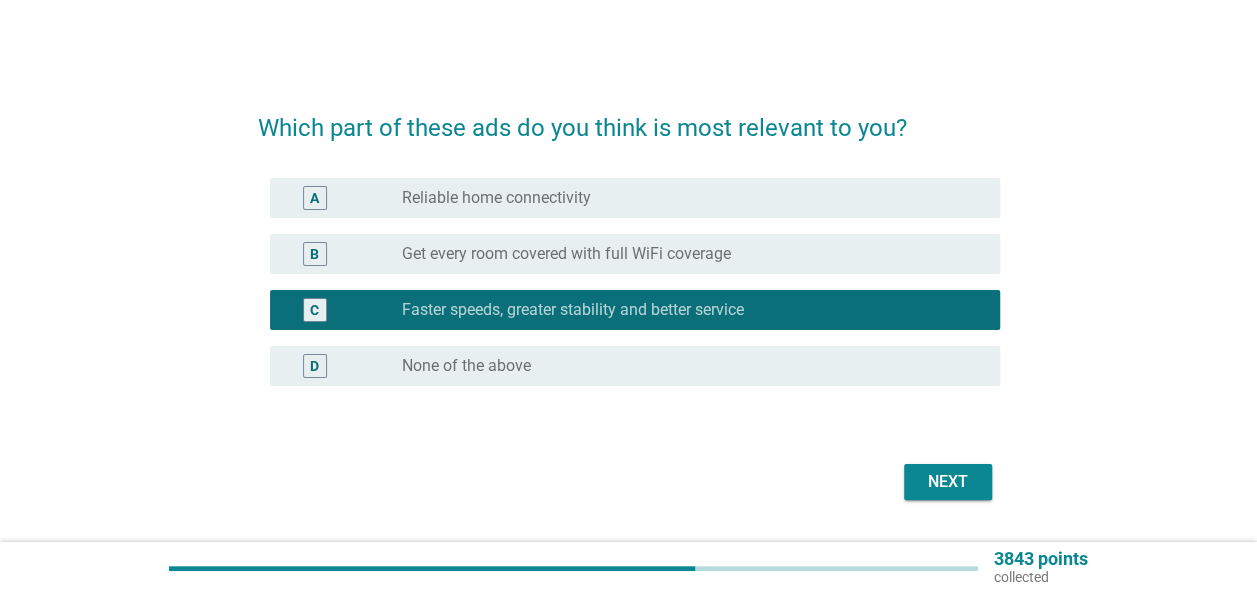 click on "Get every room covered with full WiFi coverage" at bounding box center (566, 254) 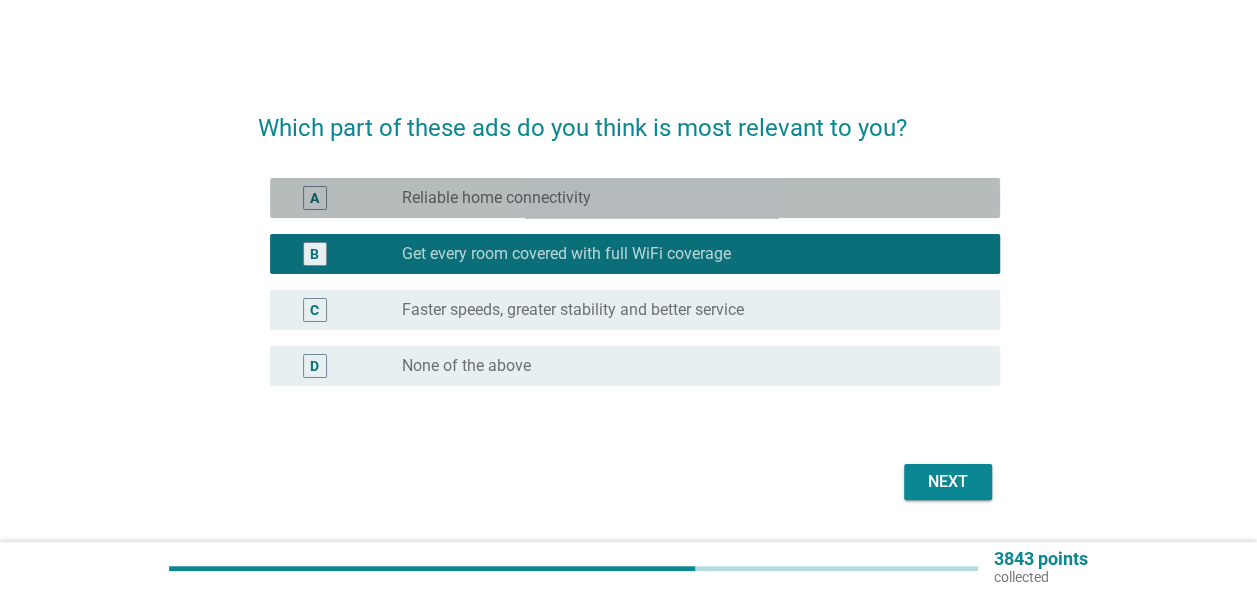 click on "radio_button_unchecked Reliable home connectivity" at bounding box center [685, 198] 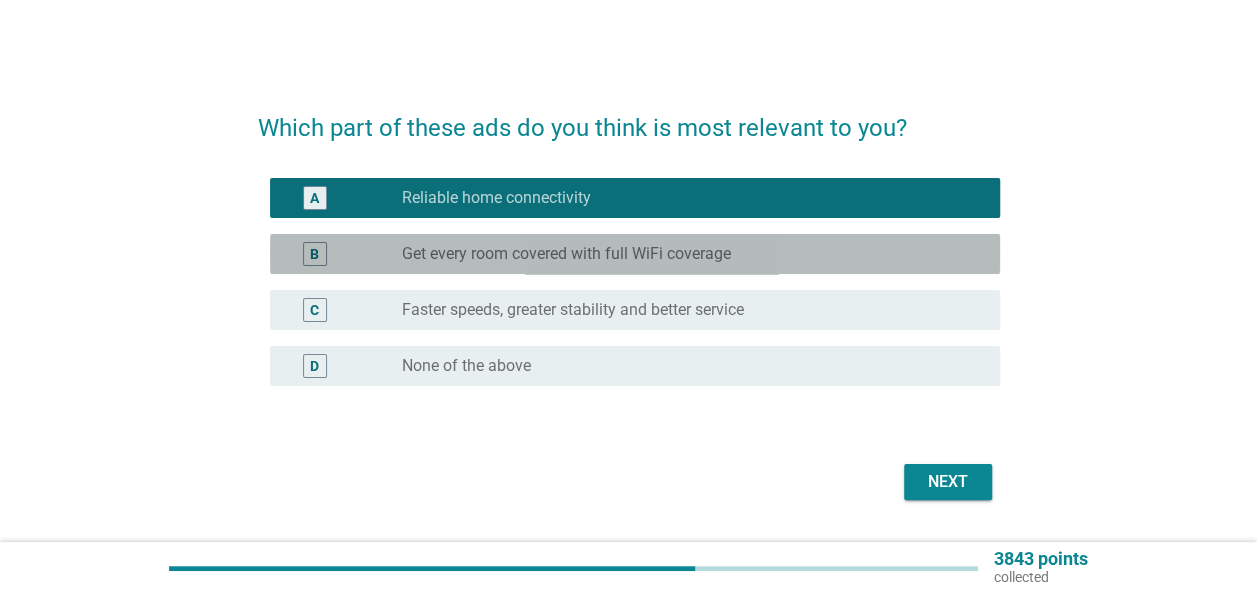 drag, startPoint x: 718, startPoint y: 246, endPoint x: 762, endPoint y: 284, distance: 58.137768 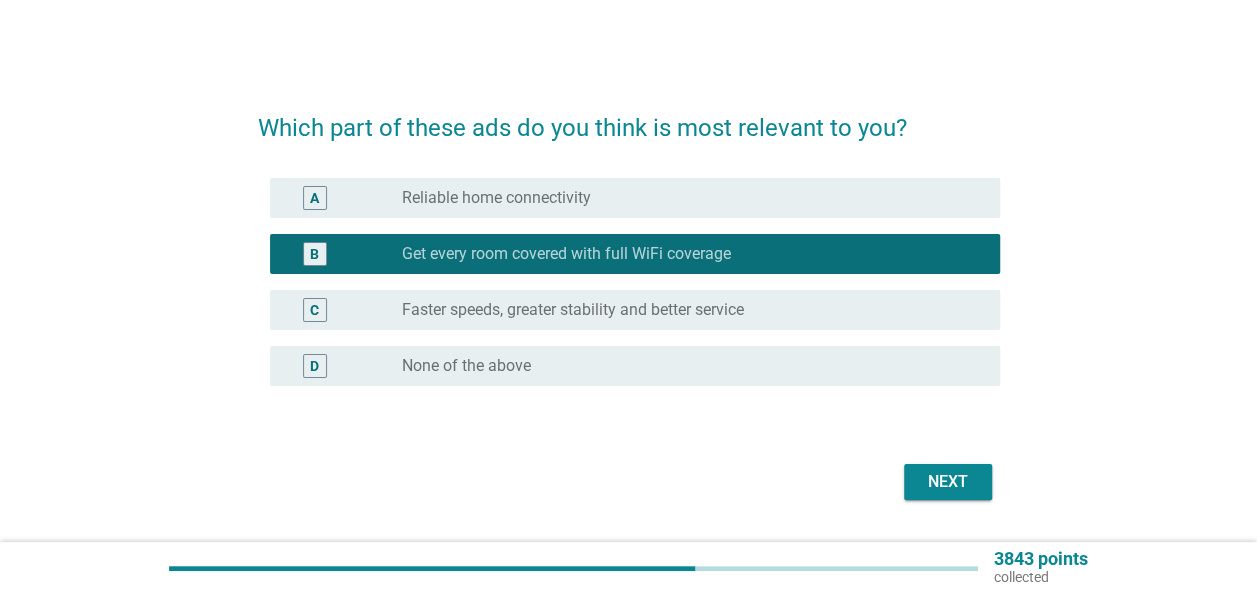 drag, startPoint x: 903, startPoint y: 438, endPoint x: 918, endPoint y: 452, distance: 20.518284 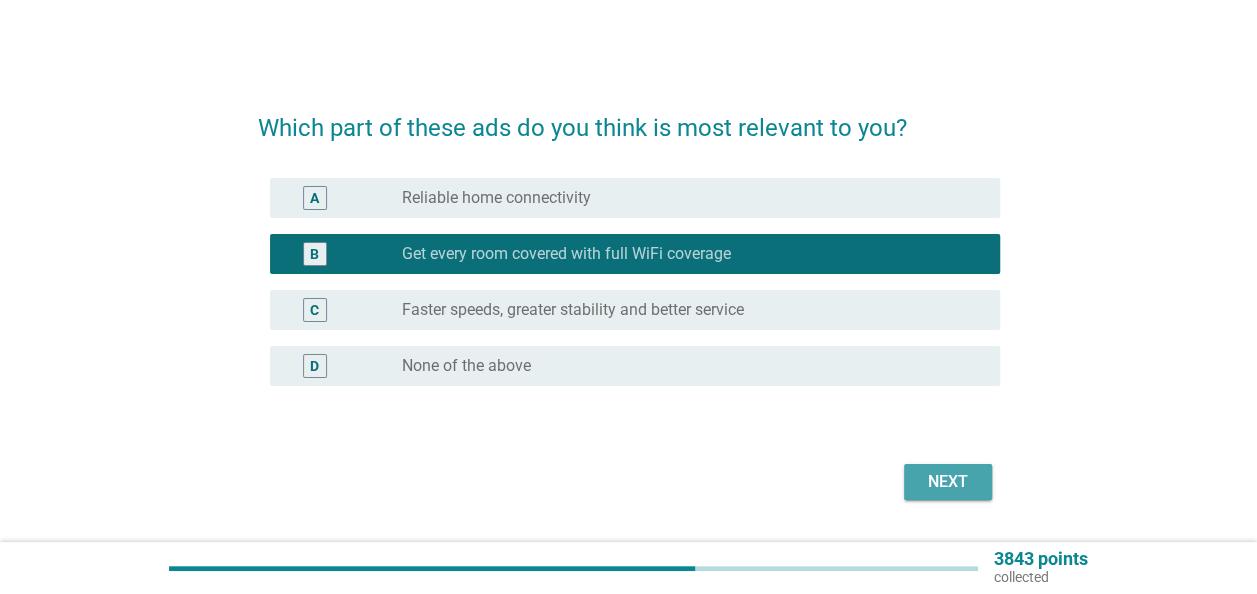 click on "Next" at bounding box center [948, 482] 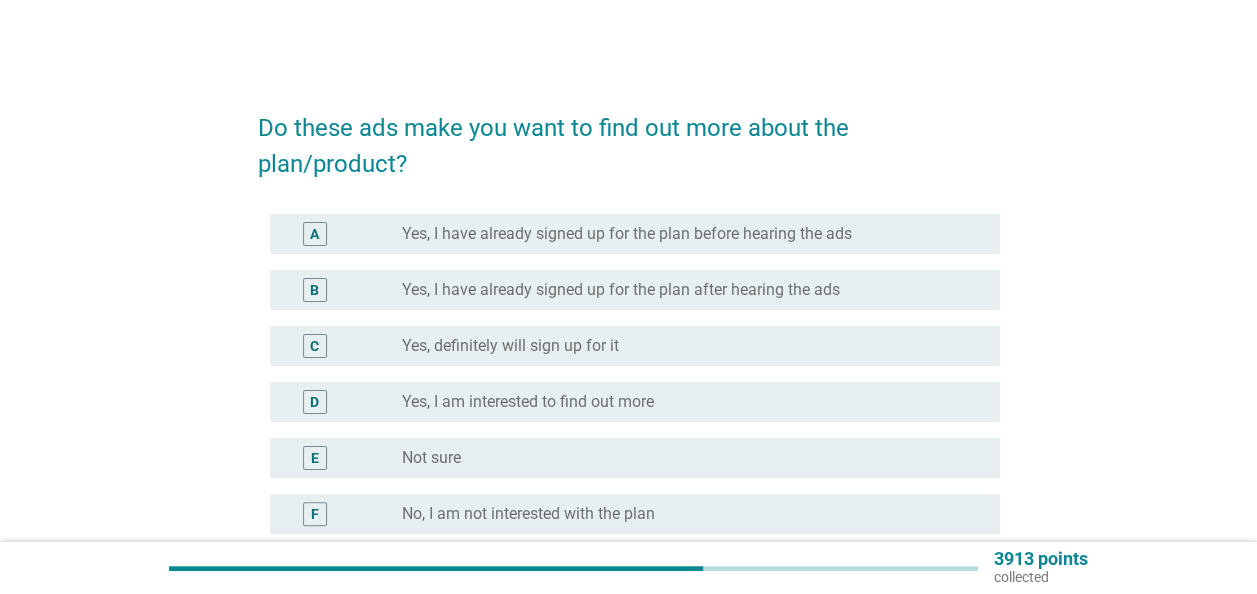 click on "radio_button_unchecked Yes, definitely will sign up for it" at bounding box center [685, 346] 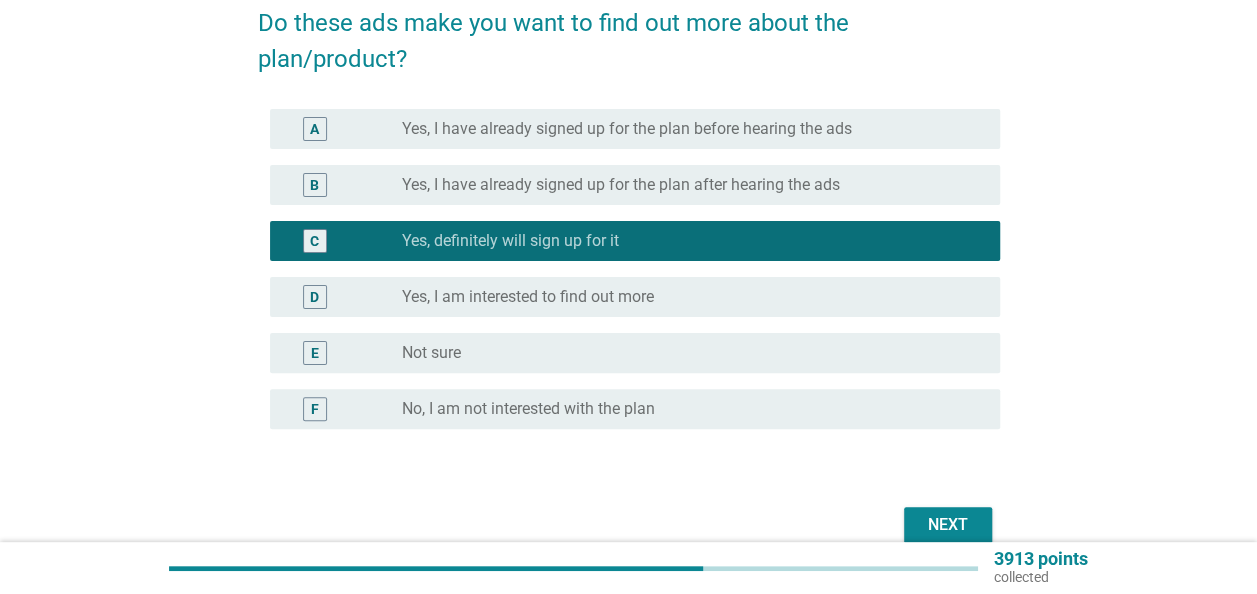 scroll, scrollTop: 200, scrollLeft: 0, axis: vertical 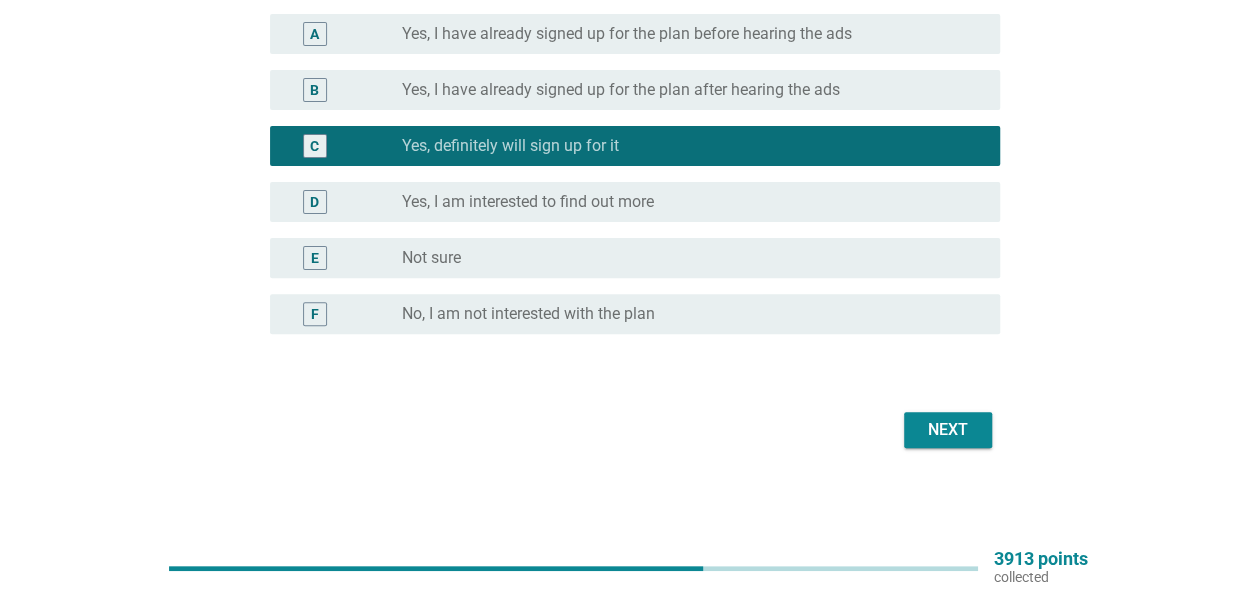 click on "Next" at bounding box center (948, 430) 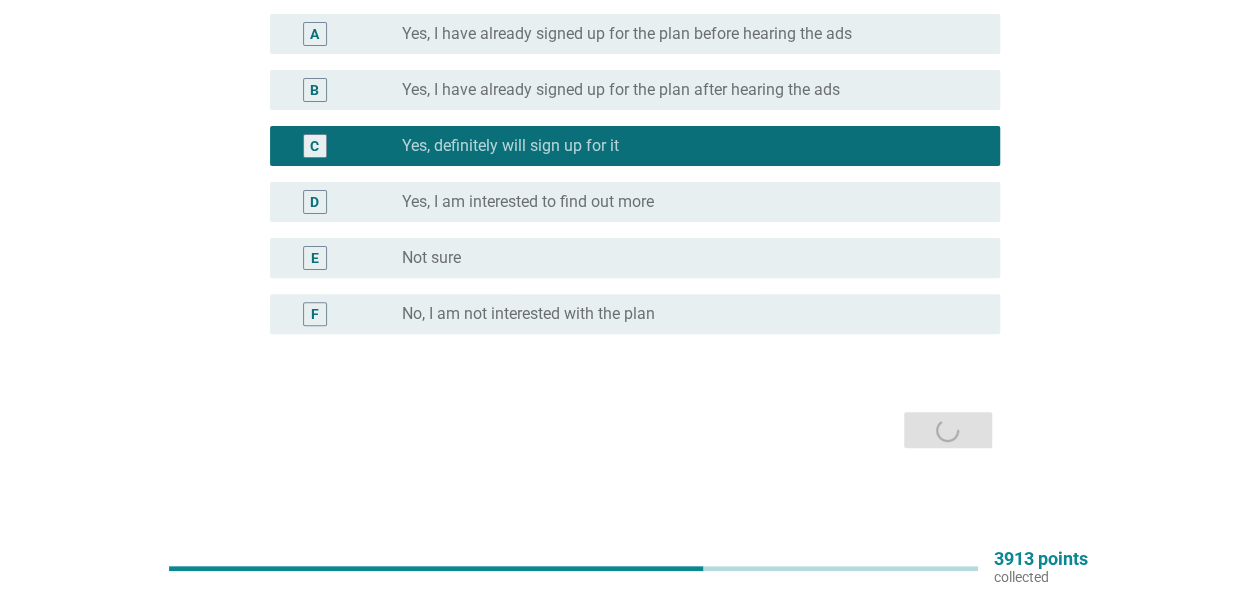 scroll, scrollTop: 0, scrollLeft: 0, axis: both 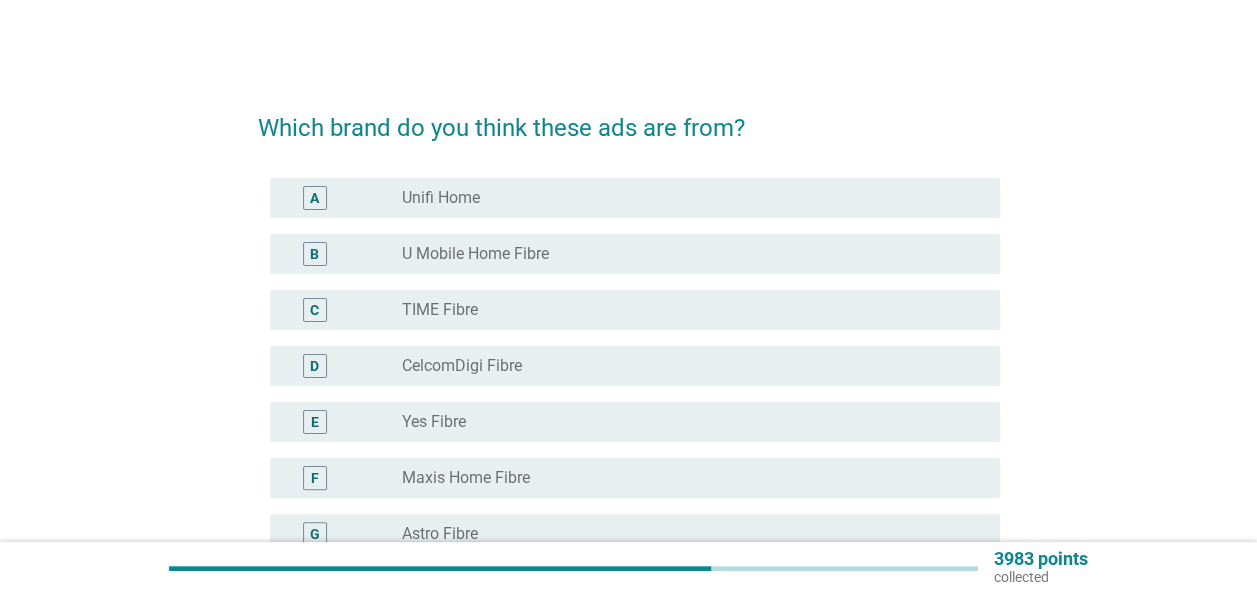 click on "radio_button_unchecked Maxis Home Fibre" at bounding box center (685, 478) 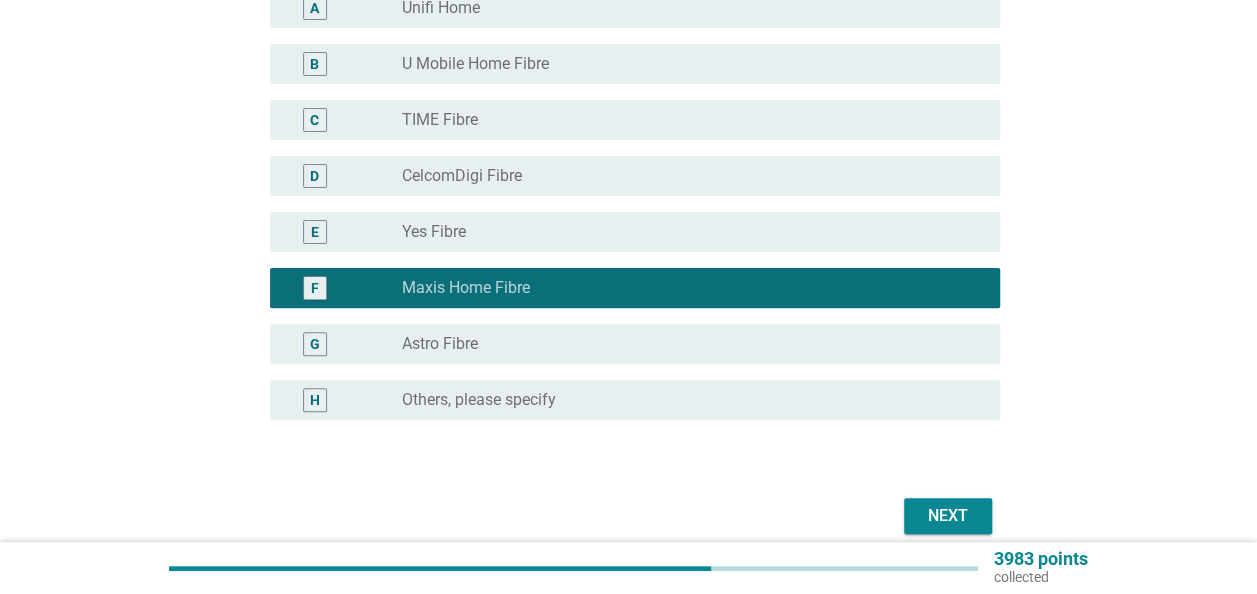 scroll, scrollTop: 278, scrollLeft: 0, axis: vertical 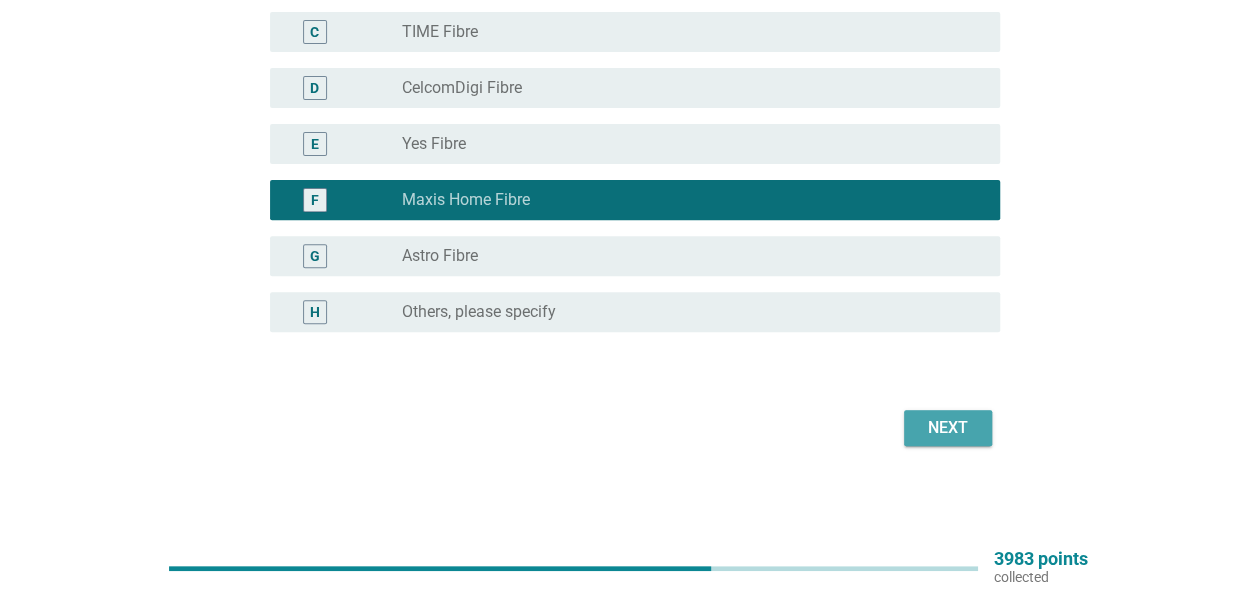 click on "Next" at bounding box center (948, 428) 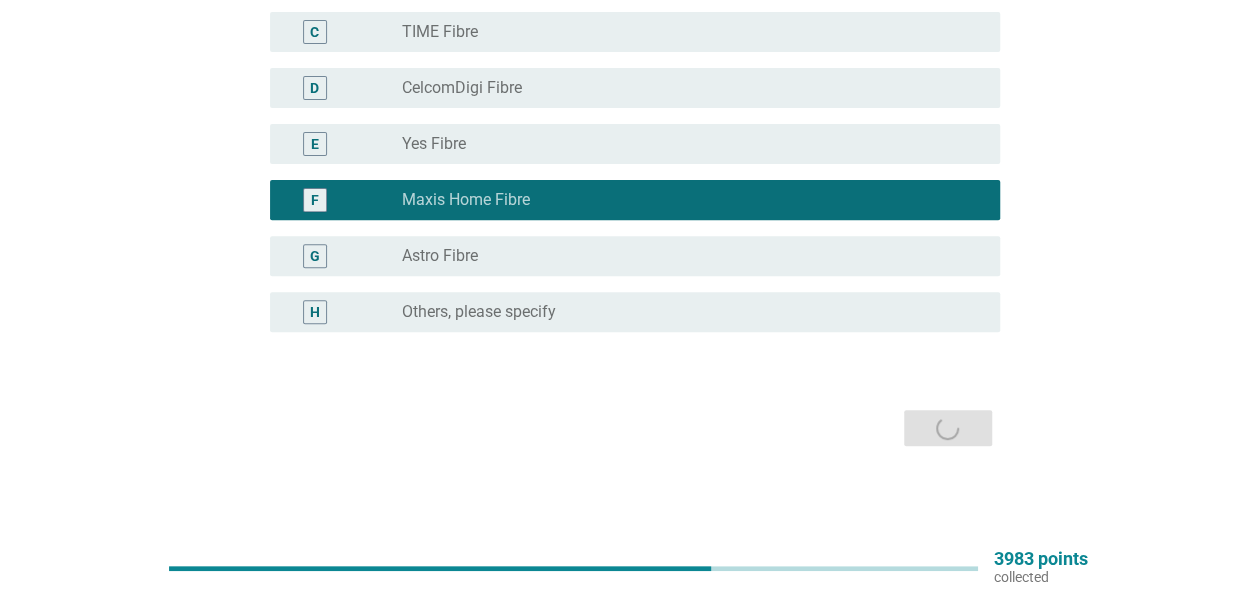 scroll, scrollTop: 0, scrollLeft: 0, axis: both 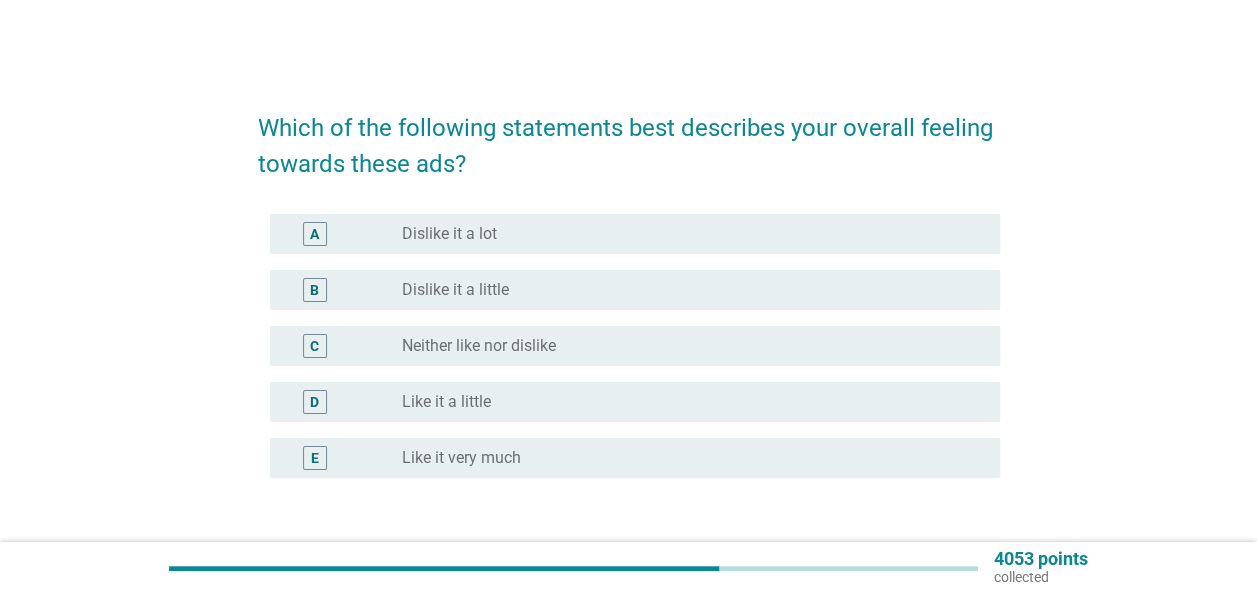 drag, startPoint x: 811, startPoint y: 434, endPoint x: 823, endPoint y: 432, distance: 12.165525 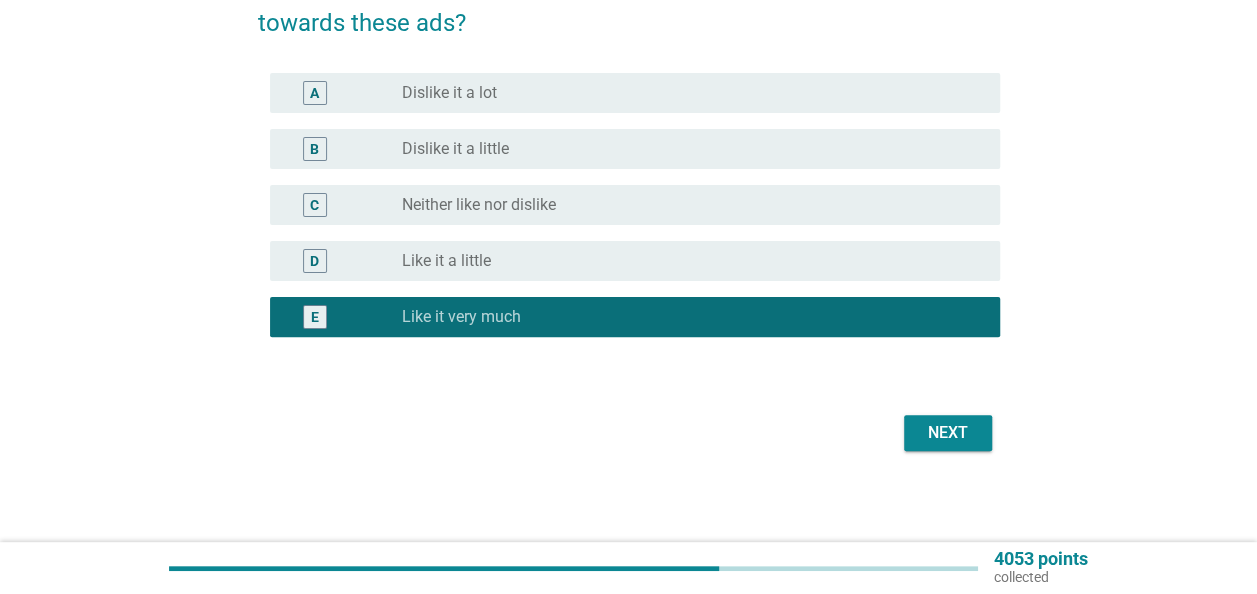 scroll, scrollTop: 146, scrollLeft: 0, axis: vertical 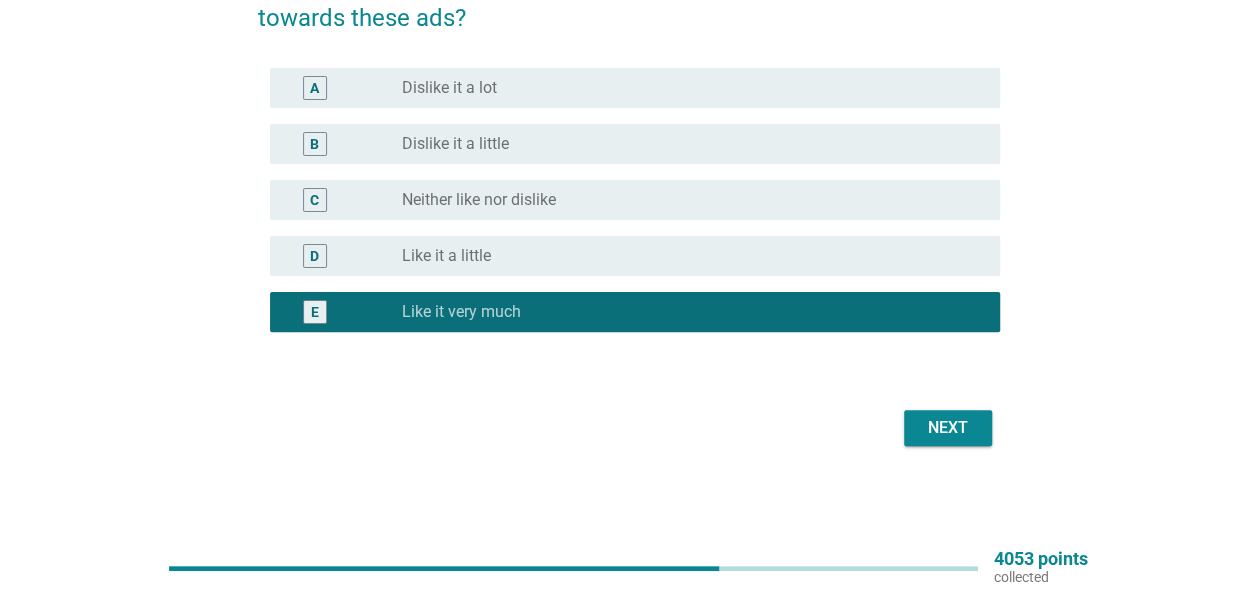 click on "Next" at bounding box center (948, 428) 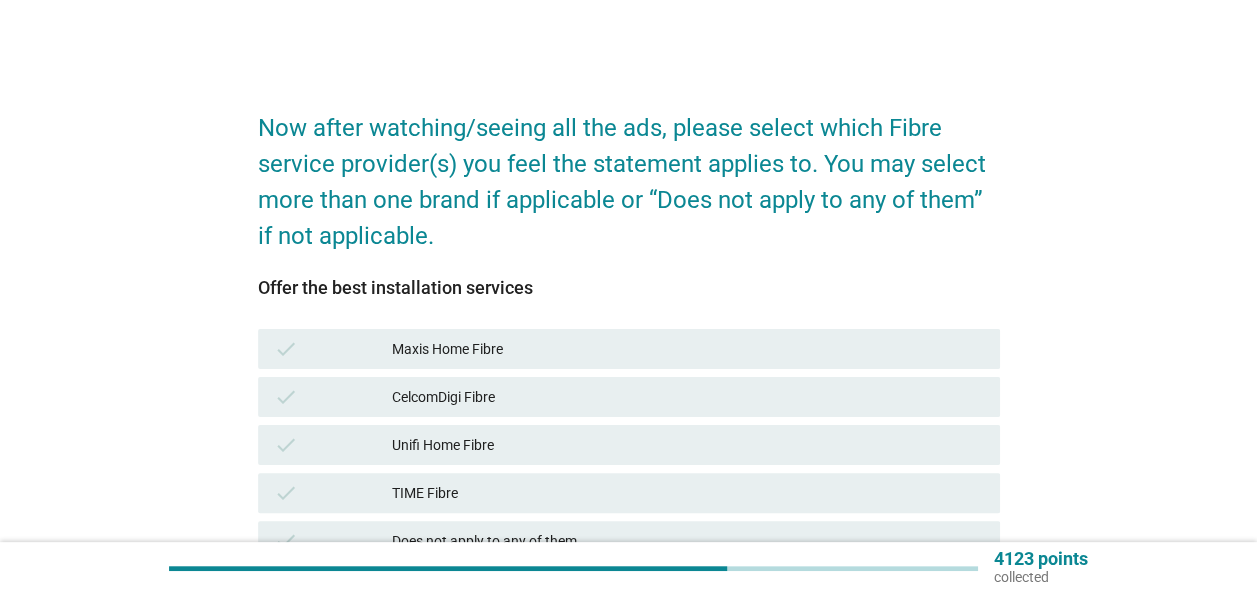 scroll, scrollTop: 100, scrollLeft: 0, axis: vertical 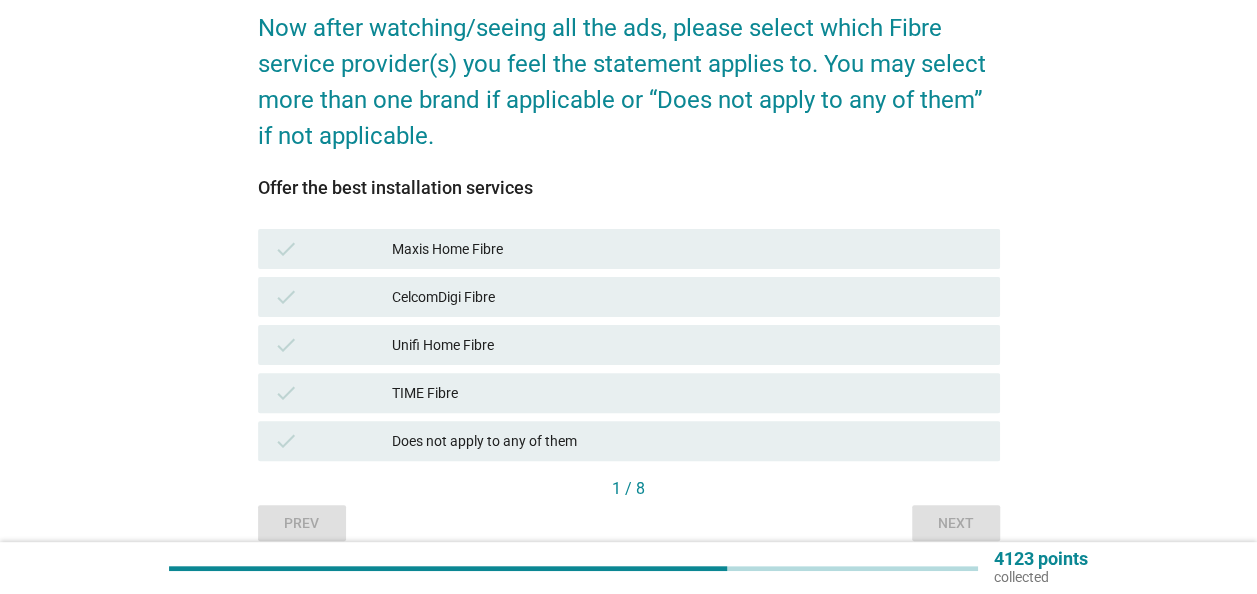 click on "Maxis Home Fibre" at bounding box center [688, 249] 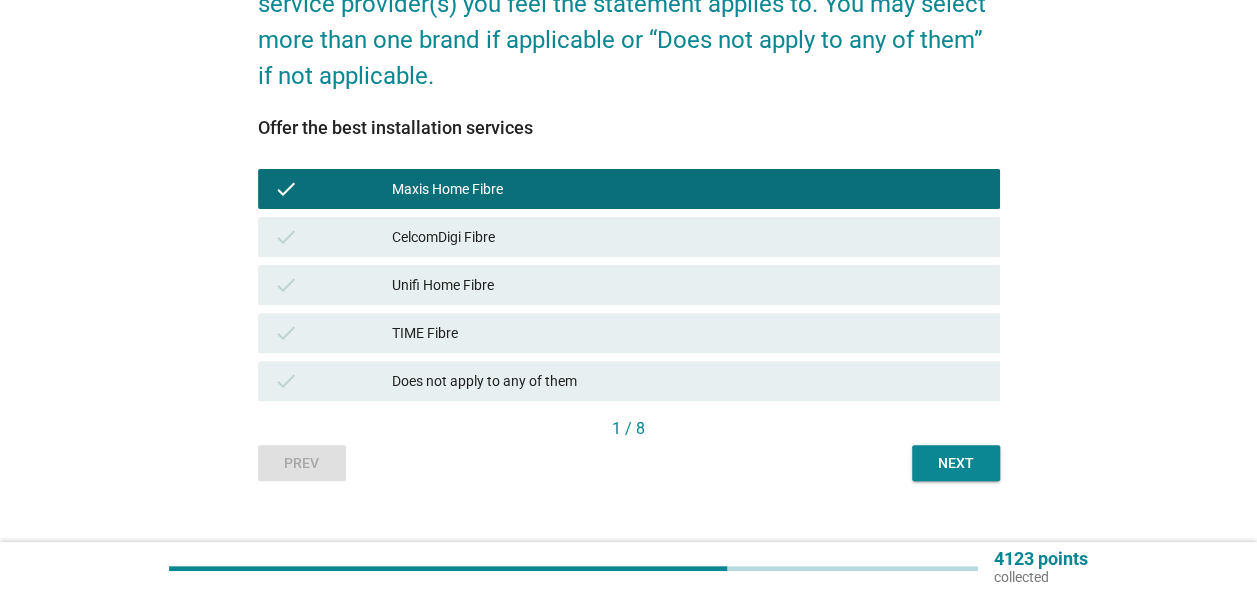 scroll, scrollTop: 189, scrollLeft: 0, axis: vertical 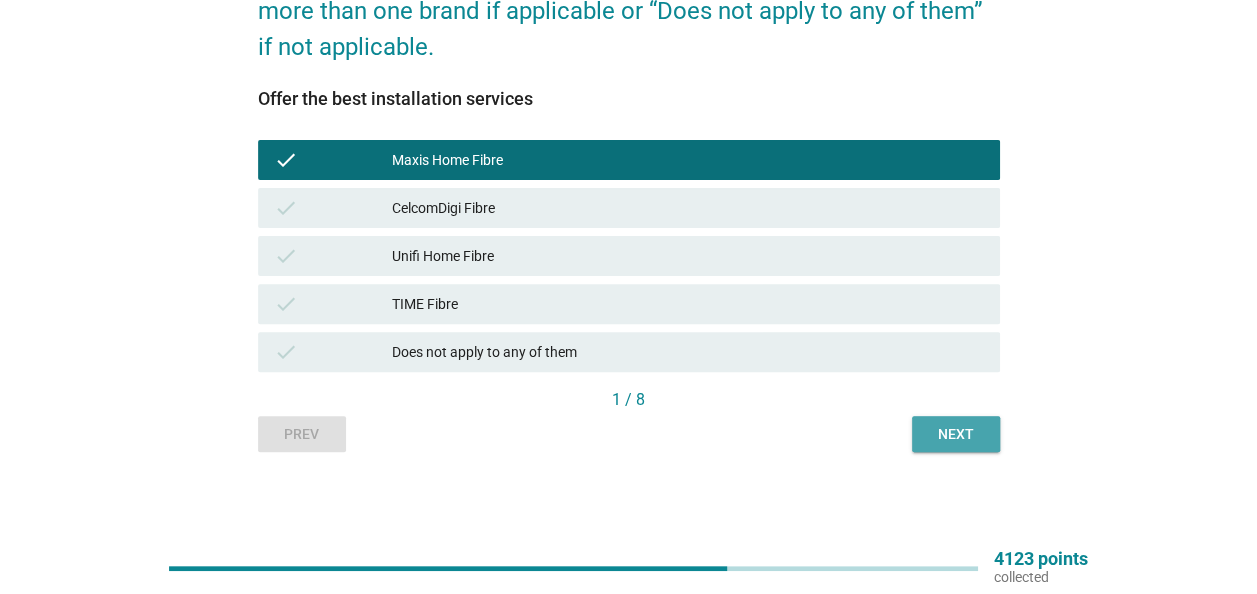 click on "Next" at bounding box center [956, 434] 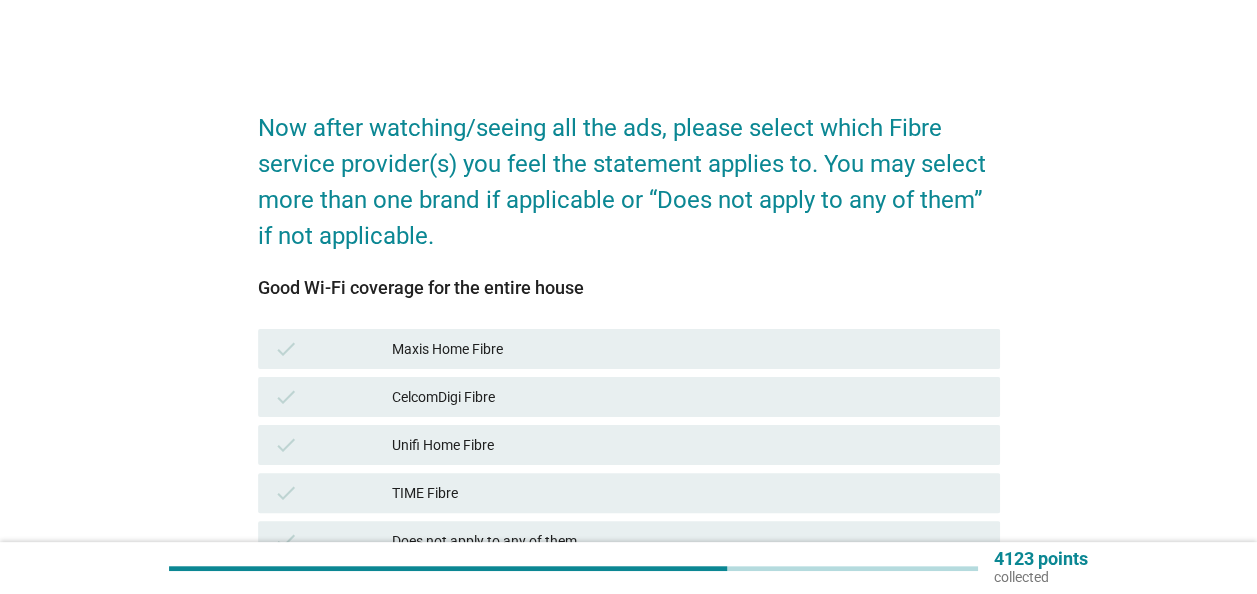 drag, startPoint x: 606, startPoint y: 342, endPoint x: 629, endPoint y: 349, distance: 24.04163 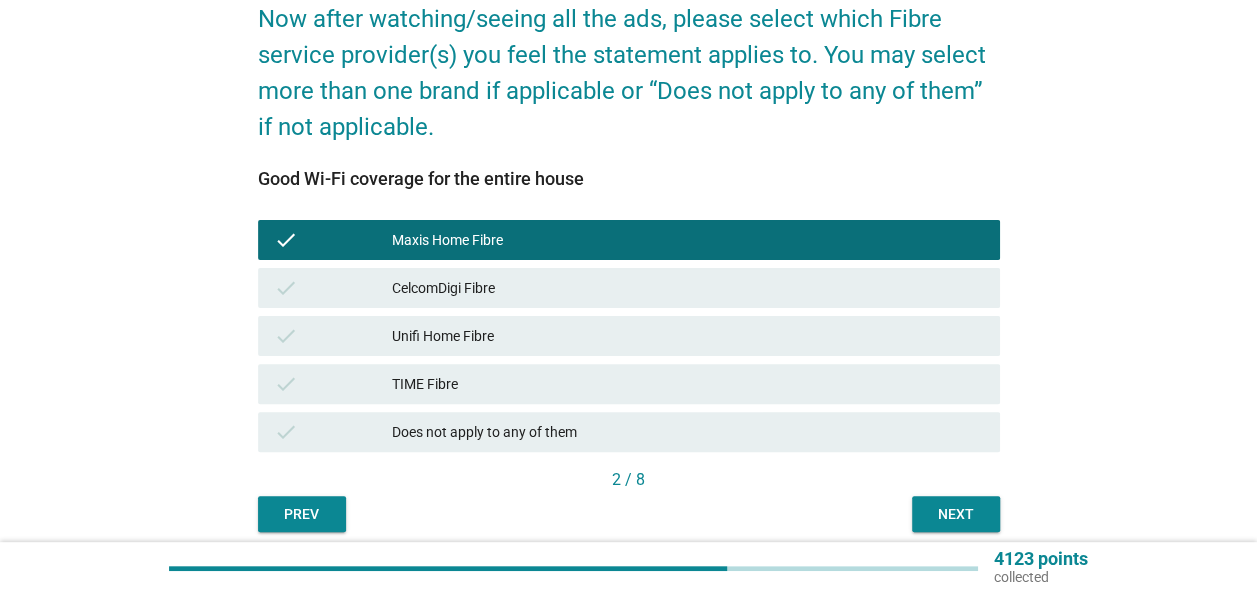 scroll, scrollTop: 189, scrollLeft: 0, axis: vertical 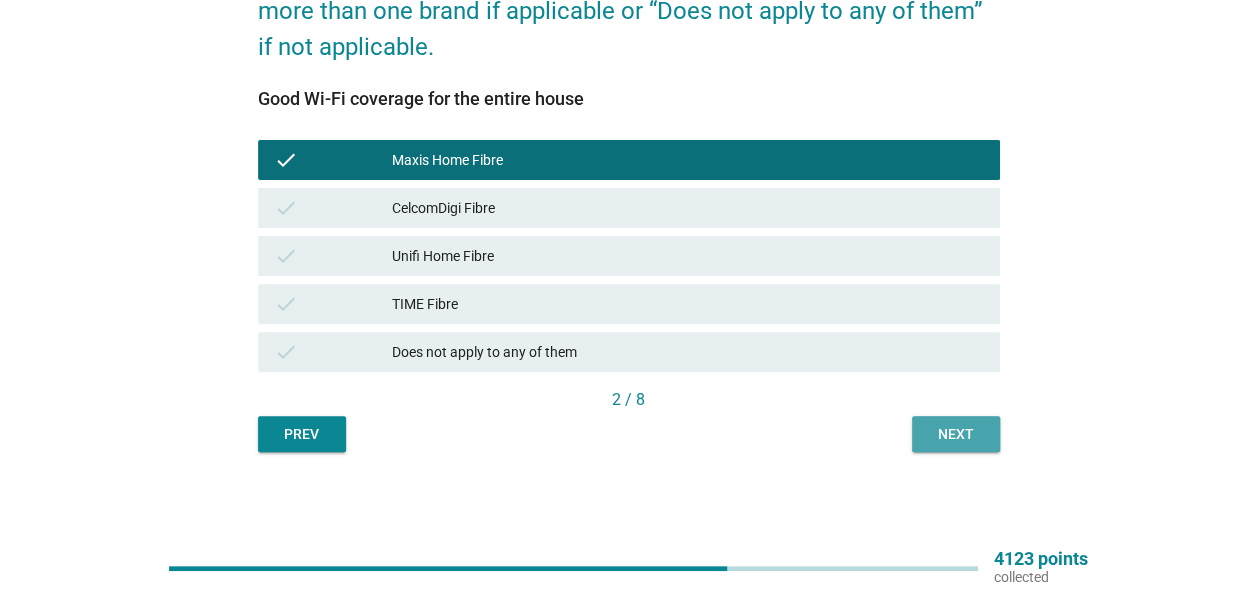 click on "Next" at bounding box center [956, 434] 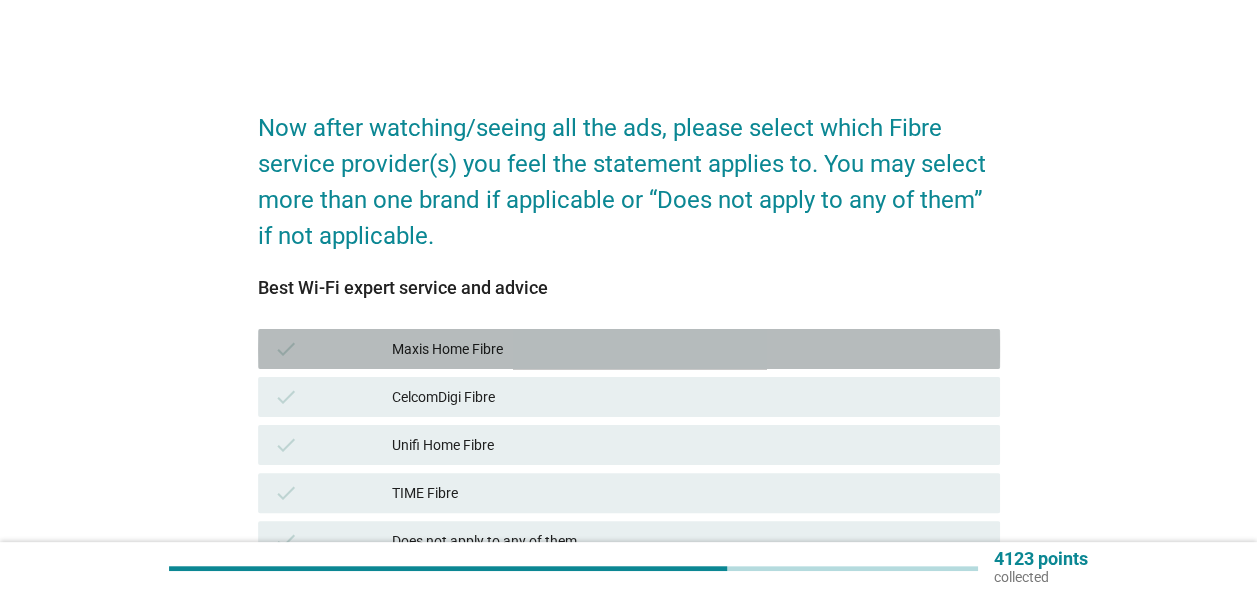 drag, startPoint x: 591, startPoint y: 338, endPoint x: 638, endPoint y: 352, distance: 49.0408 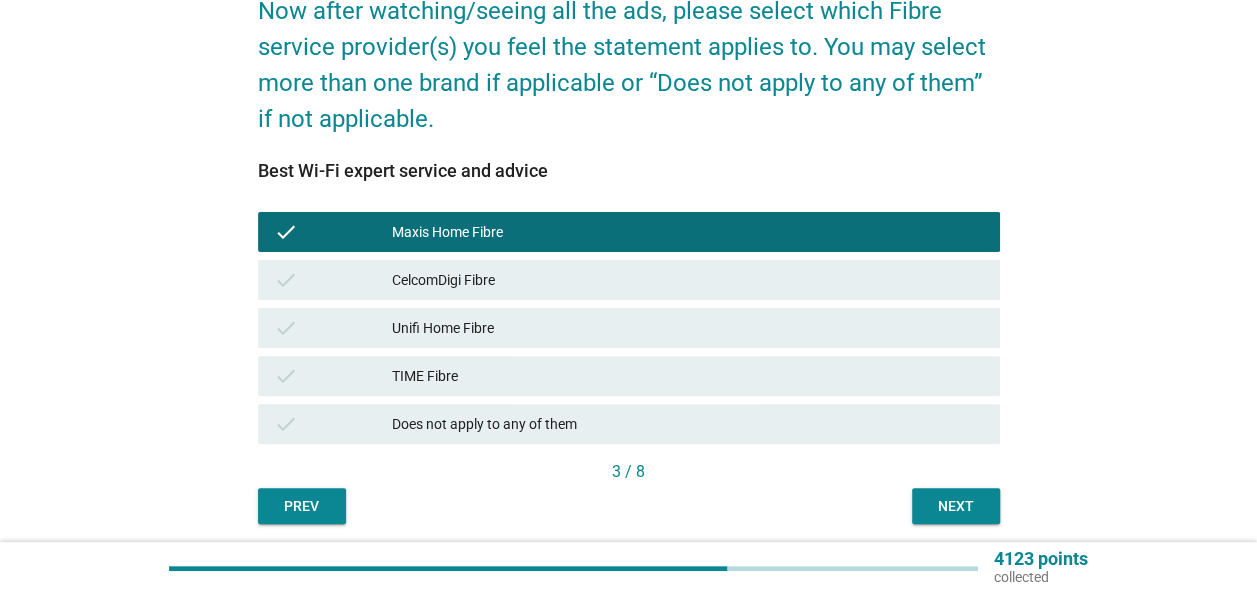 scroll, scrollTop: 189, scrollLeft: 0, axis: vertical 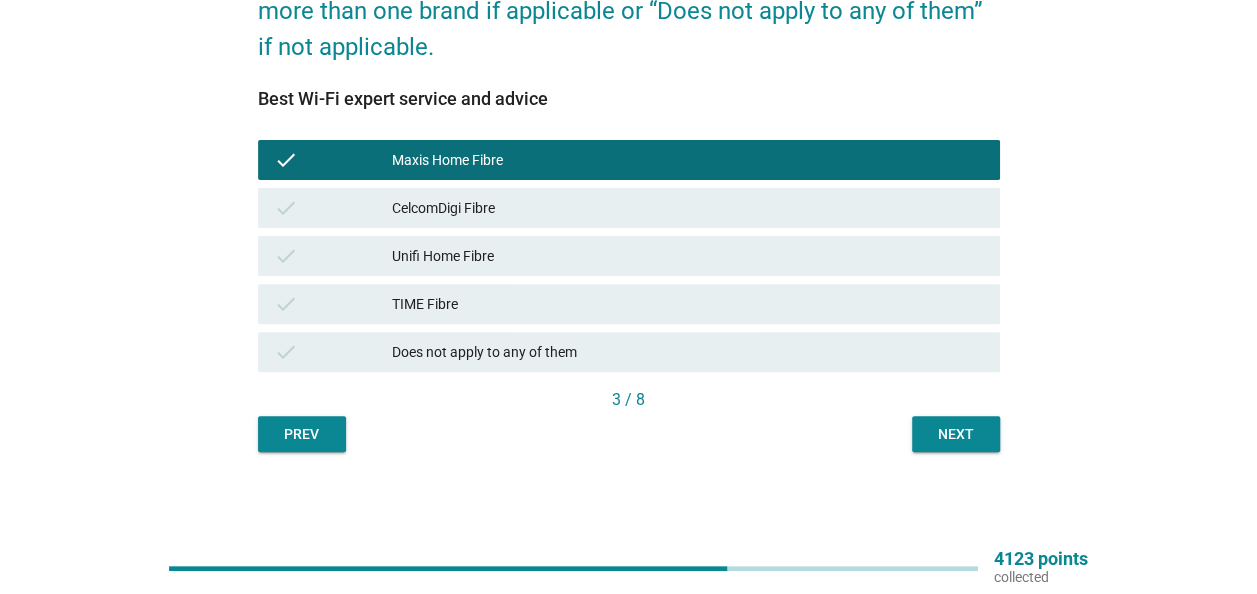 click on "Next" at bounding box center [956, 434] 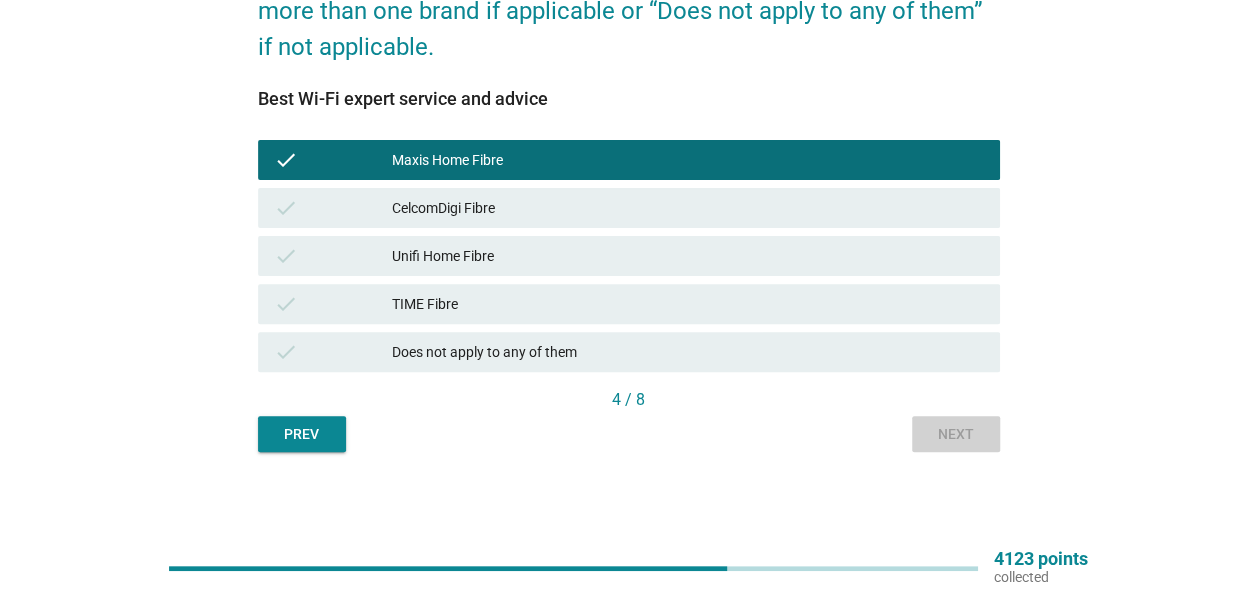 scroll, scrollTop: 0, scrollLeft: 0, axis: both 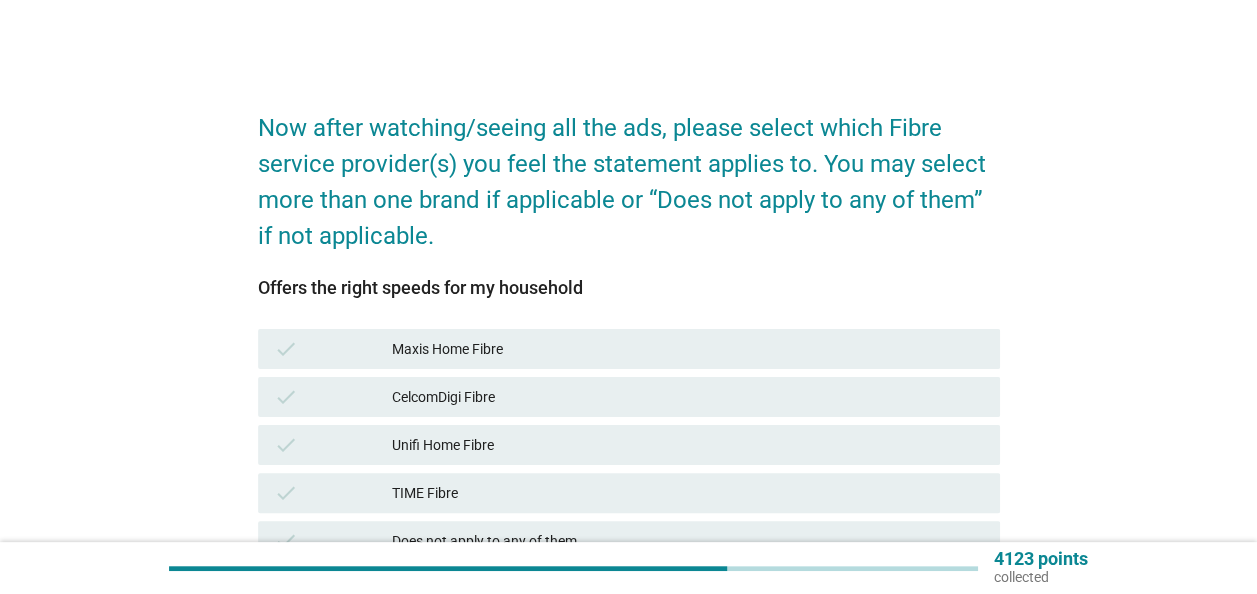 click on "Maxis Home Fibre" at bounding box center [688, 349] 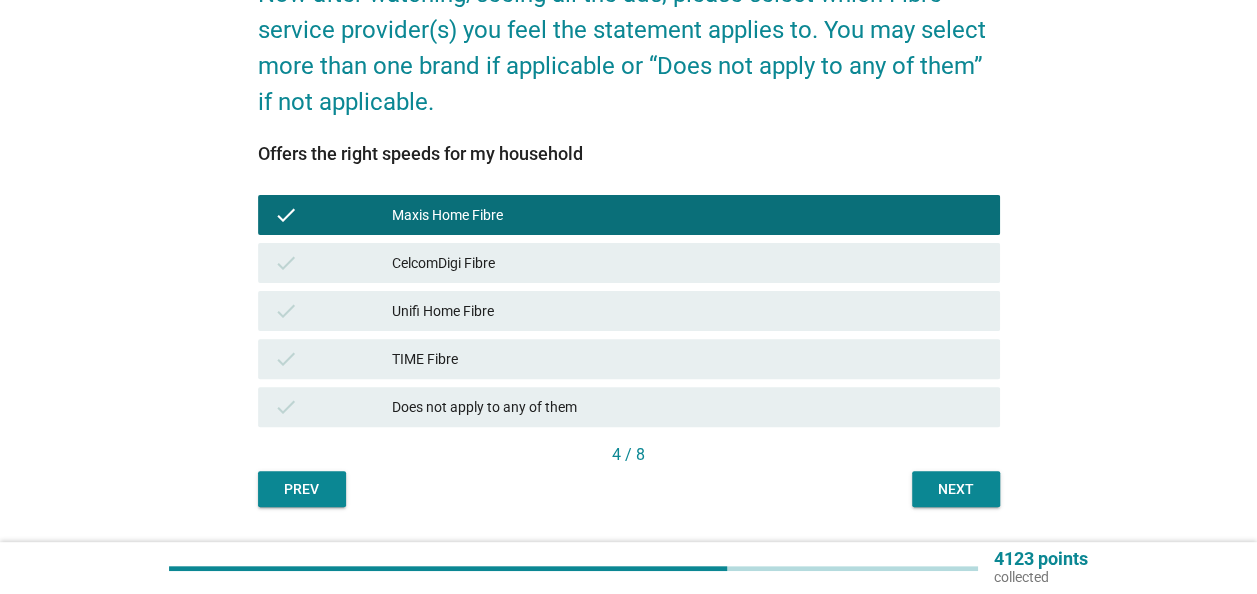 scroll, scrollTop: 189, scrollLeft: 0, axis: vertical 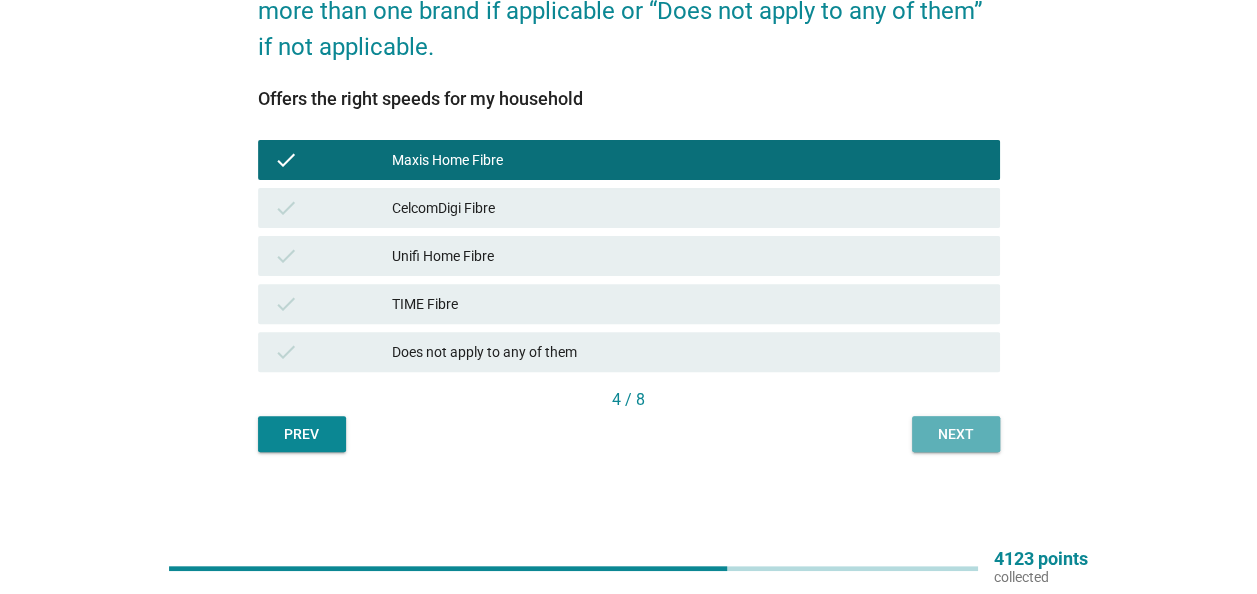 drag, startPoint x: 934, startPoint y: 436, endPoint x: 918, endPoint y: 424, distance: 20 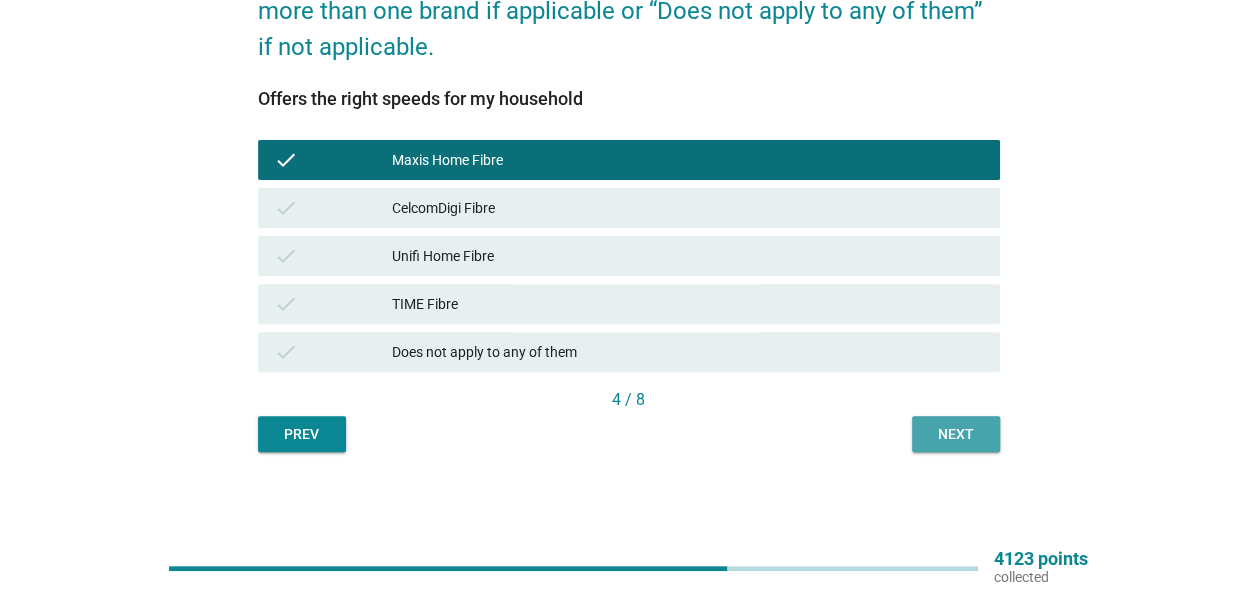 scroll, scrollTop: 0, scrollLeft: 0, axis: both 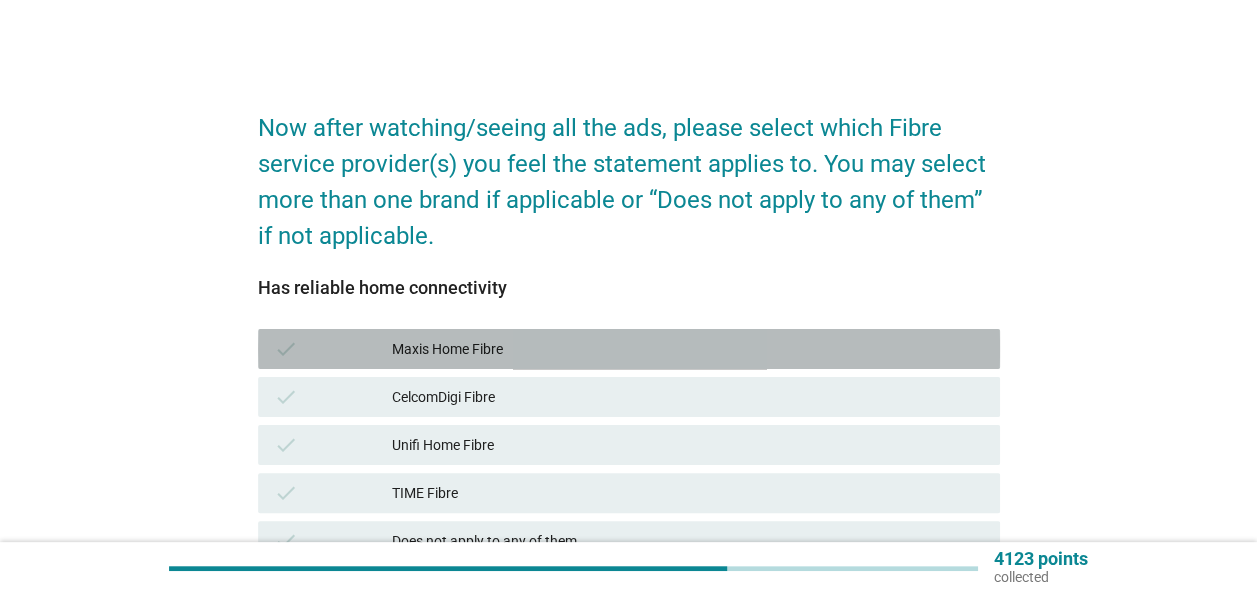 click on "Maxis Home Fibre" at bounding box center [688, 349] 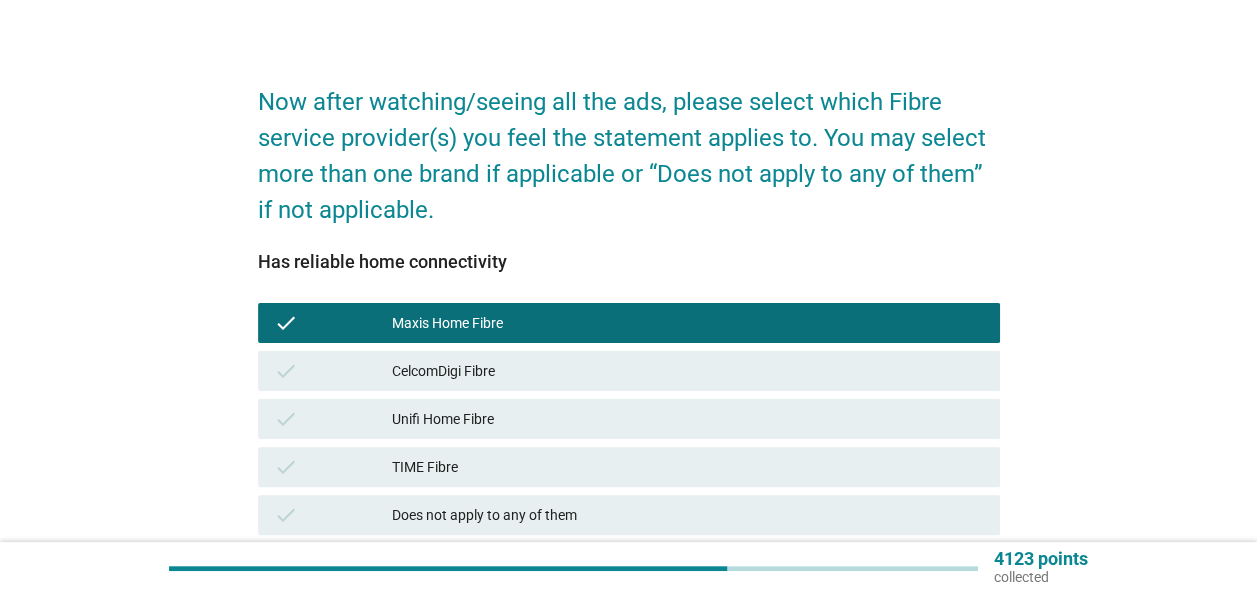scroll, scrollTop: 189, scrollLeft: 0, axis: vertical 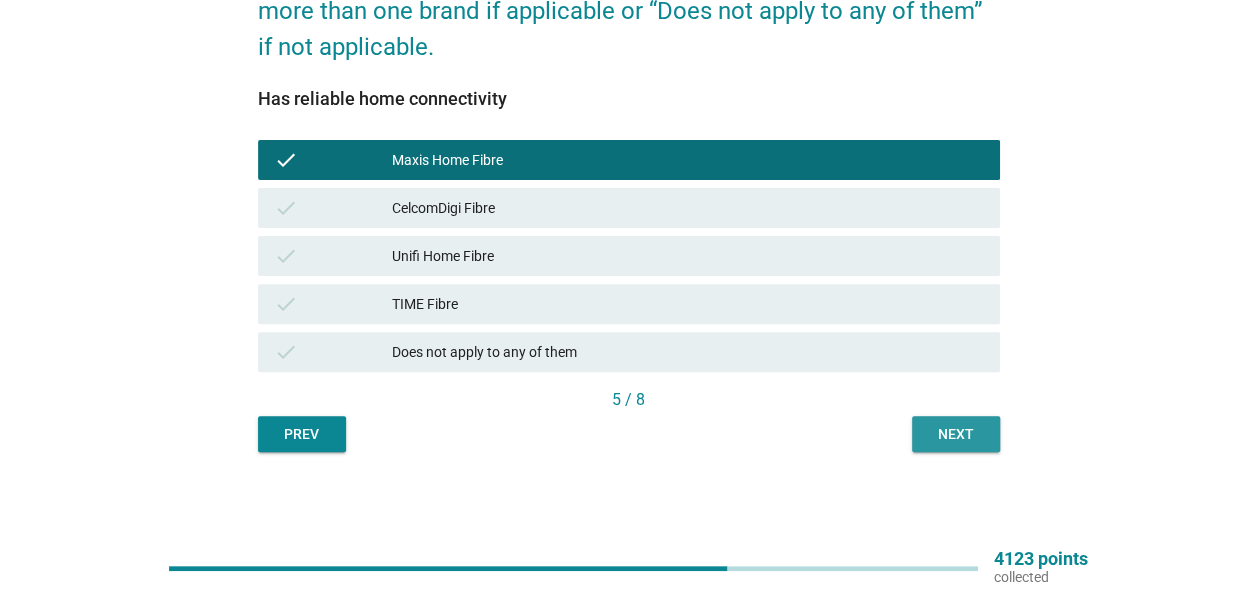 click on "Next" at bounding box center (956, 434) 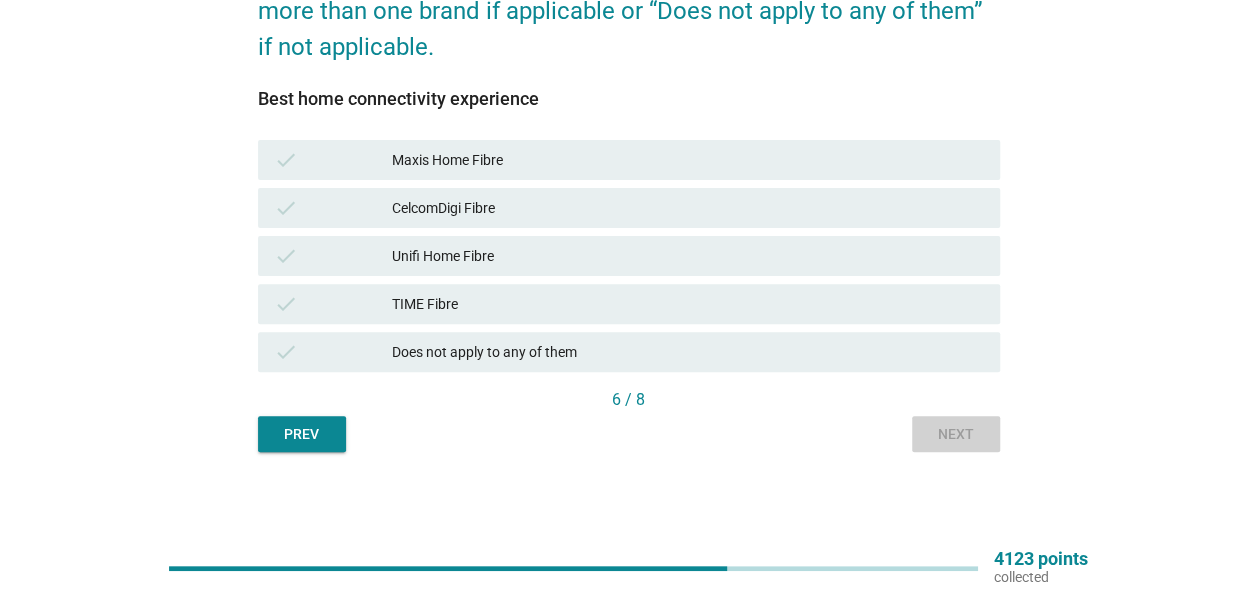 scroll, scrollTop: 0, scrollLeft: 0, axis: both 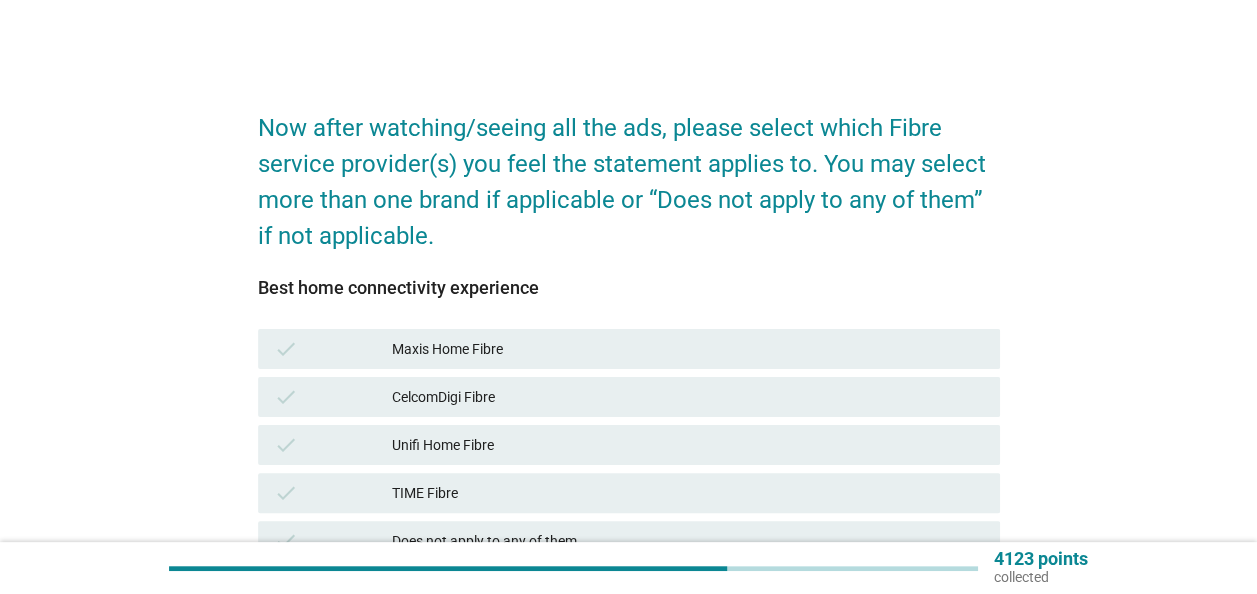 click on "Maxis Home Fibre" at bounding box center (688, 349) 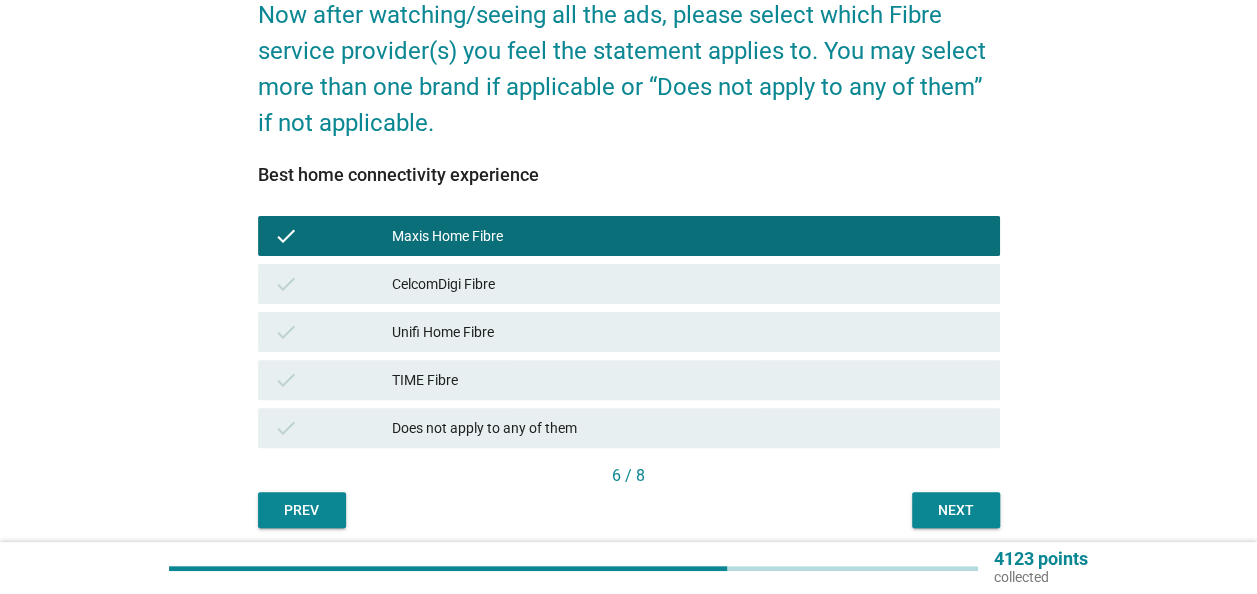scroll, scrollTop: 189, scrollLeft: 0, axis: vertical 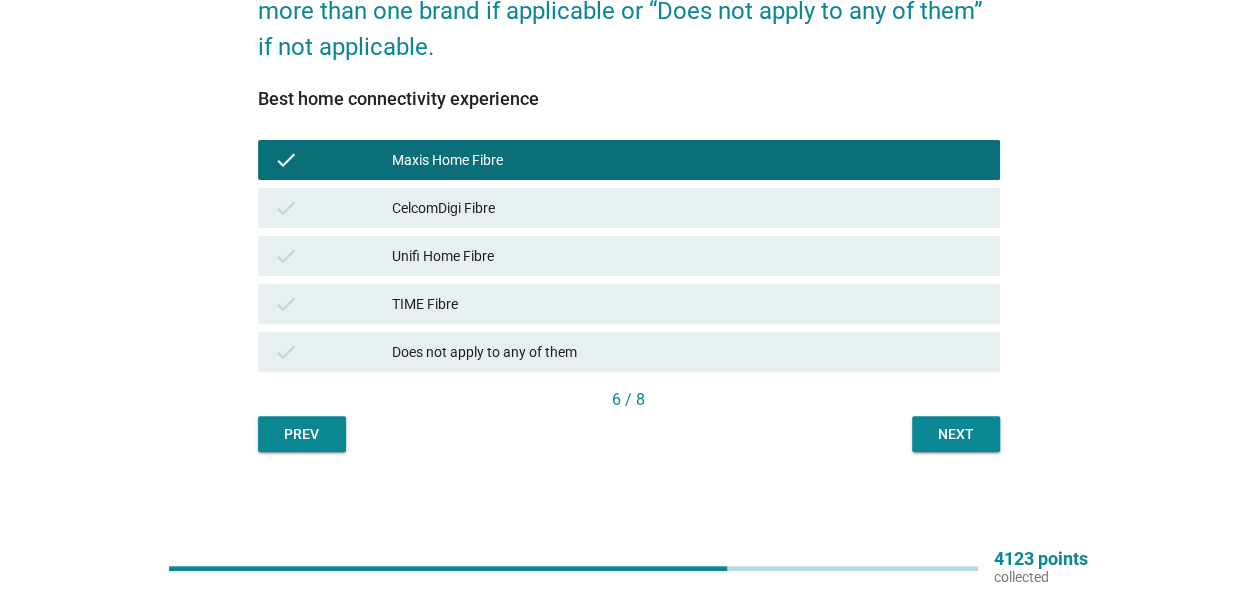 click on "Next" at bounding box center [956, 434] 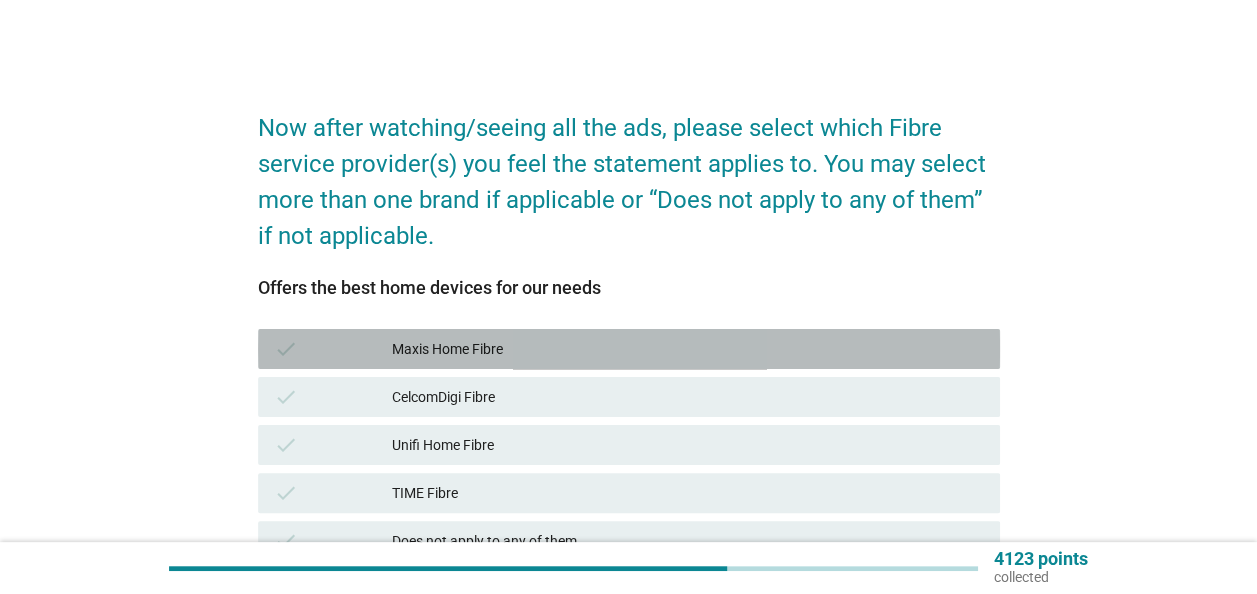 click on "Maxis Home Fibre" at bounding box center (688, 349) 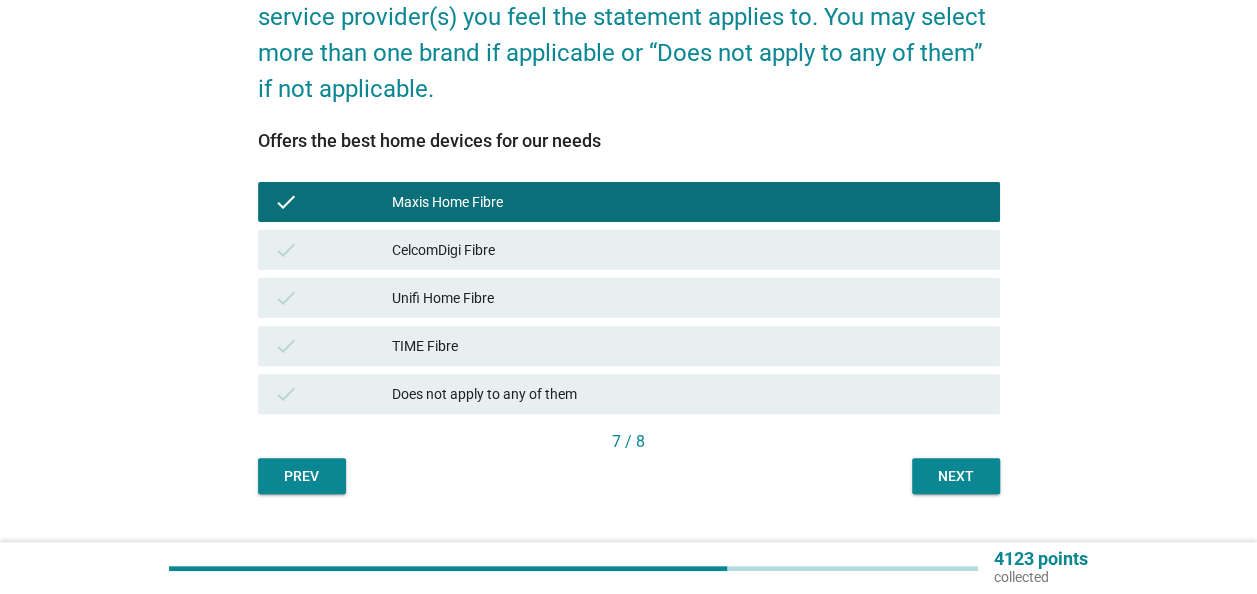scroll, scrollTop: 189, scrollLeft: 0, axis: vertical 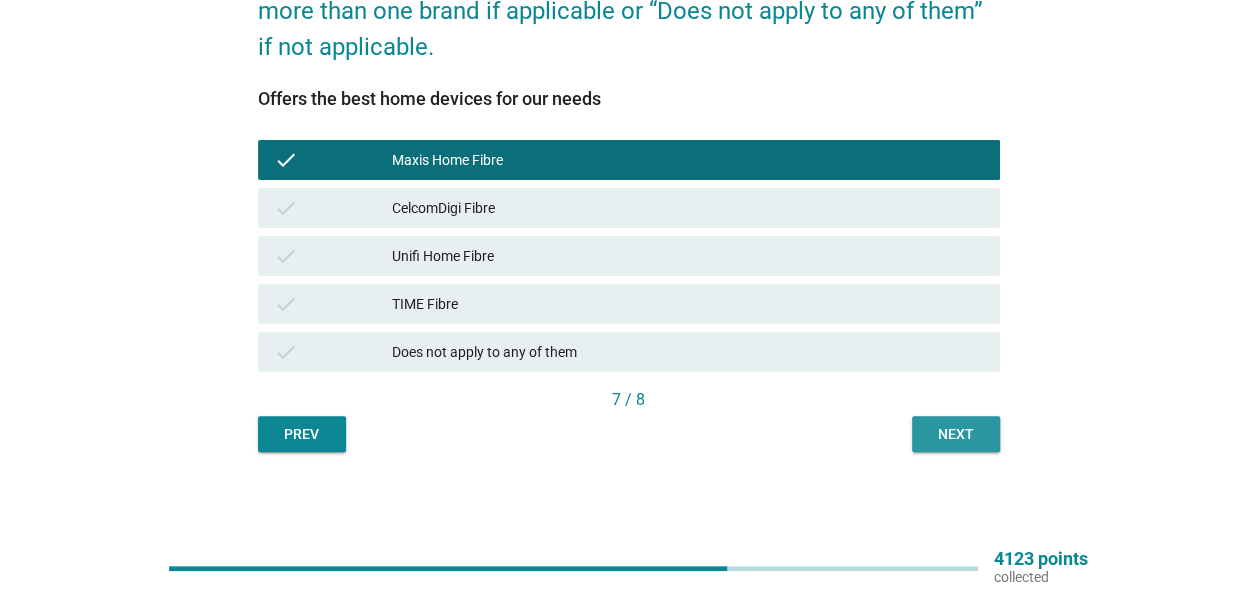 click on "Next" at bounding box center (956, 434) 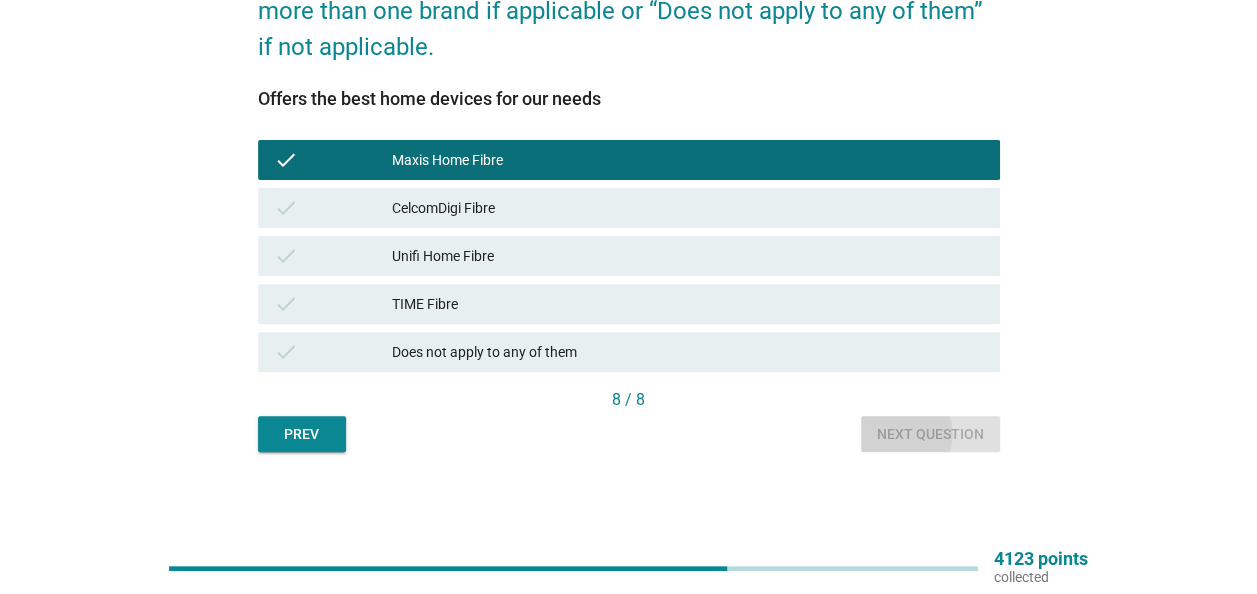scroll, scrollTop: 0, scrollLeft: 0, axis: both 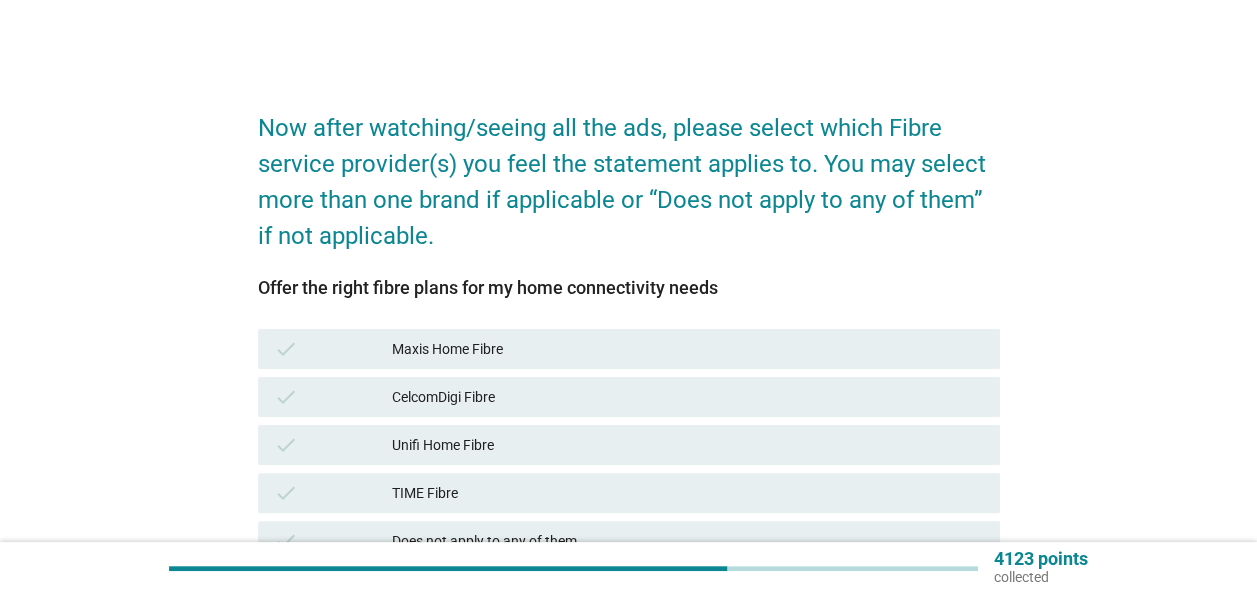 click on "Maxis Home Fibre" at bounding box center [688, 349] 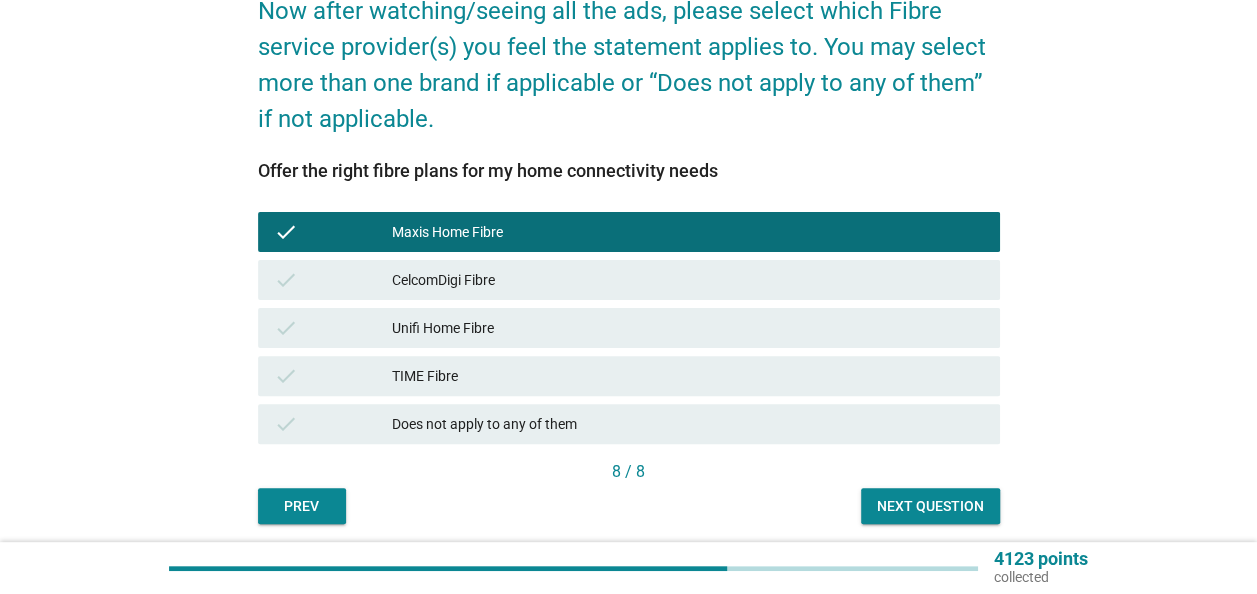 scroll, scrollTop: 189, scrollLeft: 0, axis: vertical 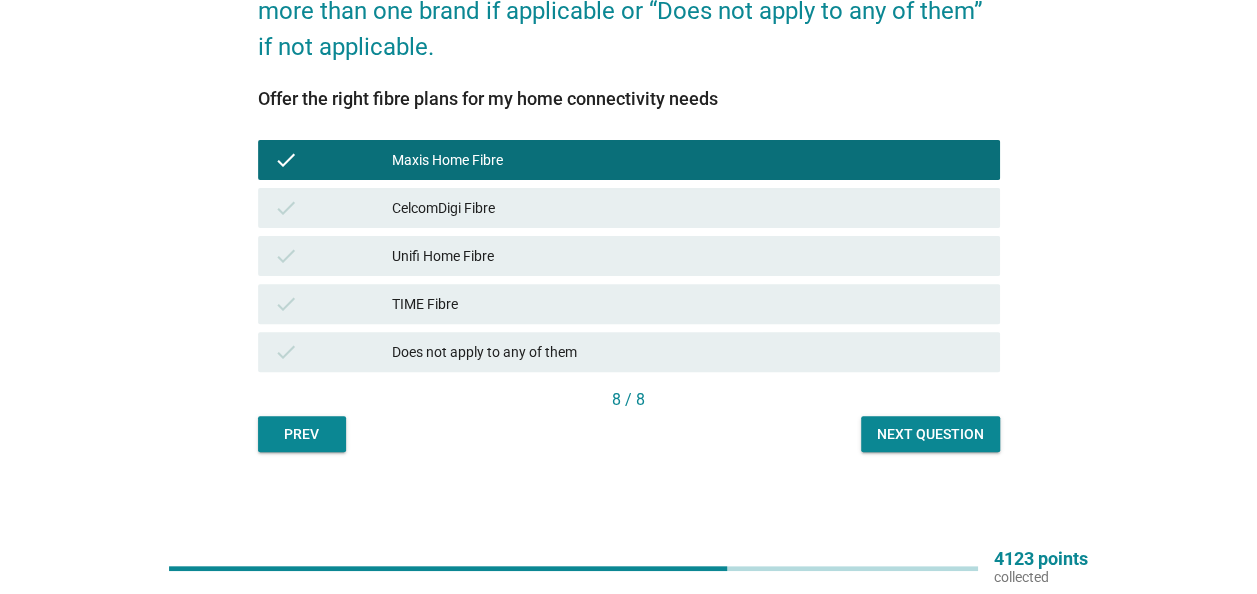 click on "Next question" at bounding box center [930, 434] 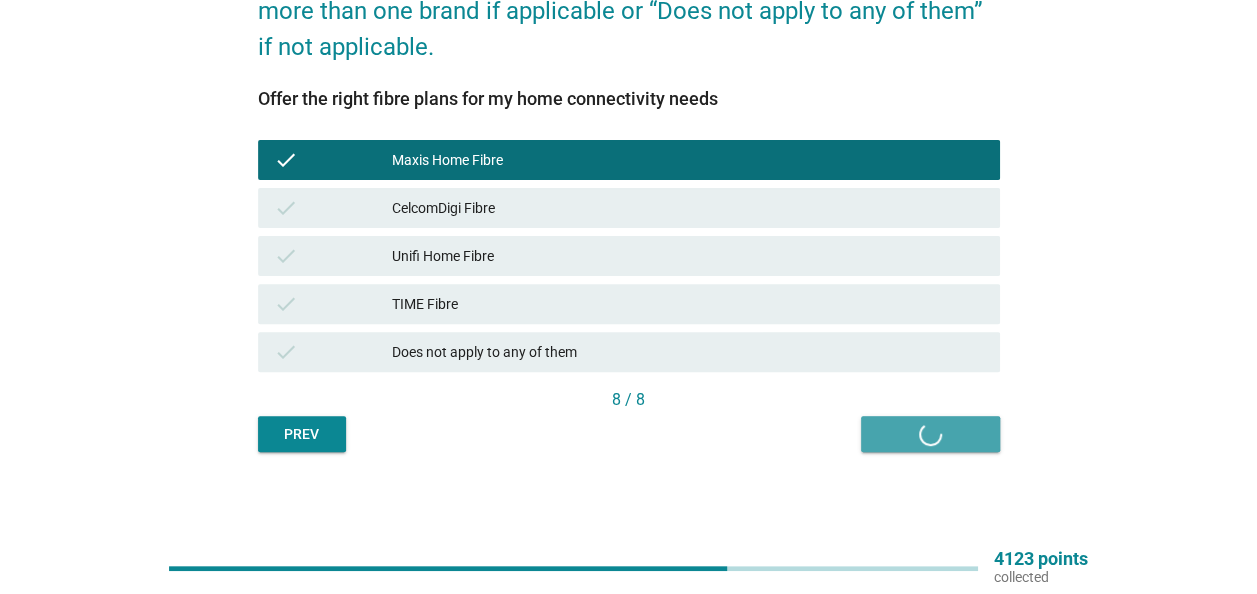 scroll, scrollTop: 0, scrollLeft: 0, axis: both 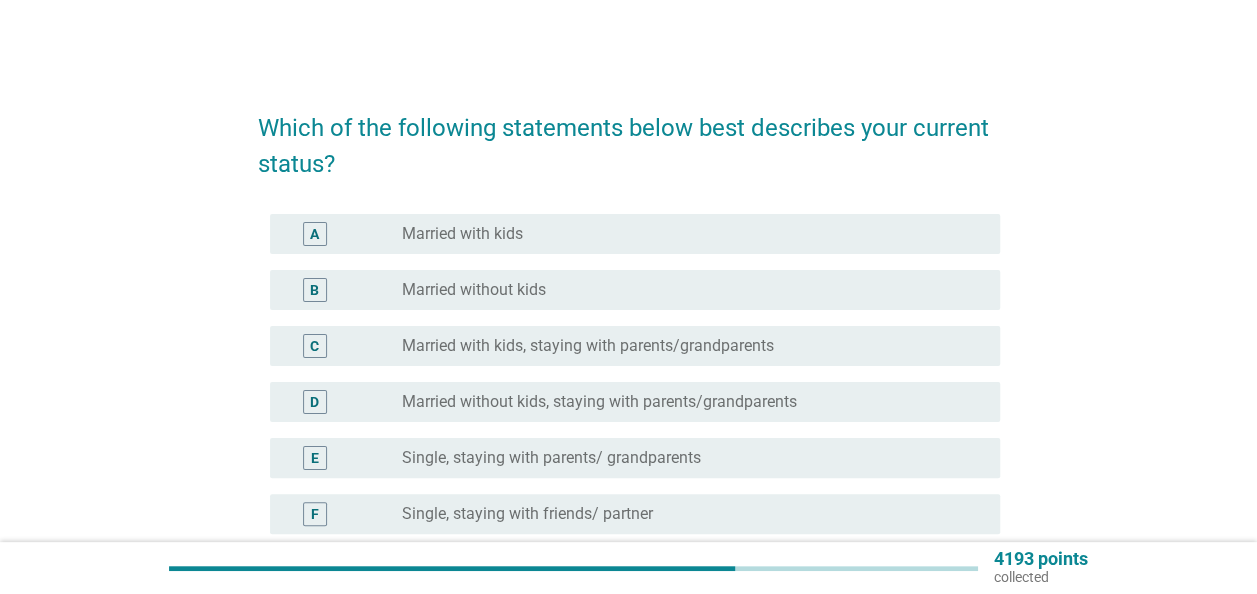 click on "radio_button_unchecked Married with kids" at bounding box center [685, 234] 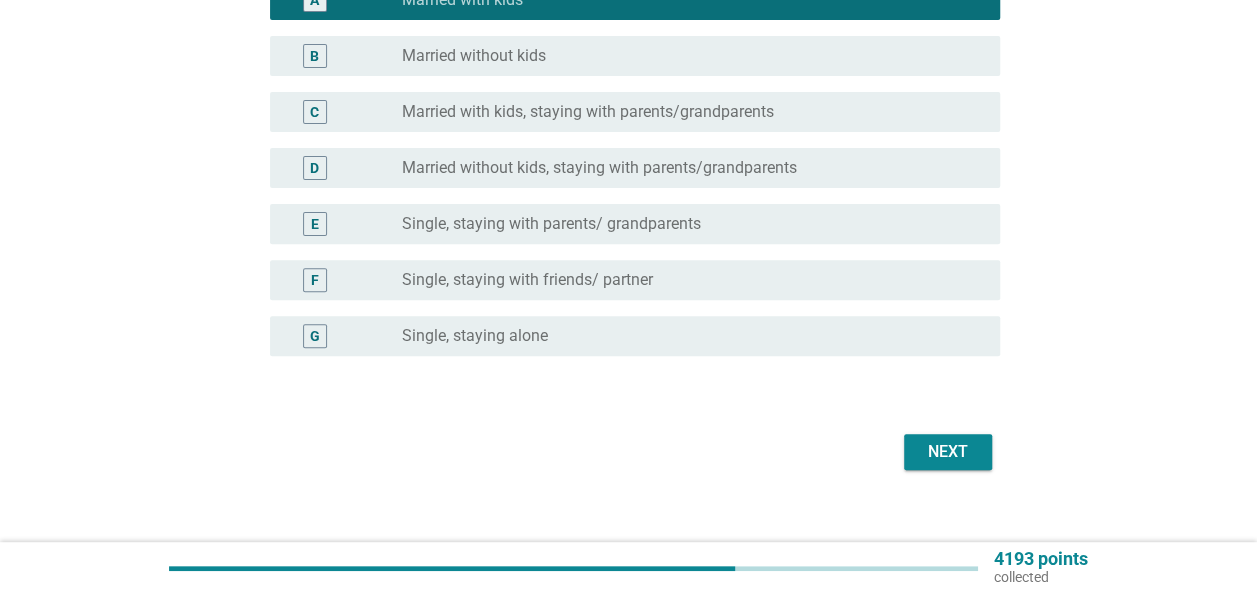 scroll, scrollTop: 258, scrollLeft: 0, axis: vertical 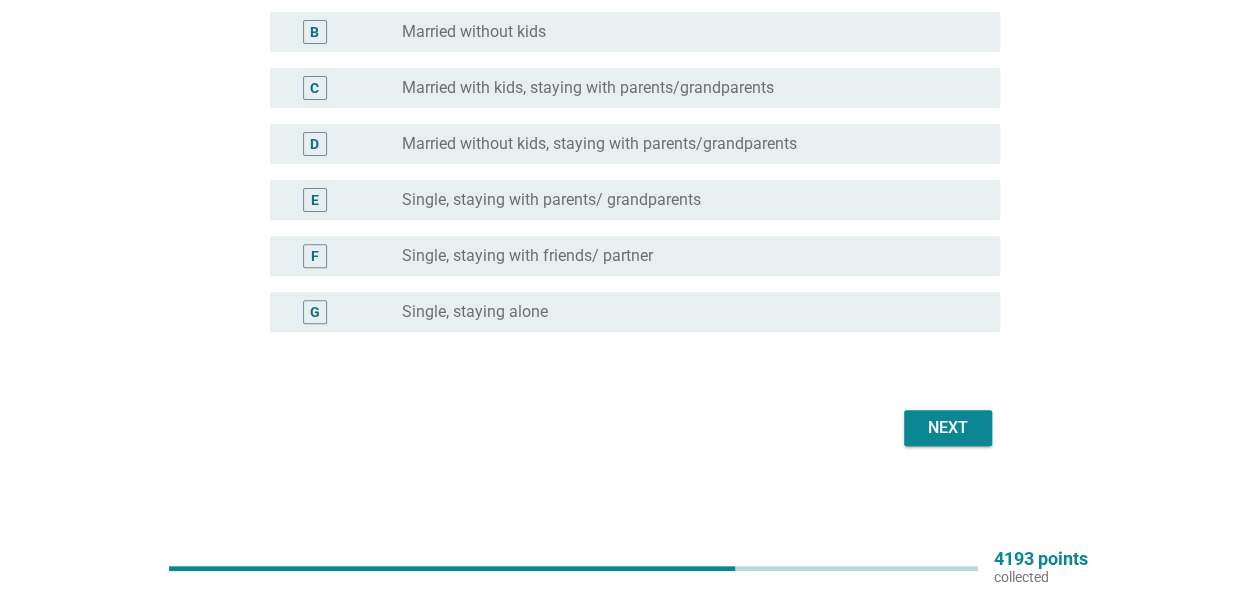 click on "Next" at bounding box center [948, 428] 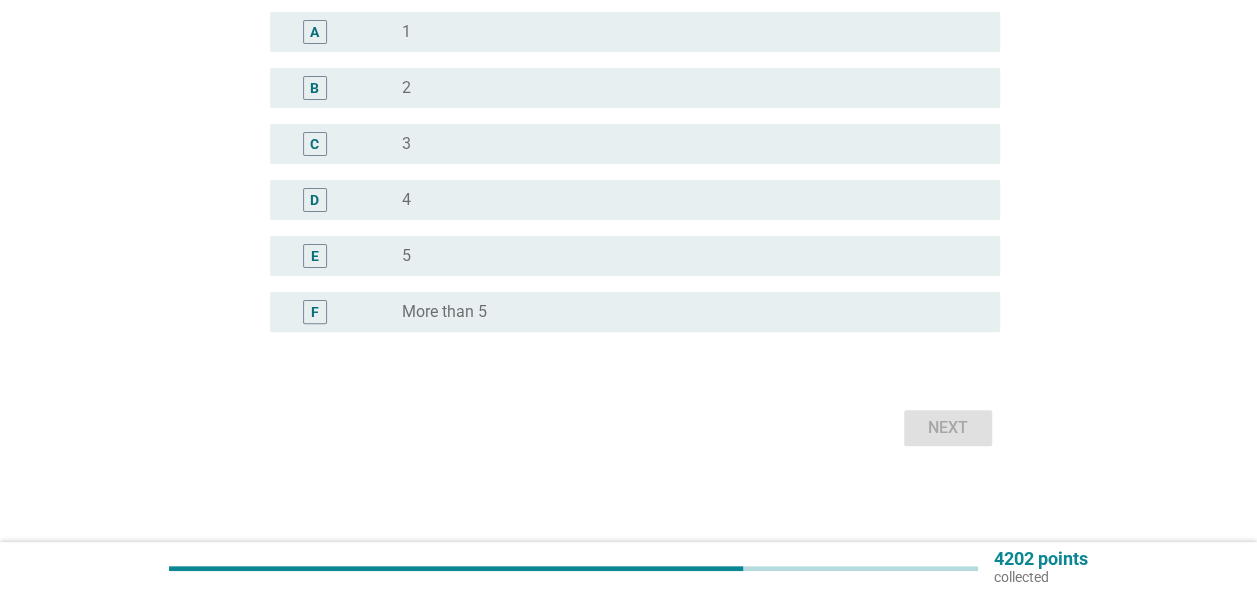 scroll, scrollTop: 0, scrollLeft: 0, axis: both 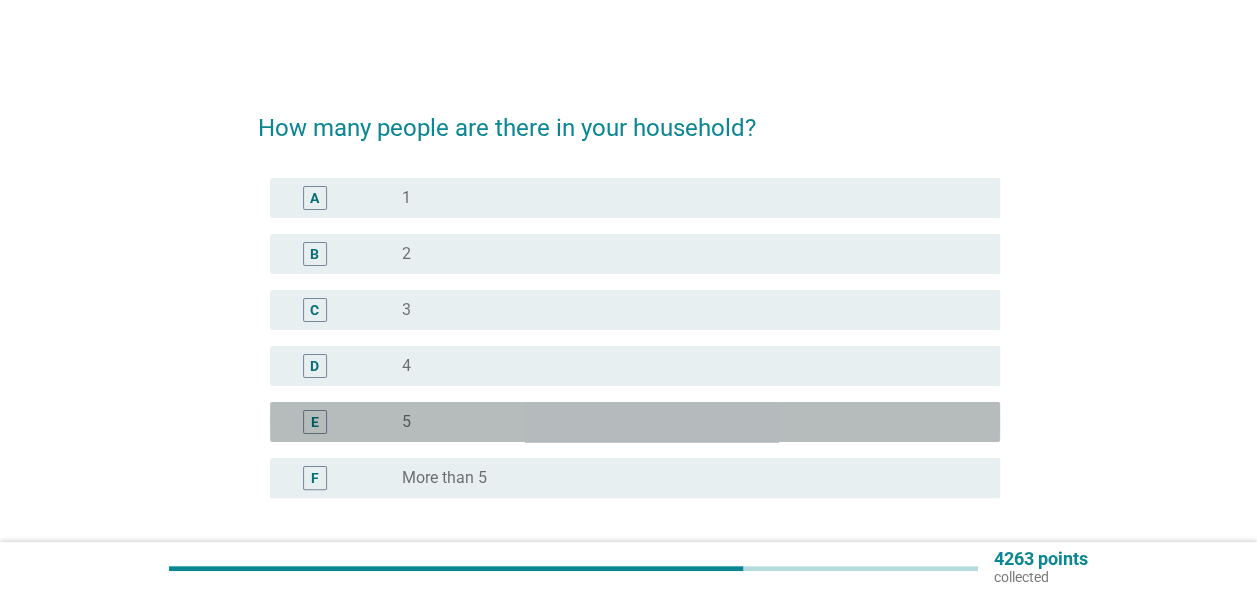 click on "E     radio_button_unchecked 5" at bounding box center (635, 422) 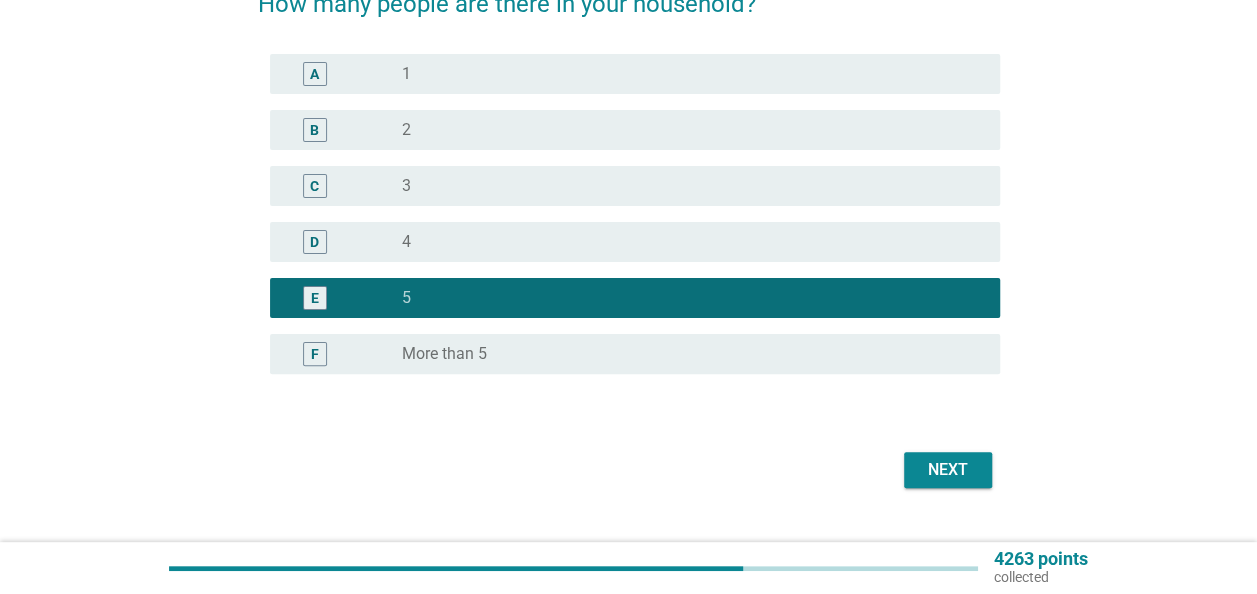 scroll, scrollTop: 166, scrollLeft: 0, axis: vertical 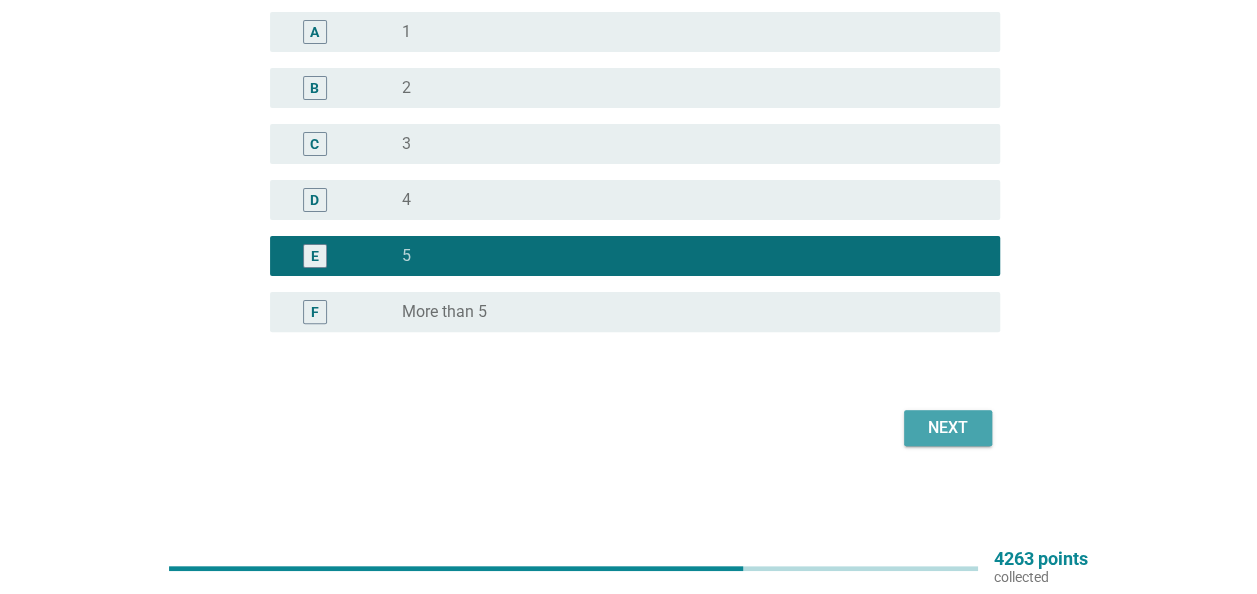 click on "Next" at bounding box center (948, 428) 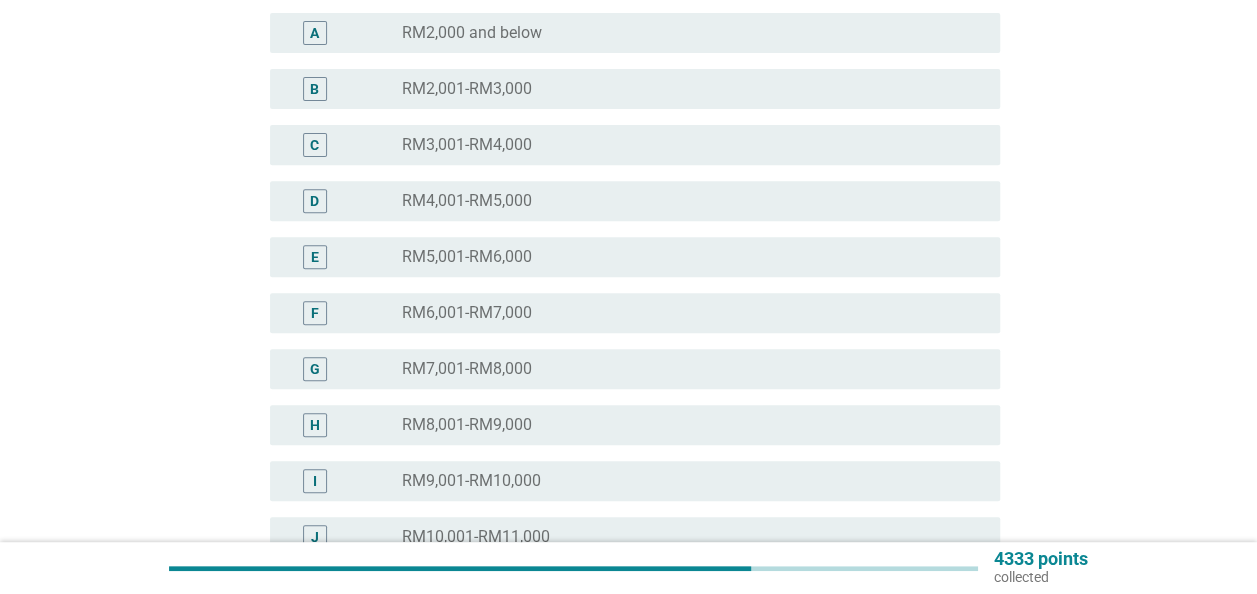 scroll, scrollTop: 400, scrollLeft: 0, axis: vertical 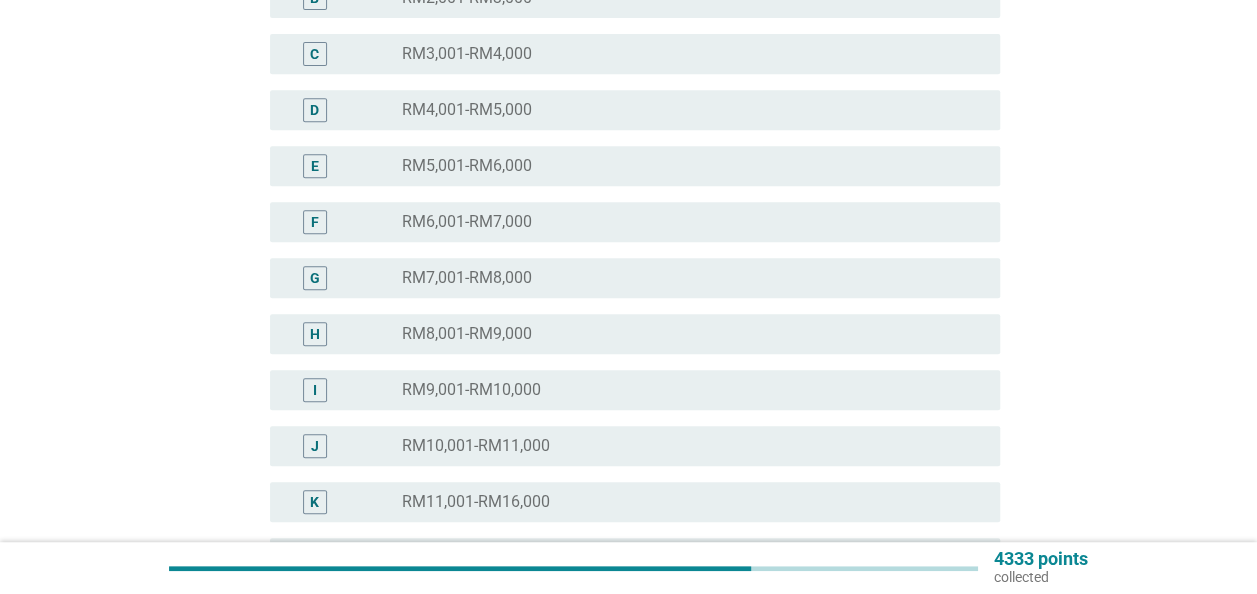 click on "radio_button_unchecked RM9,001-RM10,000" at bounding box center (685, 390) 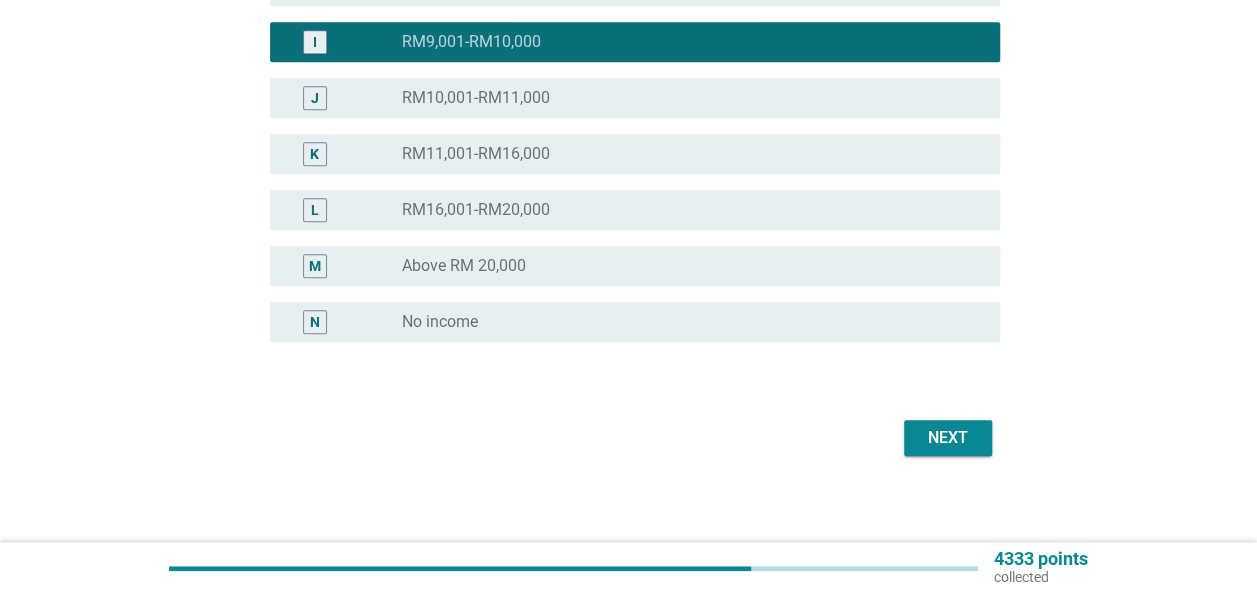 scroll 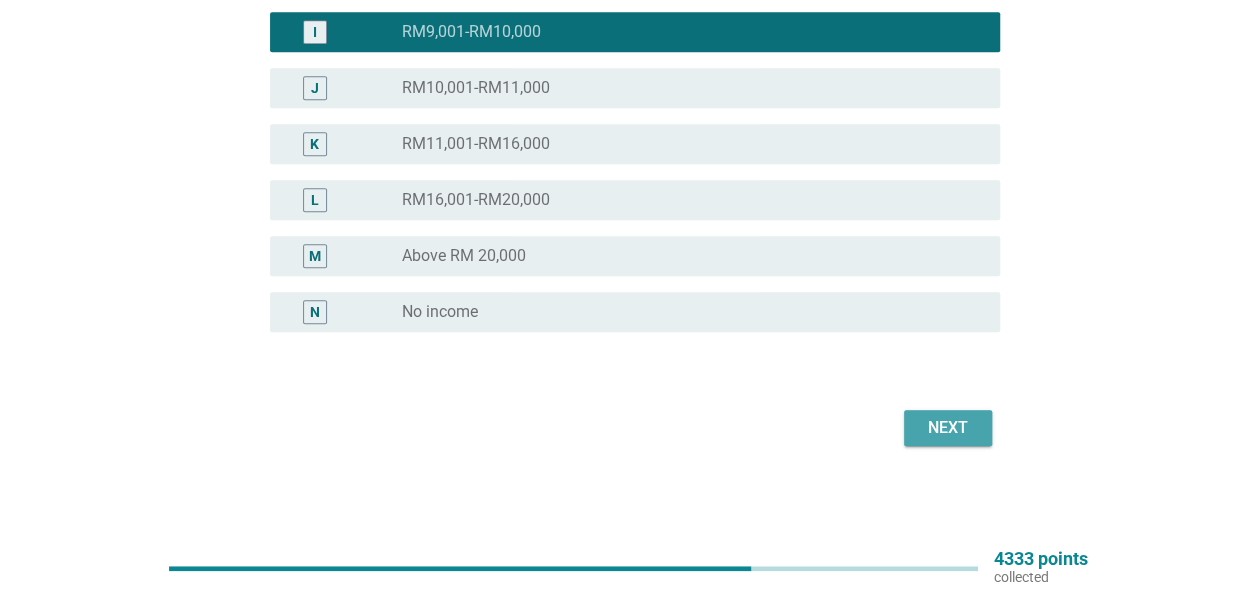 click on "Next" at bounding box center (948, 428) 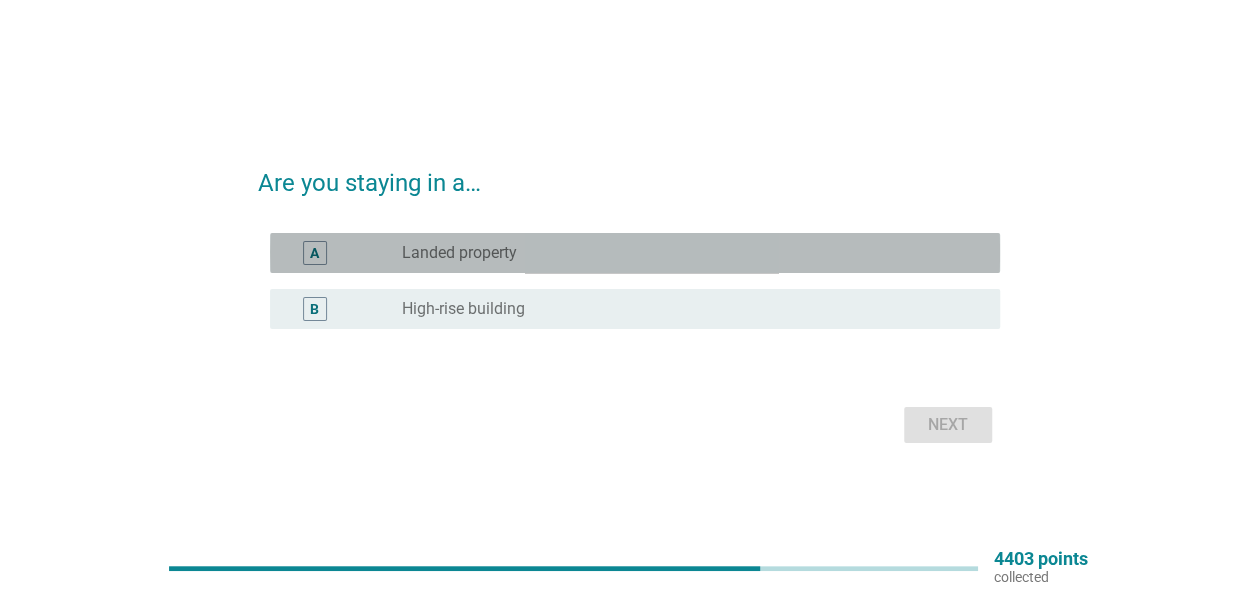 drag, startPoint x: 660, startPoint y: 243, endPoint x: 695, endPoint y: 266, distance: 41.880783 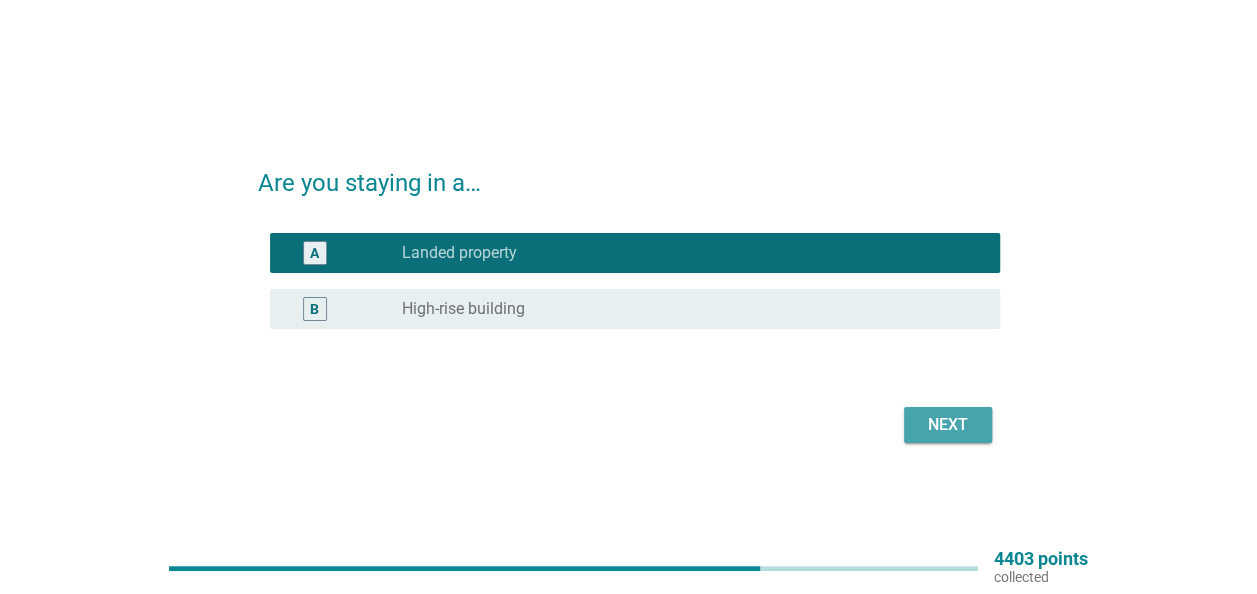 click on "Next" at bounding box center [948, 425] 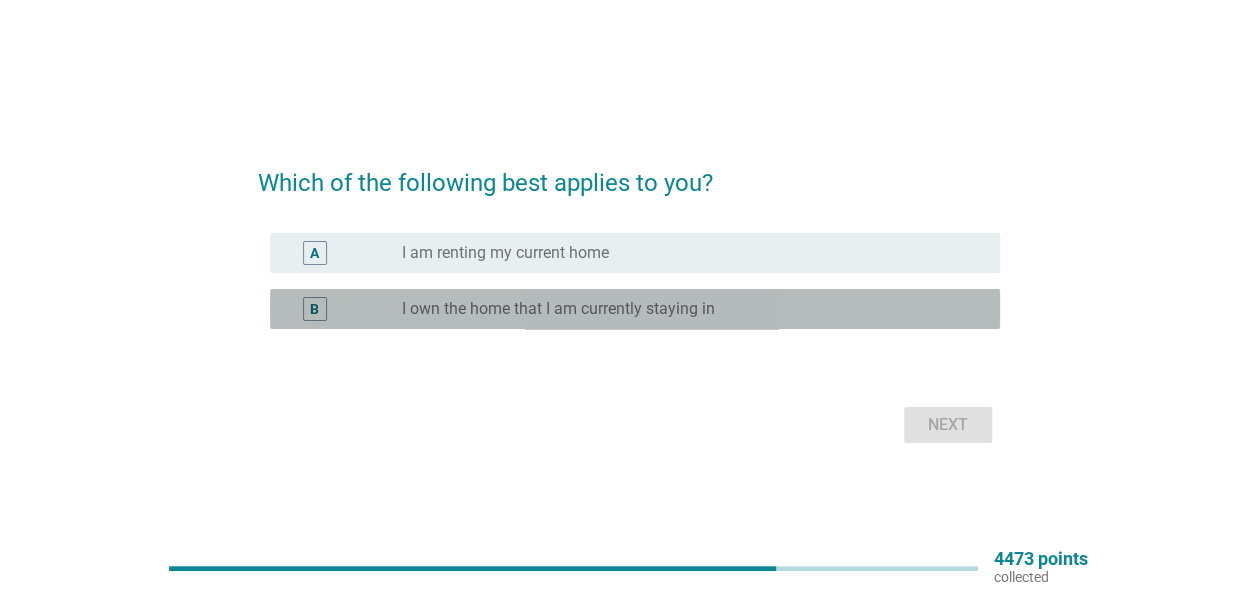 click on "B     radio_button_unchecked I own the home that I am currently staying in" at bounding box center [635, 309] 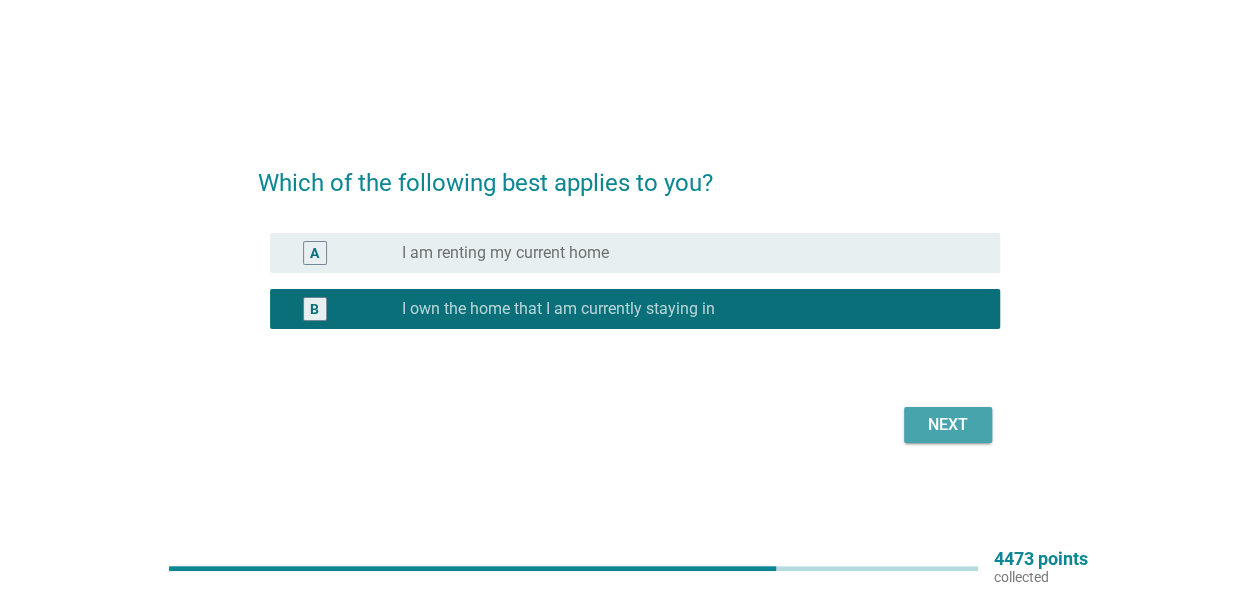 click on "Next" at bounding box center (948, 425) 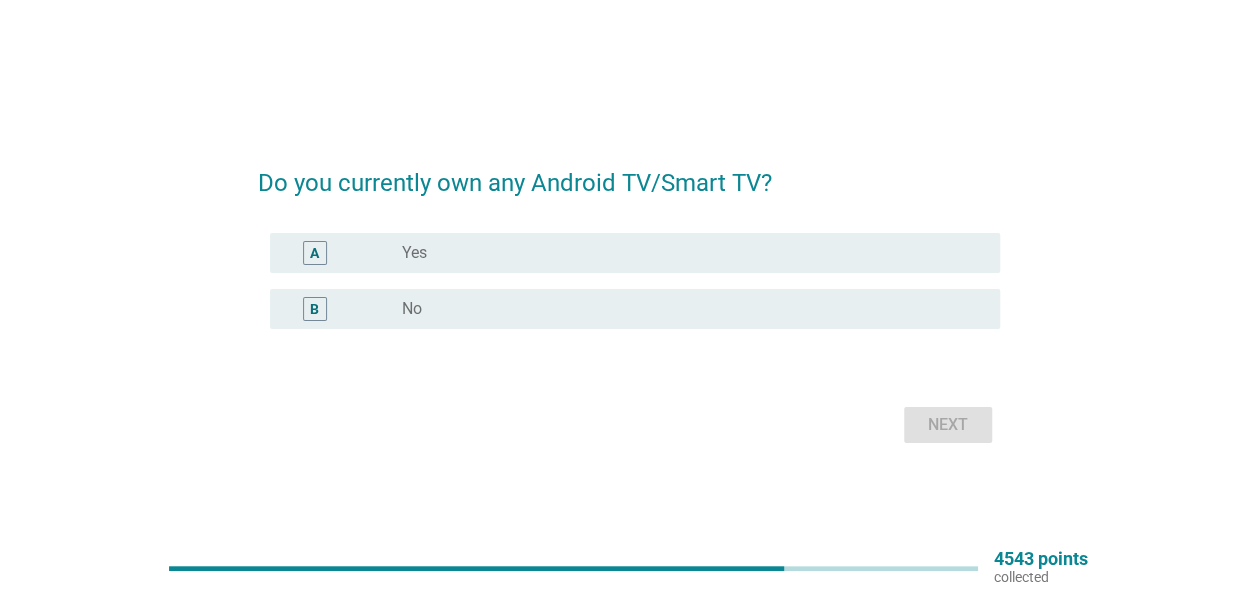 click on "radio_button_unchecked Yes" at bounding box center (685, 253) 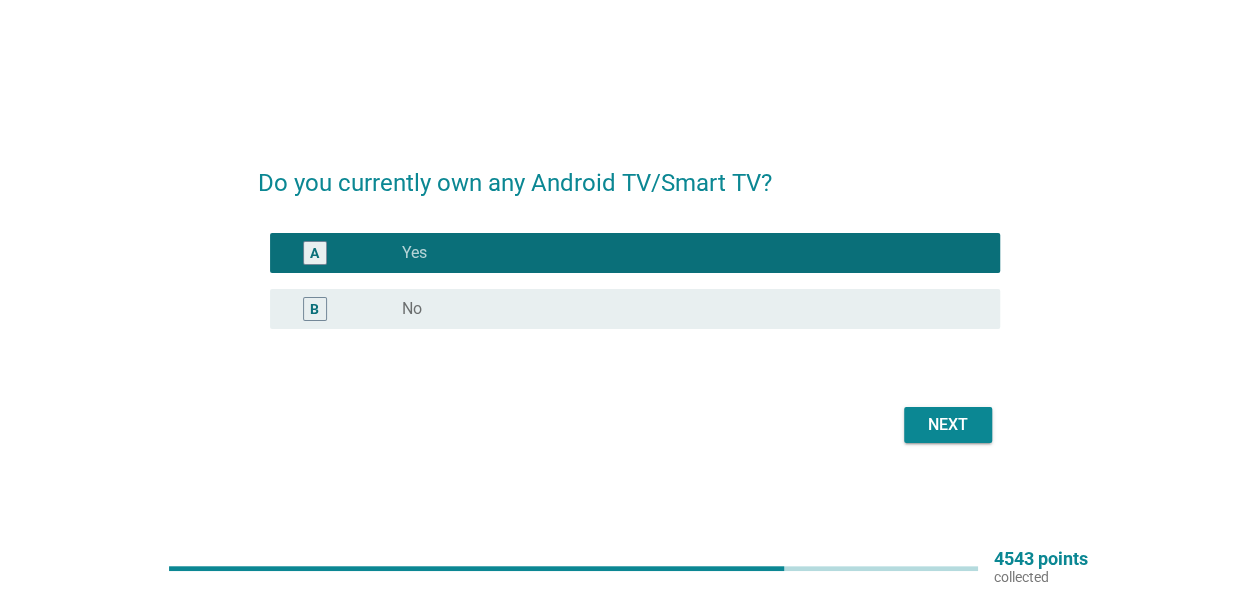 drag, startPoint x: 921, startPoint y: 402, endPoint x: 930, endPoint y: 418, distance: 18.35756 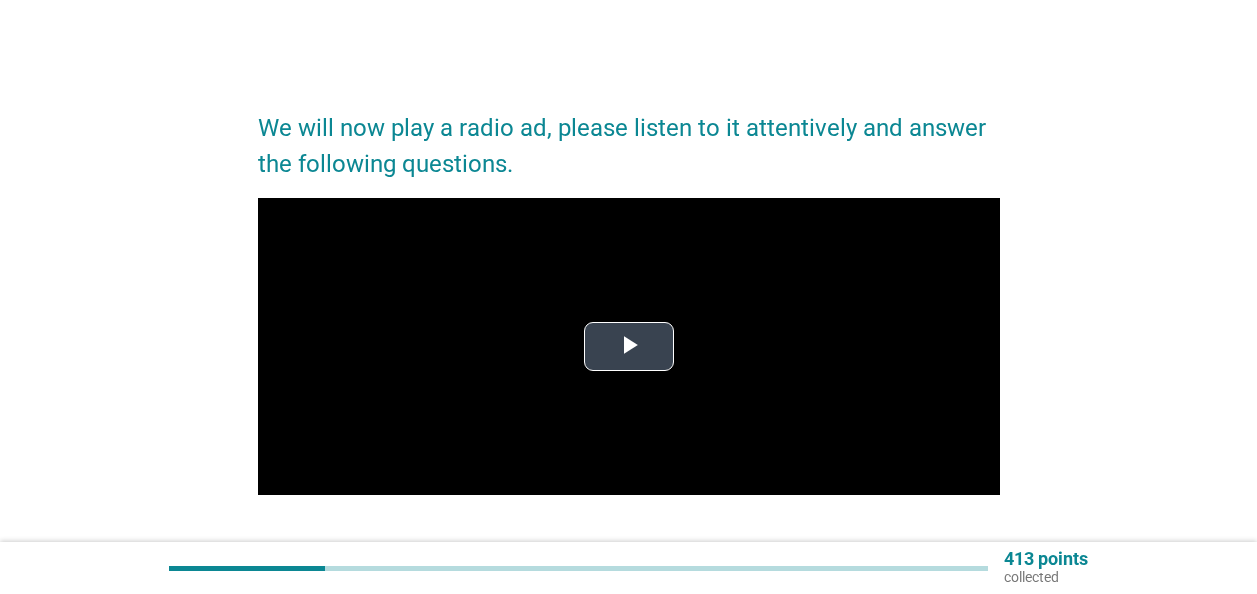 scroll, scrollTop: 0, scrollLeft: 0, axis: both 